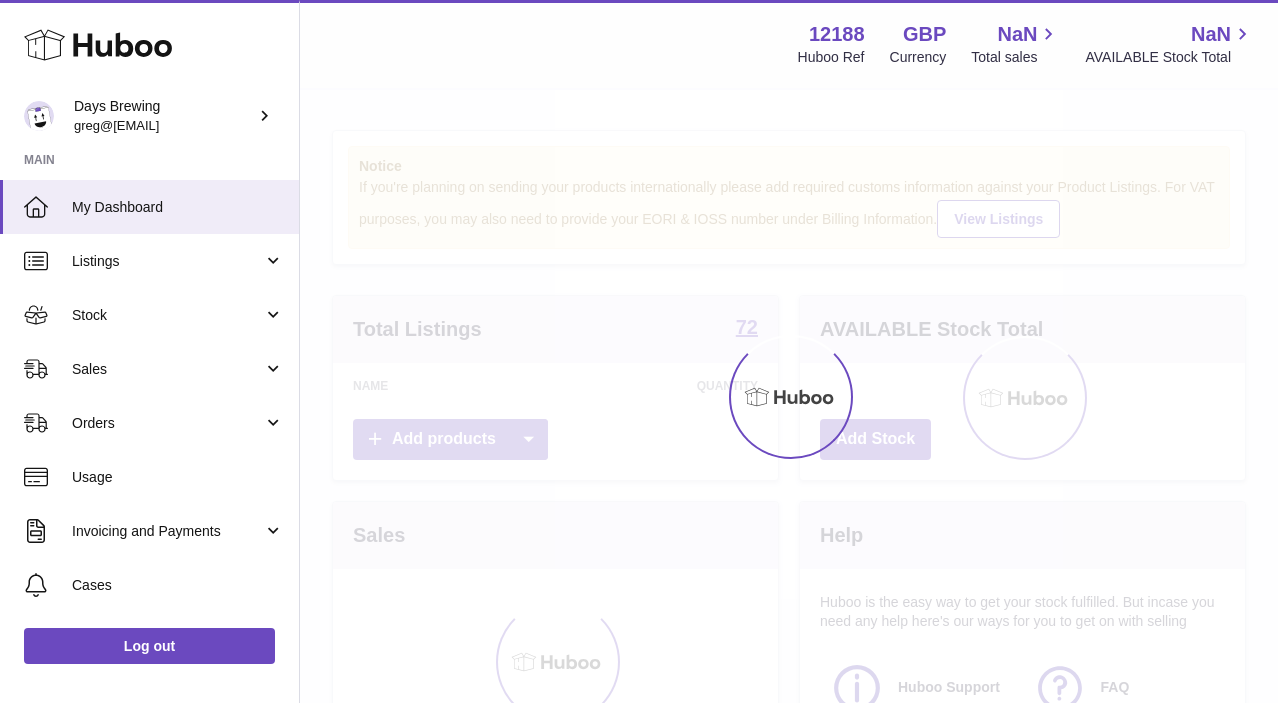 scroll, scrollTop: 0, scrollLeft: 0, axis: both 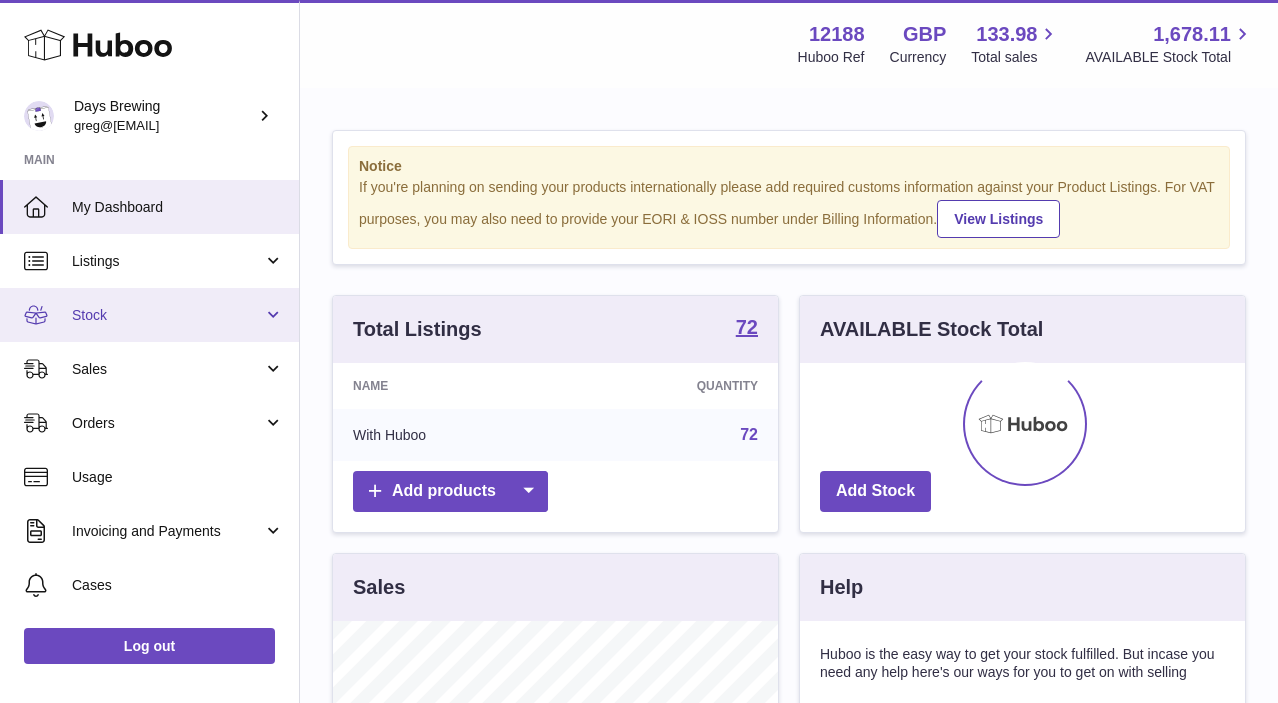 click on "Stock" at bounding box center [167, 315] 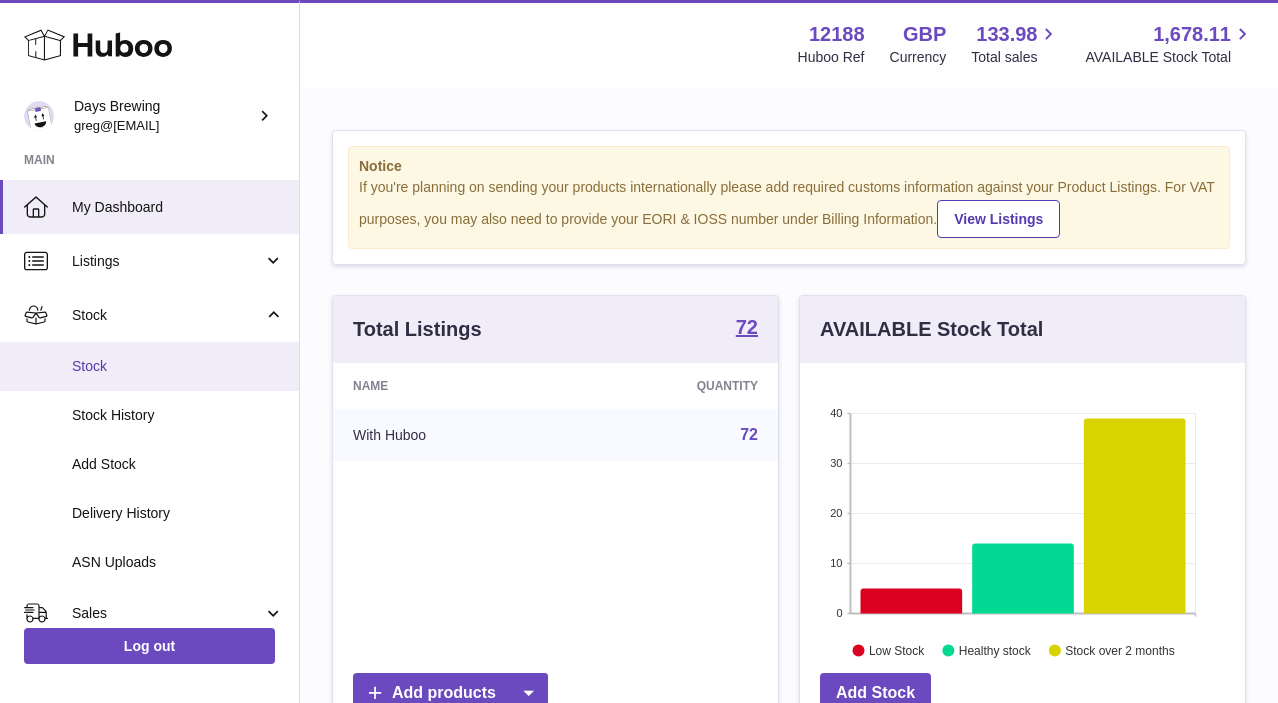 click on "Stock" at bounding box center [149, 366] 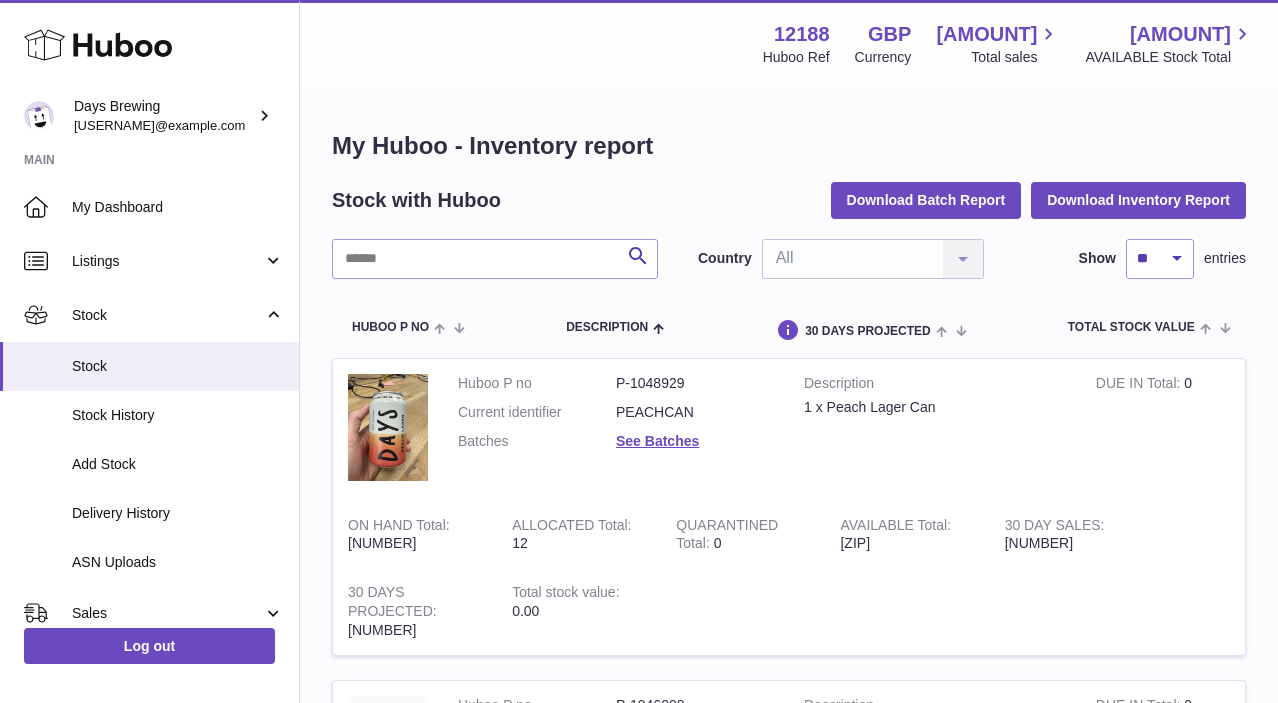scroll, scrollTop: 0, scrollLeft: 0, axis: both 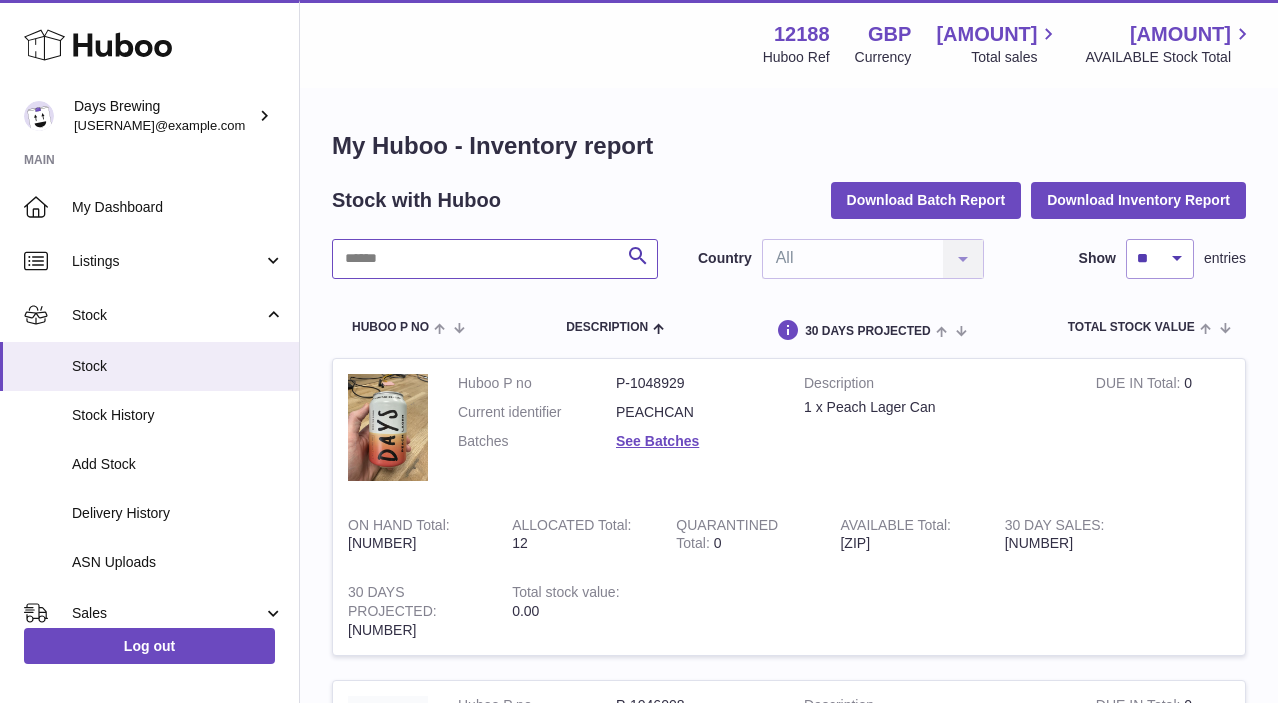 click at bounding box center [495, 259] 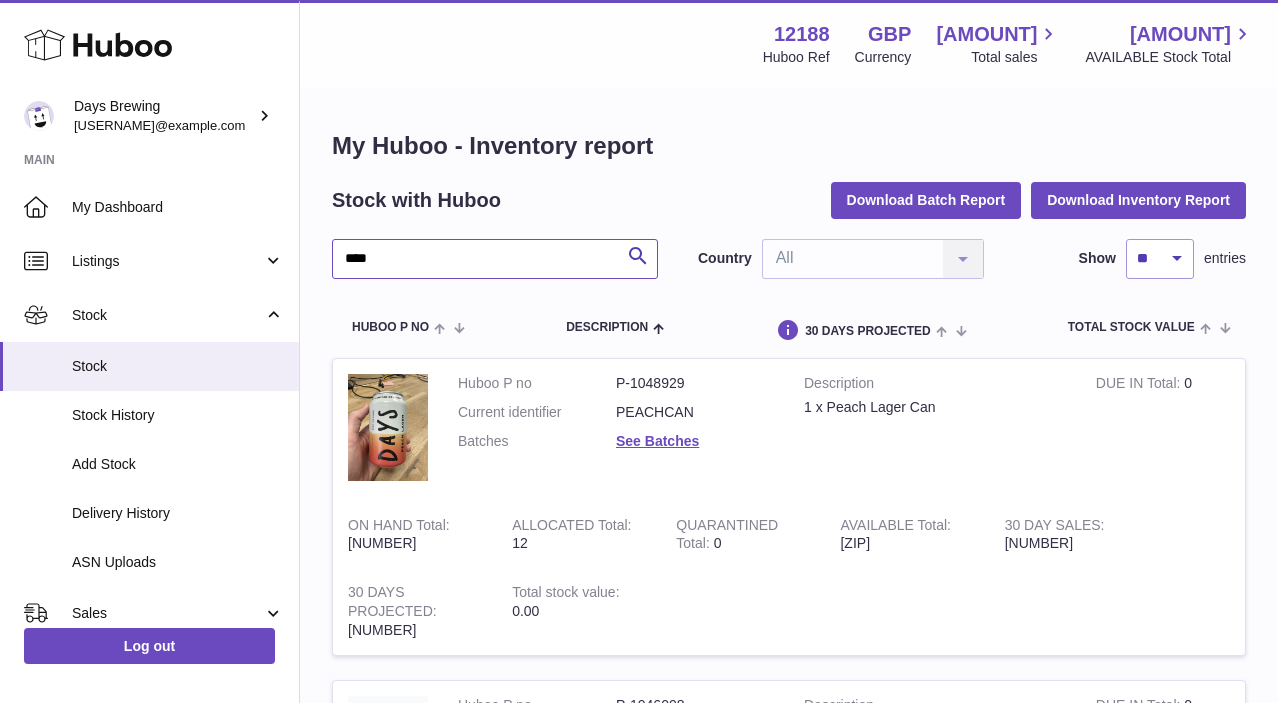 type on "****" 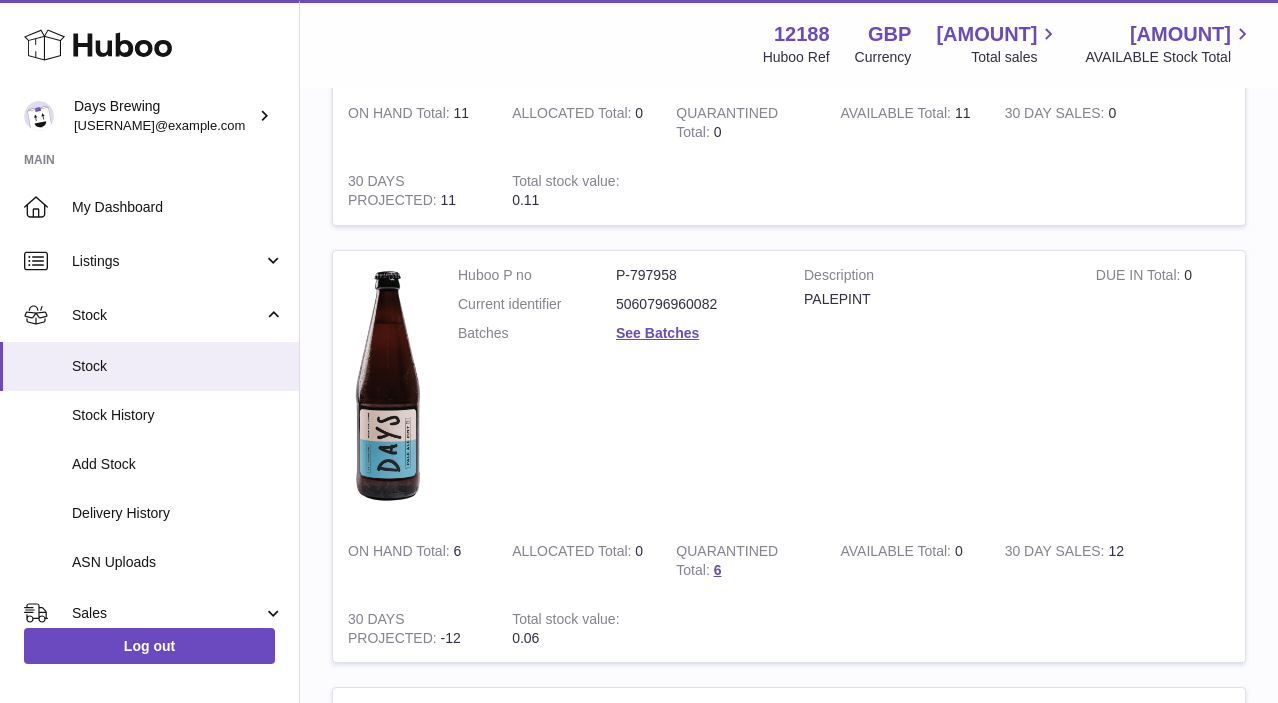scroll, scrollTop: 1658, scrollLeft: 0, axis: vertical 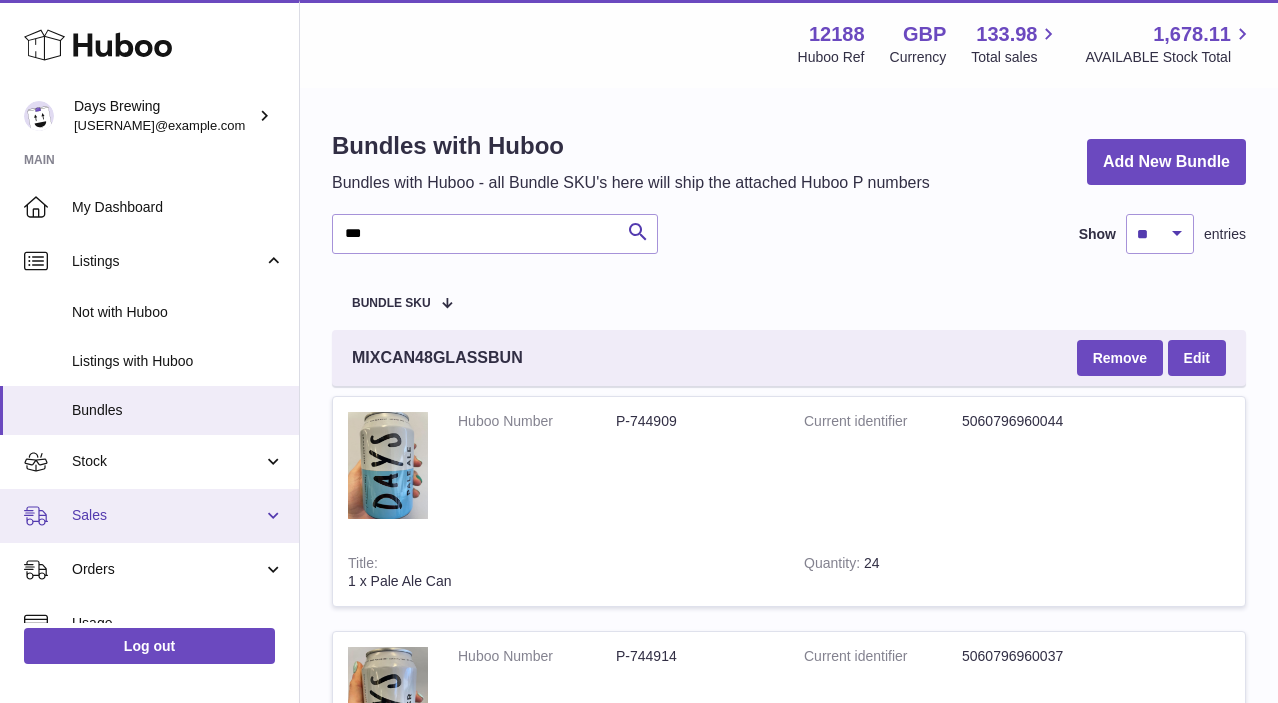 click on "Sales" at bounding box center [149, 516] 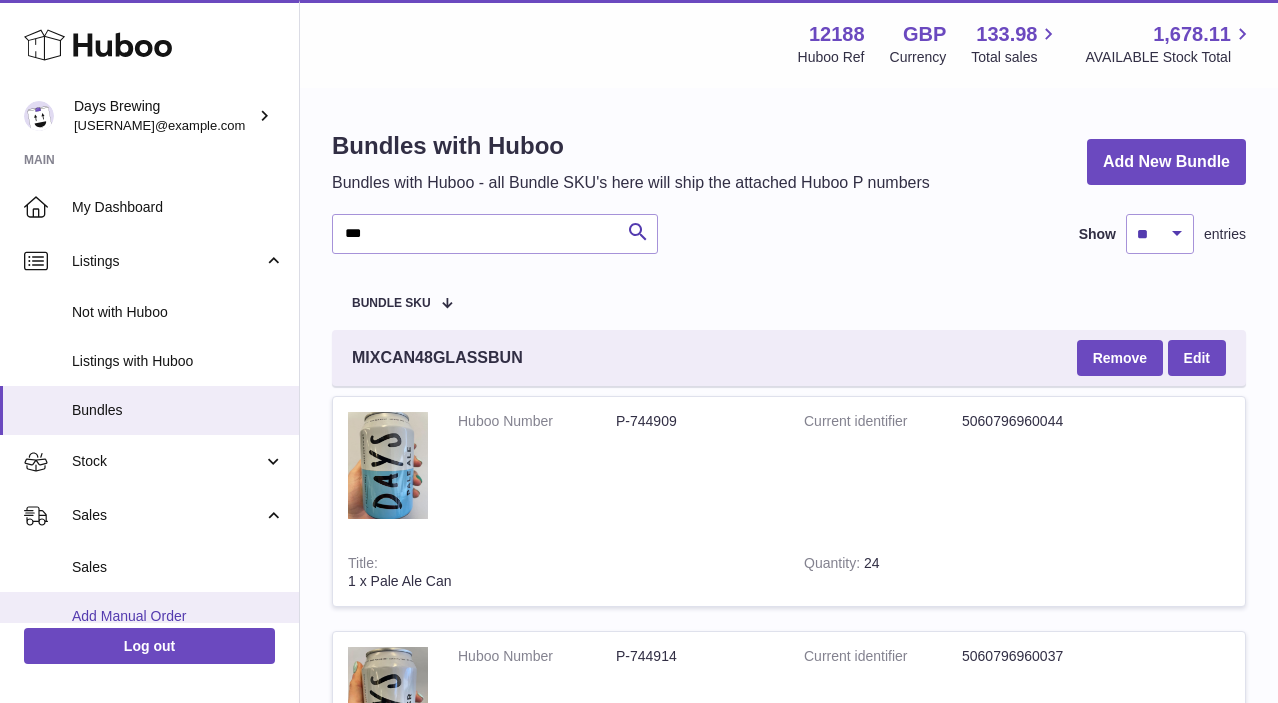 click on "Add Manual Order" at bounding box center [178, 616] 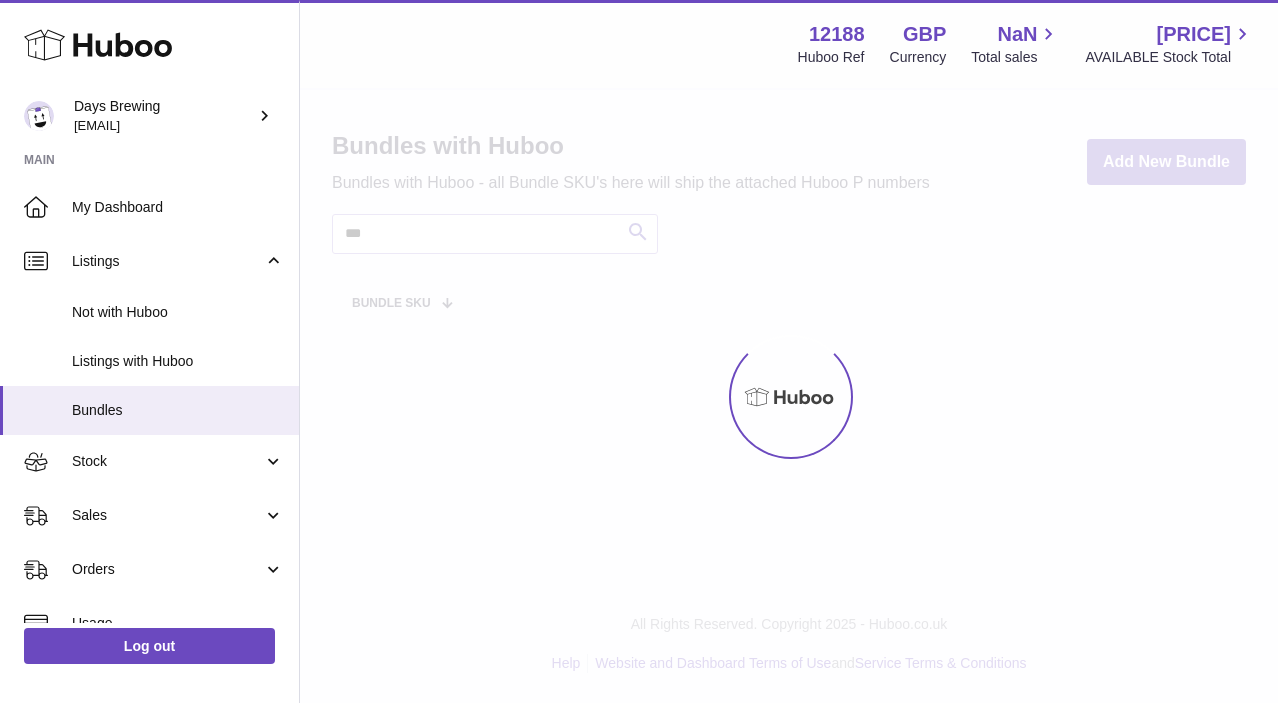 scroll, scrollTop: 0, scrollLeft: 0, axis: both 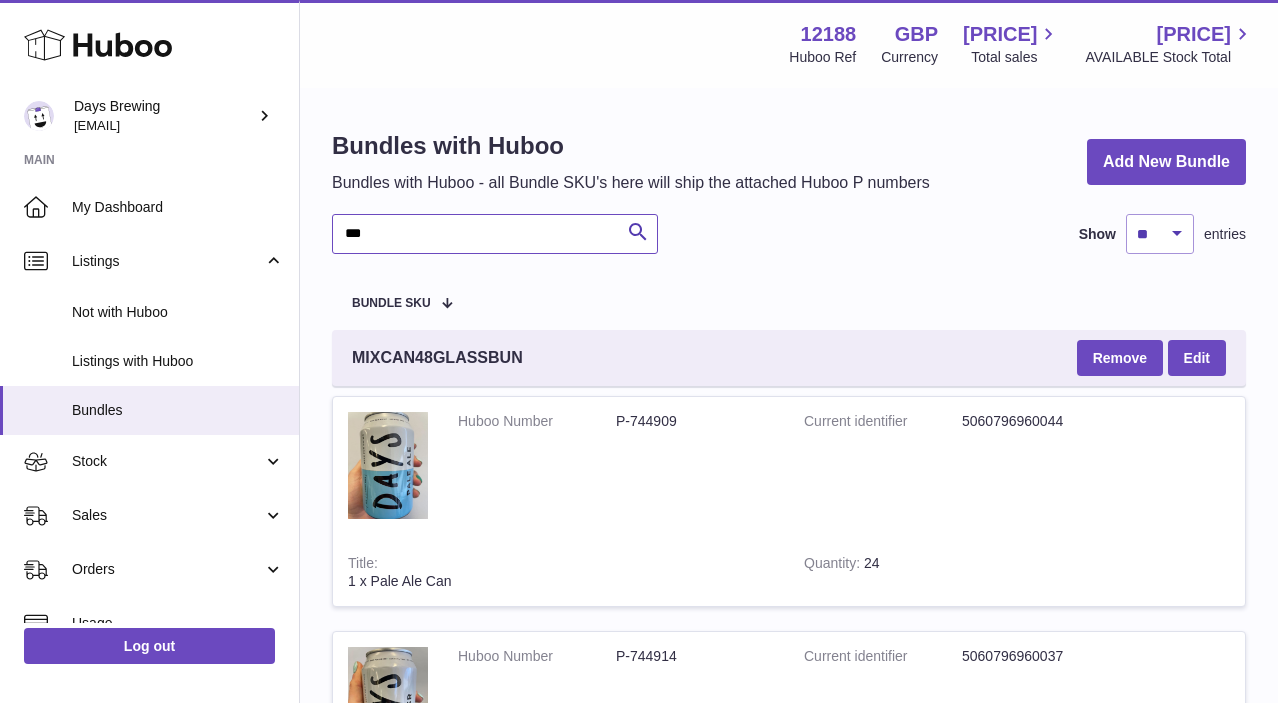 click on "***" at bounding box center [495, 234] 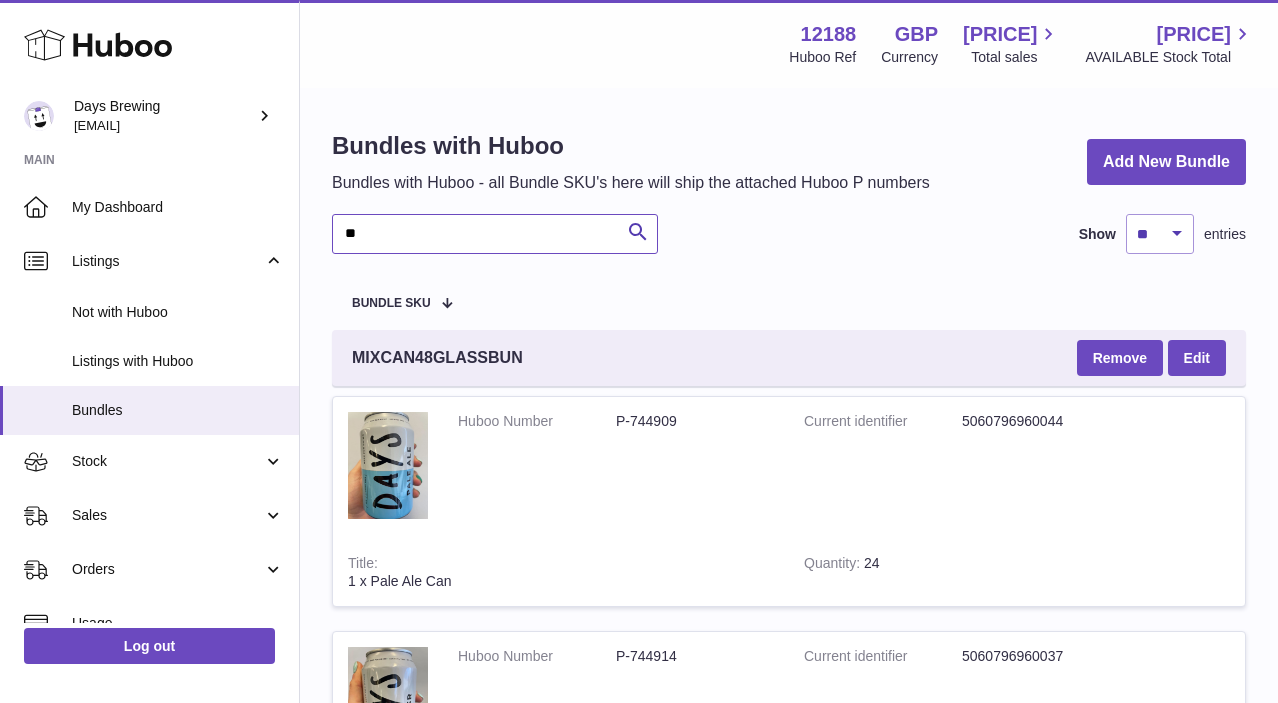 type on "*" 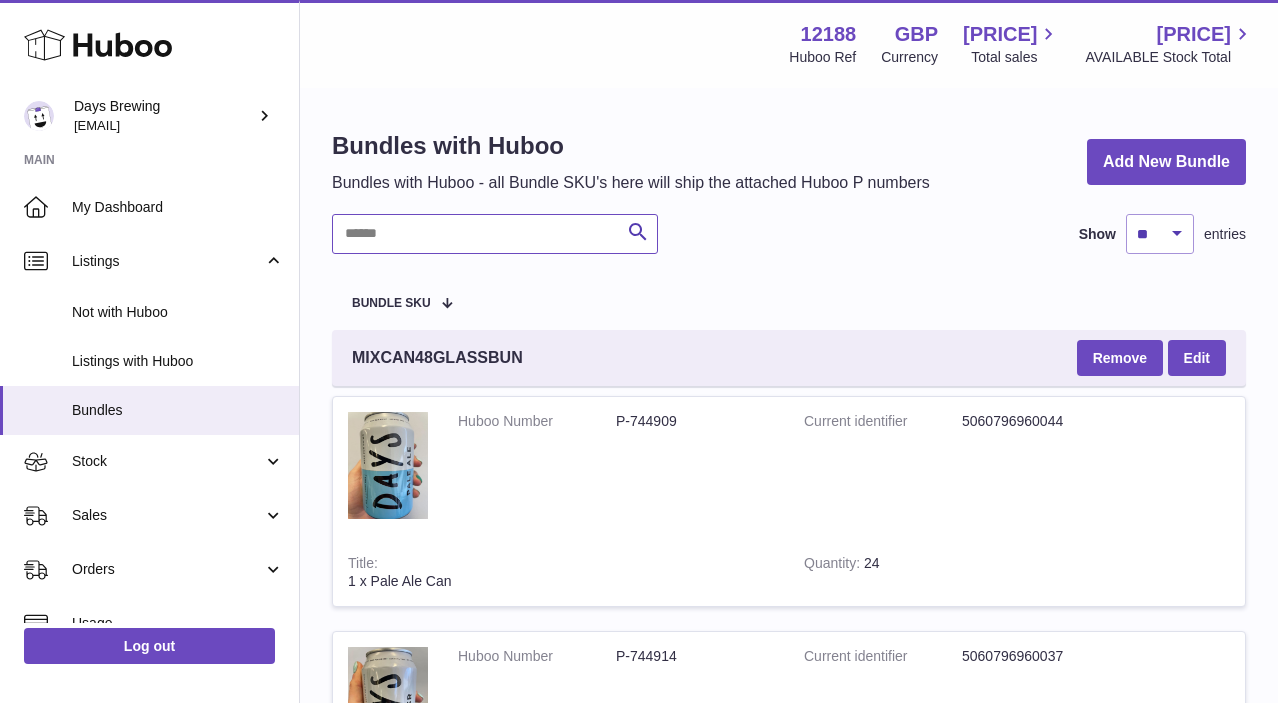 type on "*" 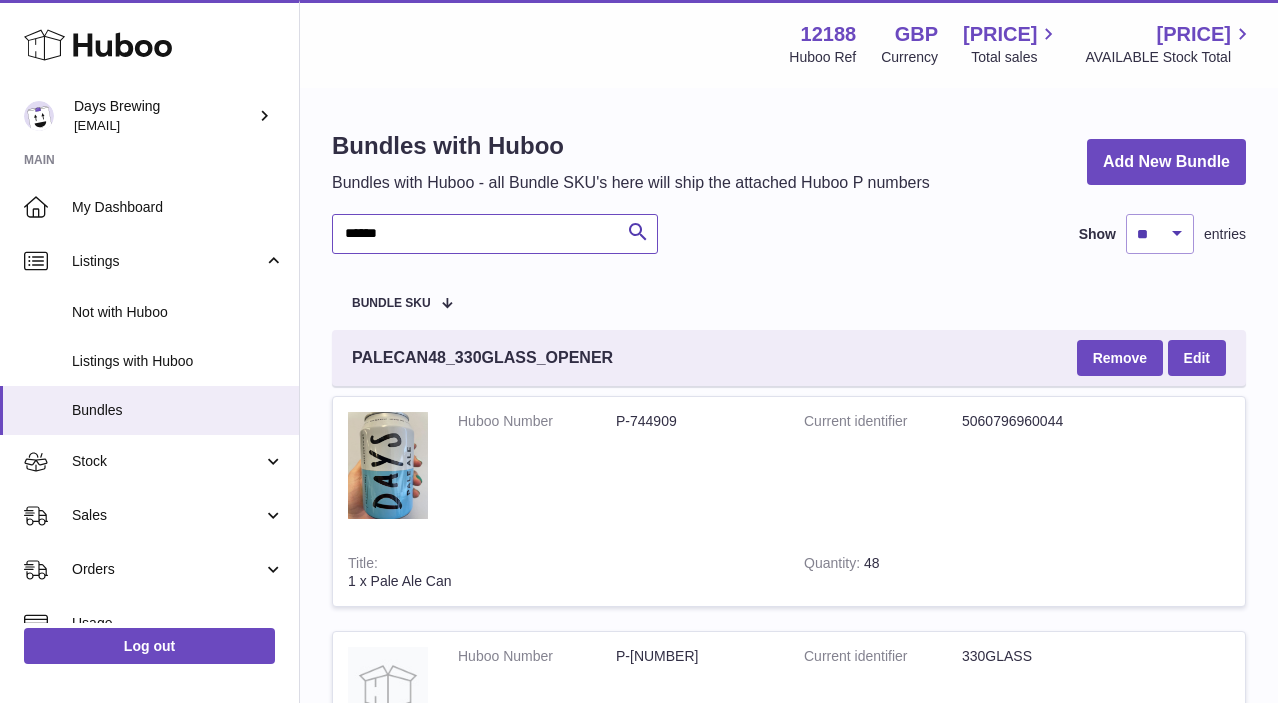 click on "******" at bounding box center [495, 234] 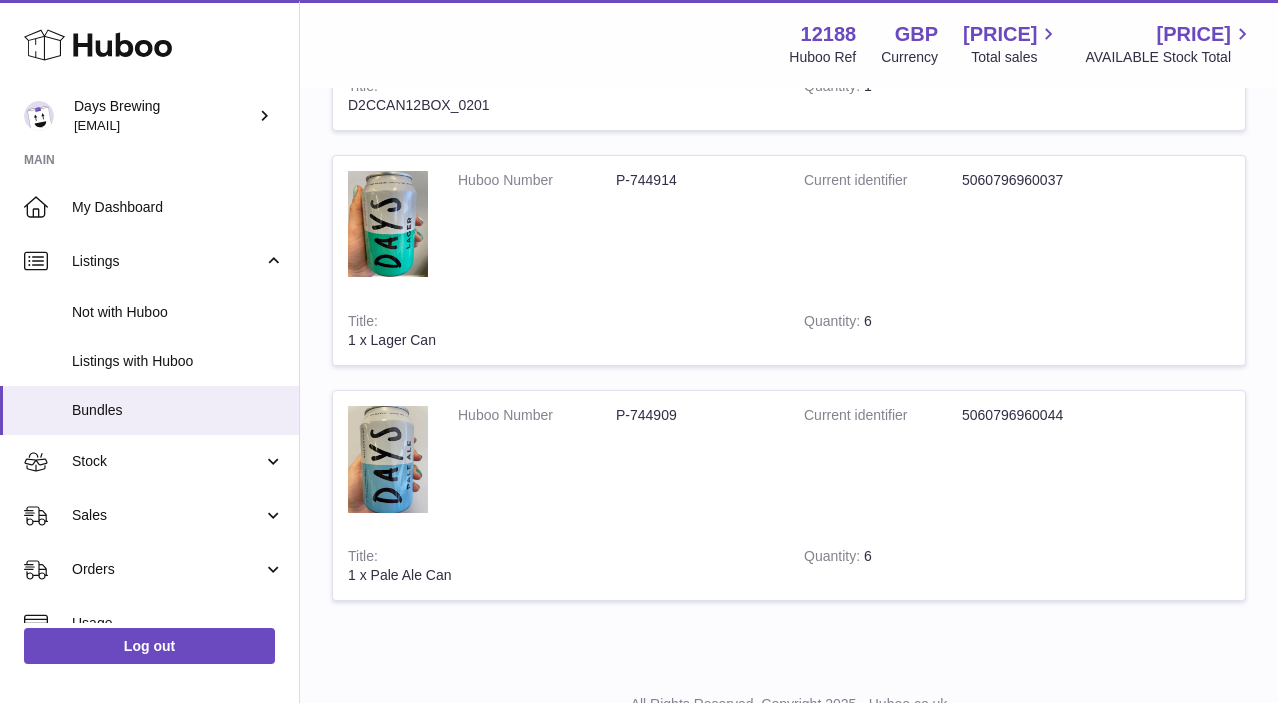 scroll, scrollTop: 8637, scrollLeft: 0, axis: vertical 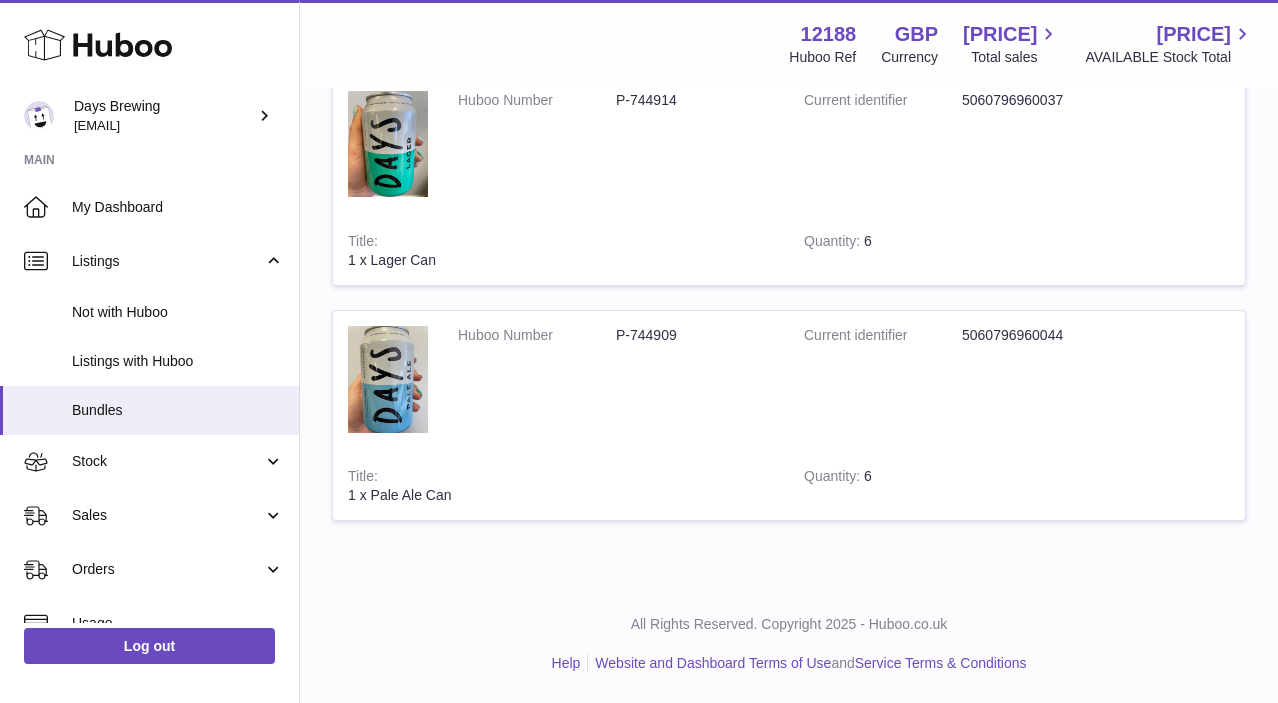 click on "P-744909" at bounding box center [695, 335] 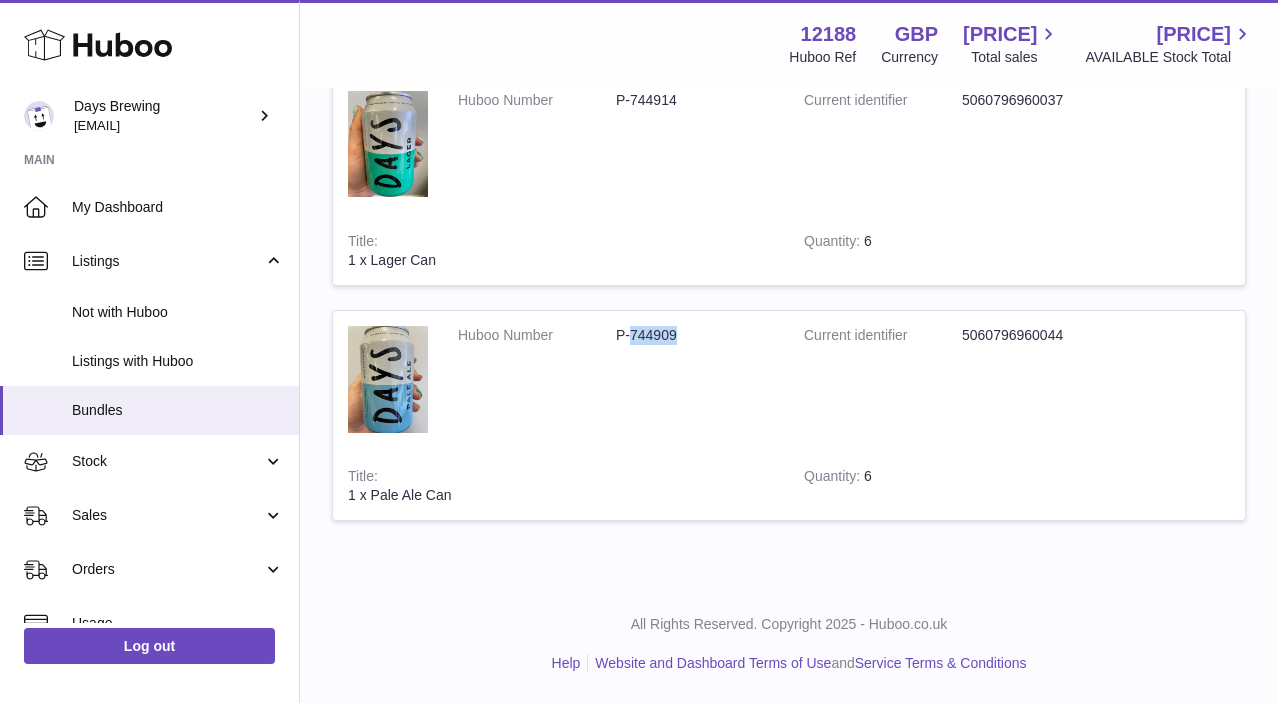 click on "P-744909" at bounding box center (695, 335) 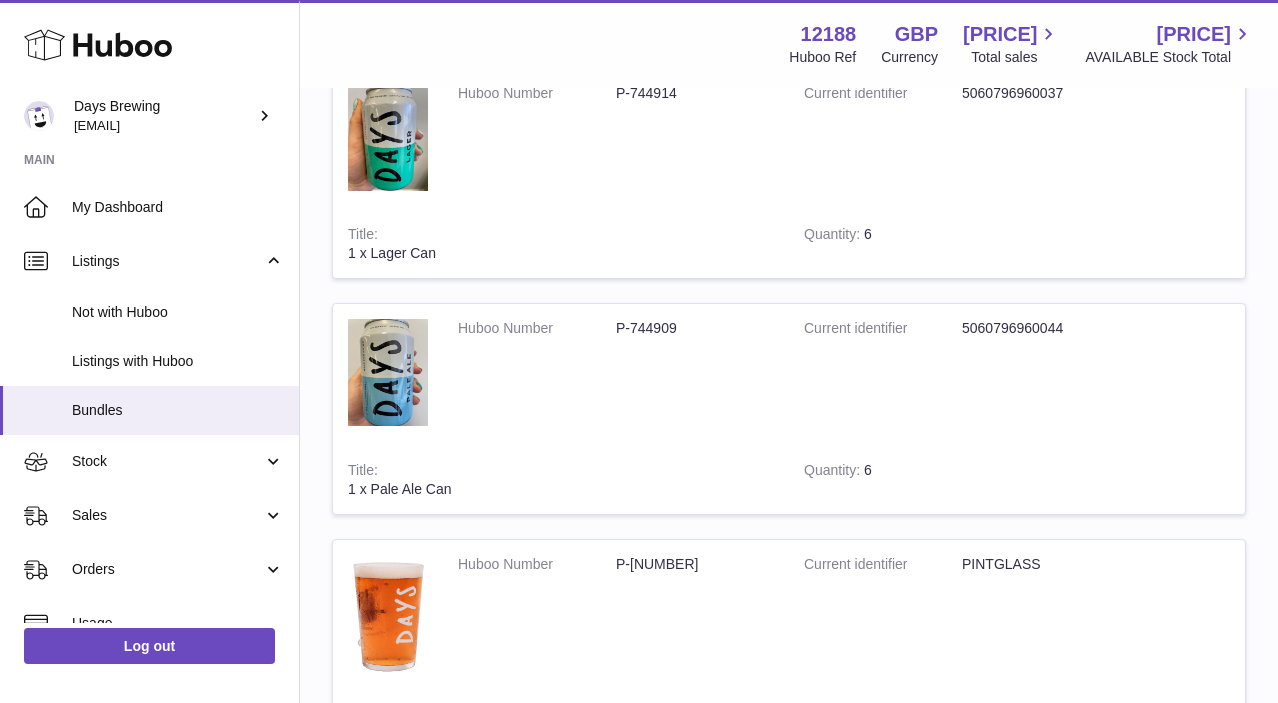 scroll, scrollTop: 7269, scrollLeft: 0, axis: vertical 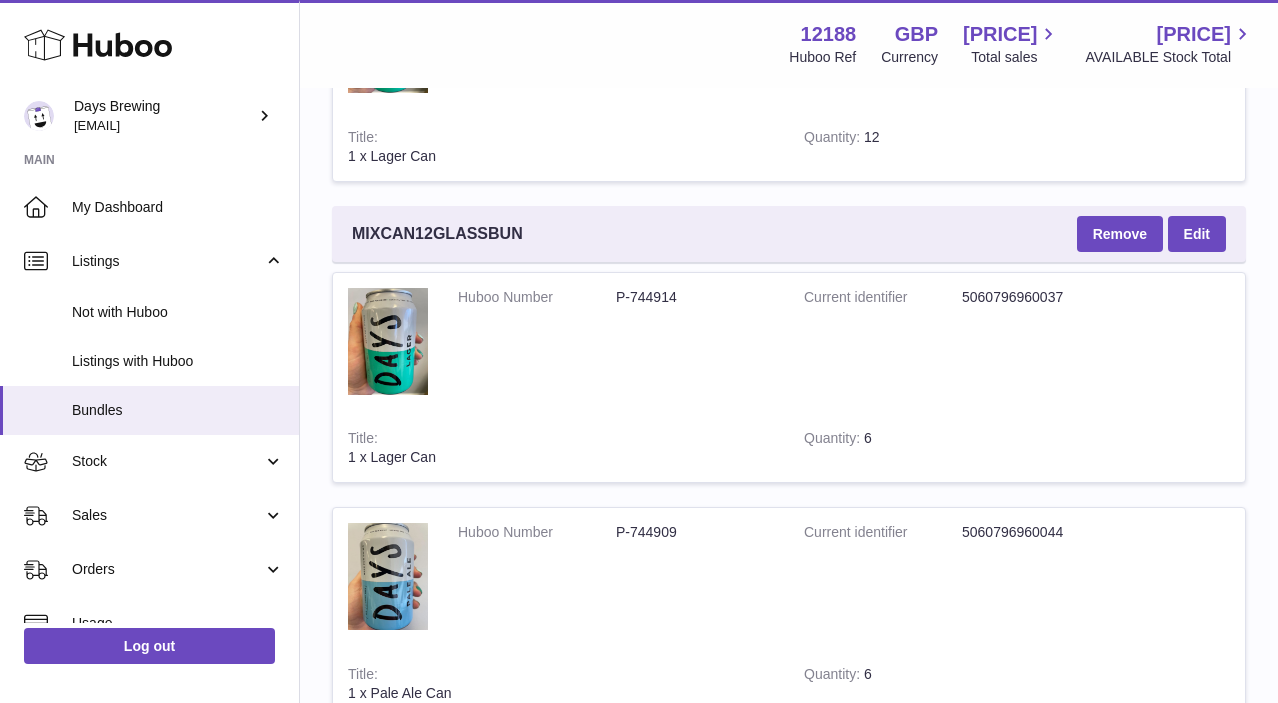 click on "P-744909" at bounding box center [695, 532] 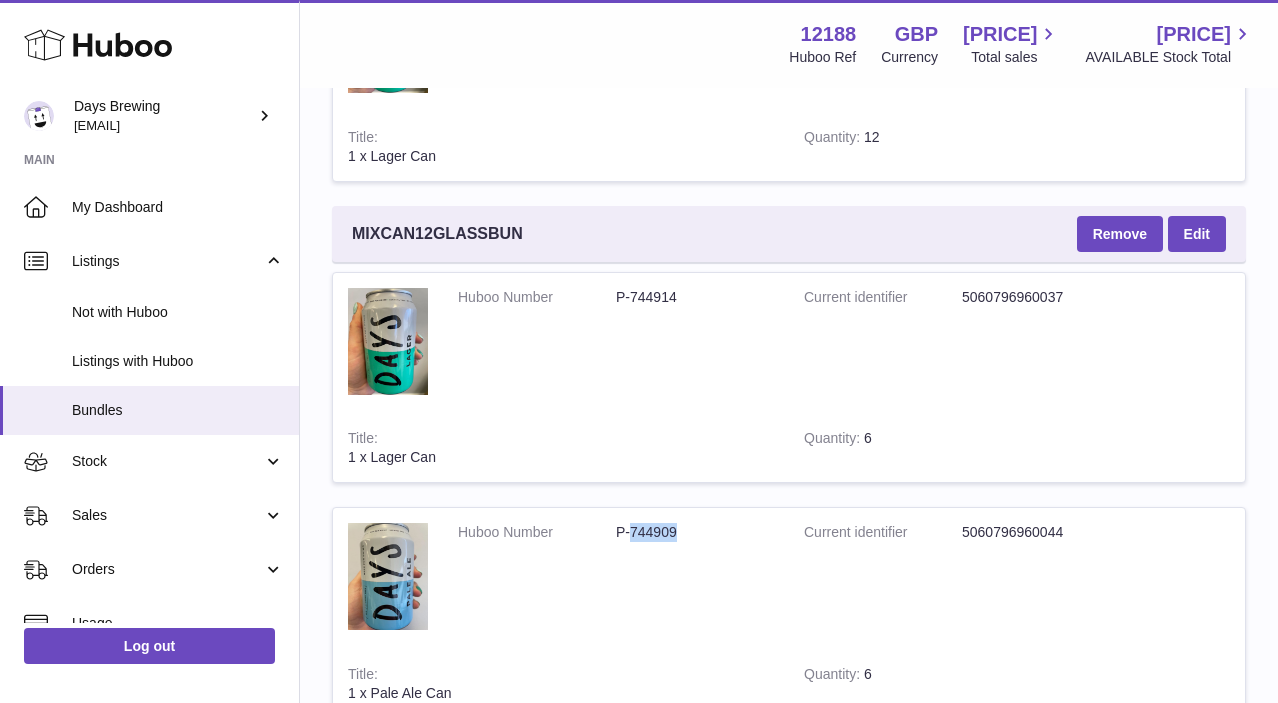 click on "P-744909" at bounding box center (695, 532) 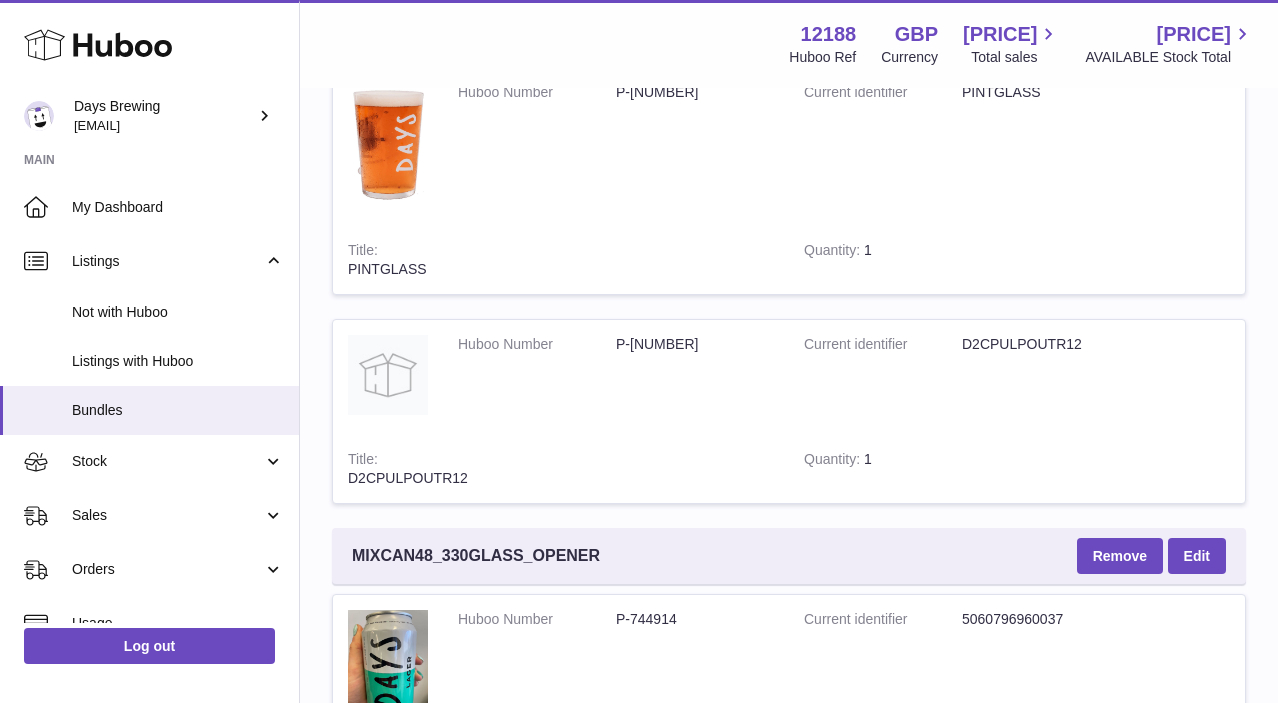 scroll, scrollTop: 0, scrollLeft: 0, axis: both 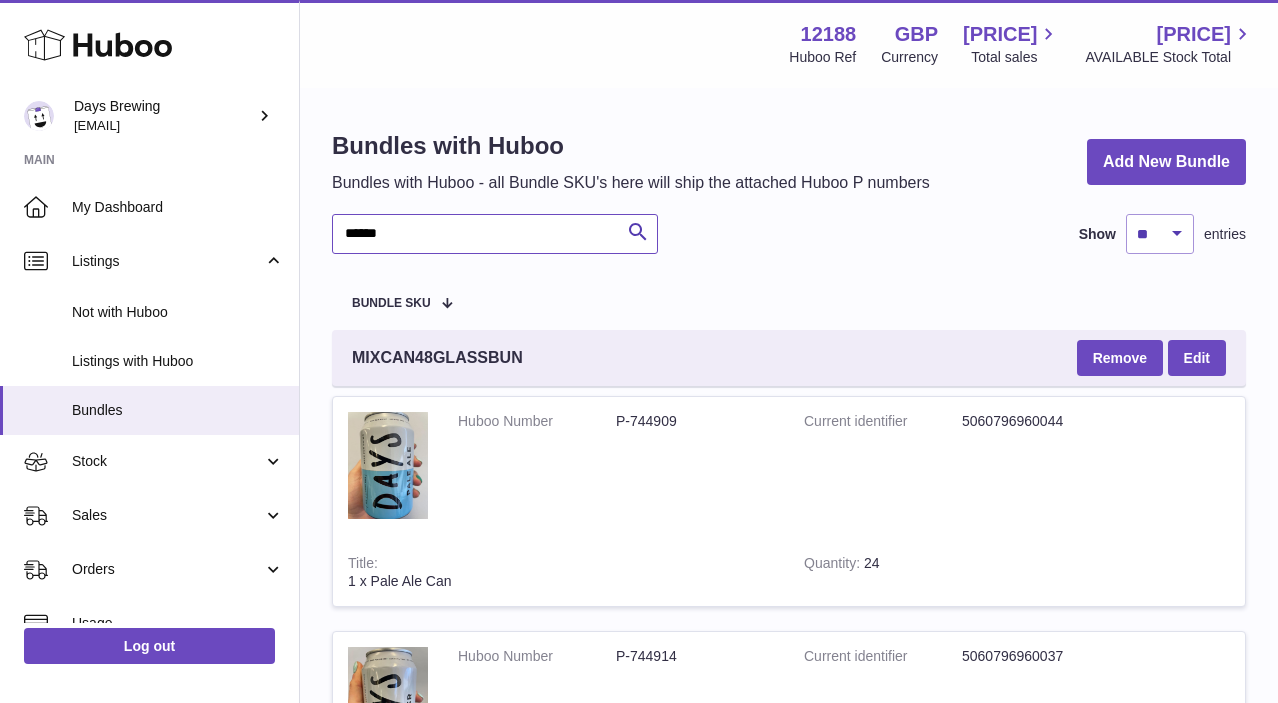 click on "******" at bounding box center (495, 234) 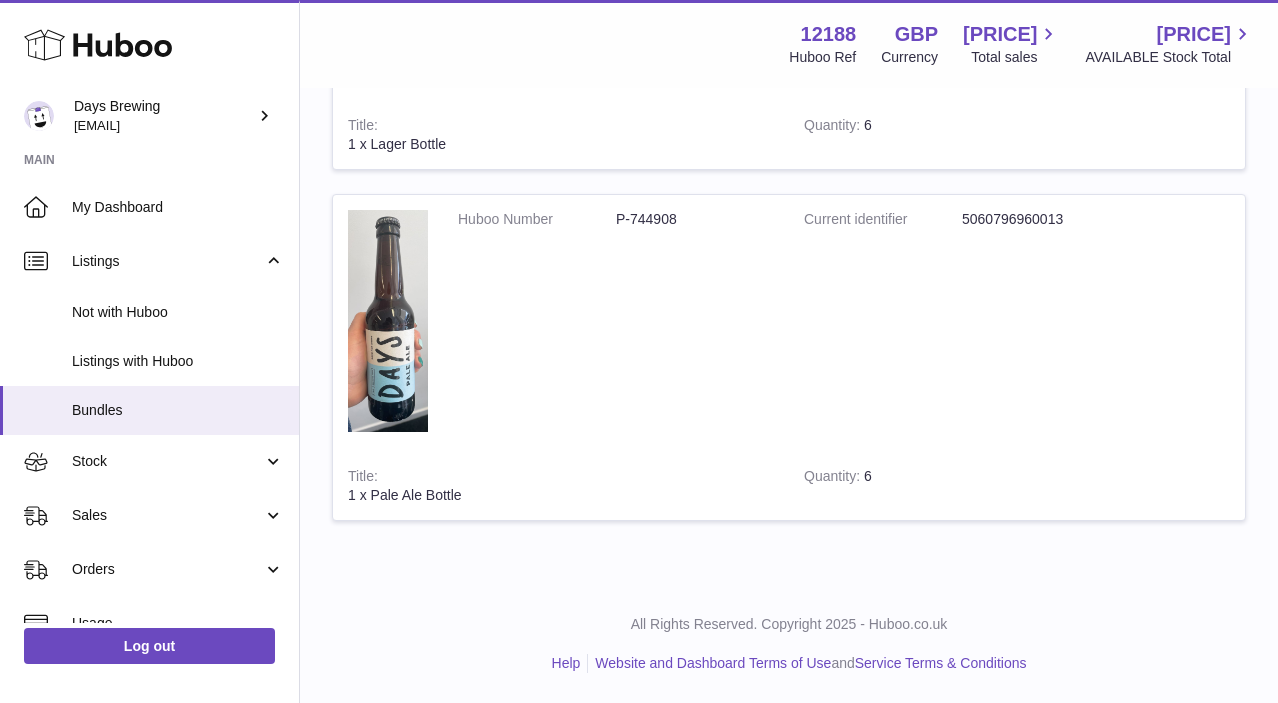 scroll, scrollTop: 4946, scrollLeft: 0, axis: vertical 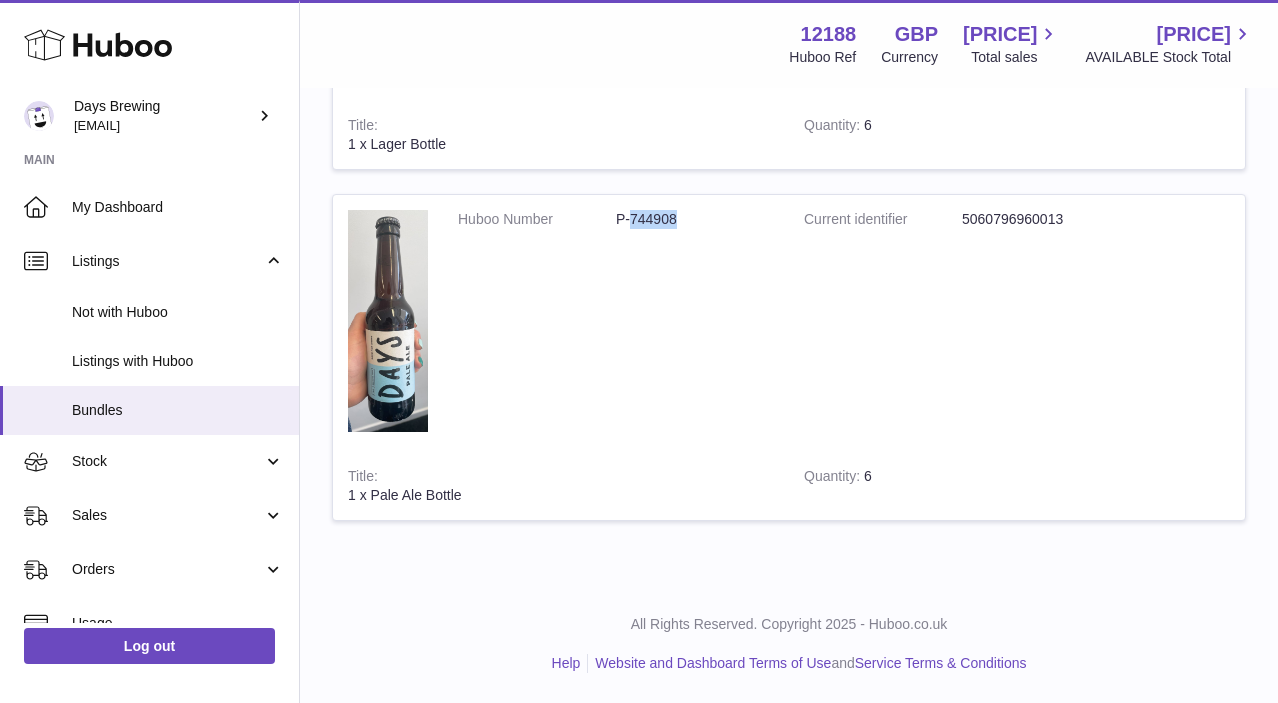 click on "P-744908" at bounding box center [695, 219] 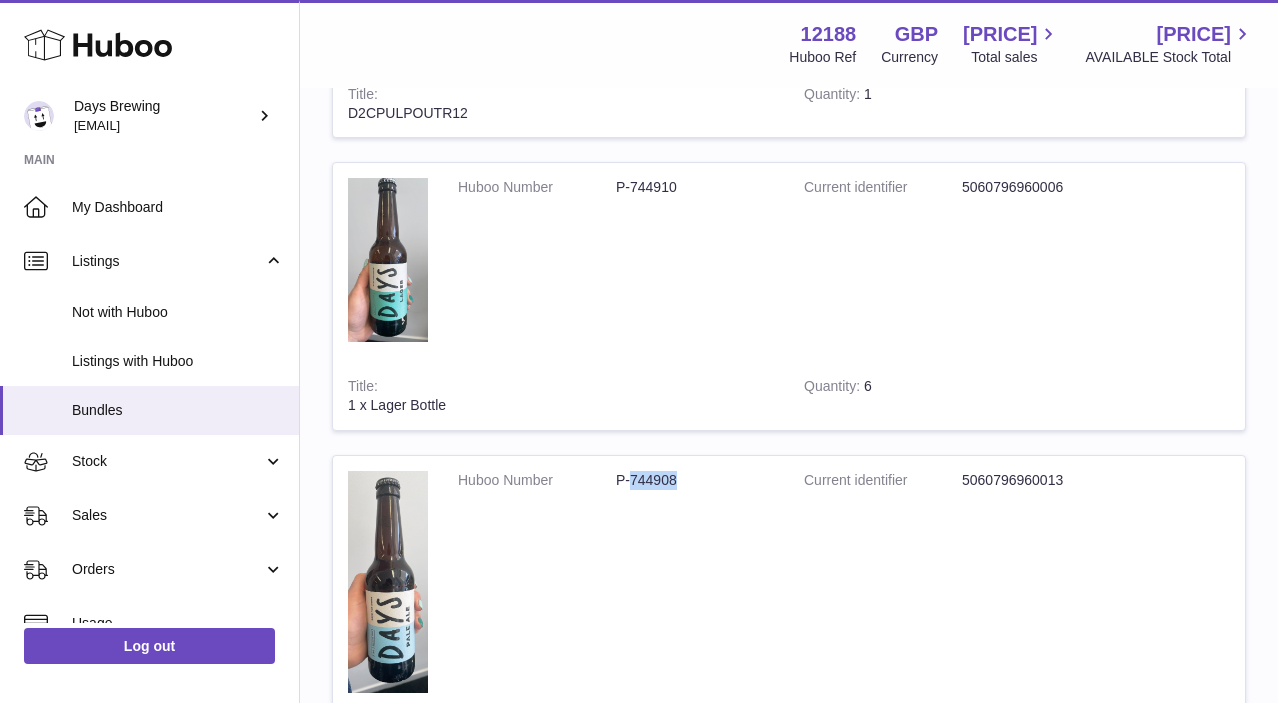 scroll, scrollTop: 4643, scrollLeft: 0, axis: vertical 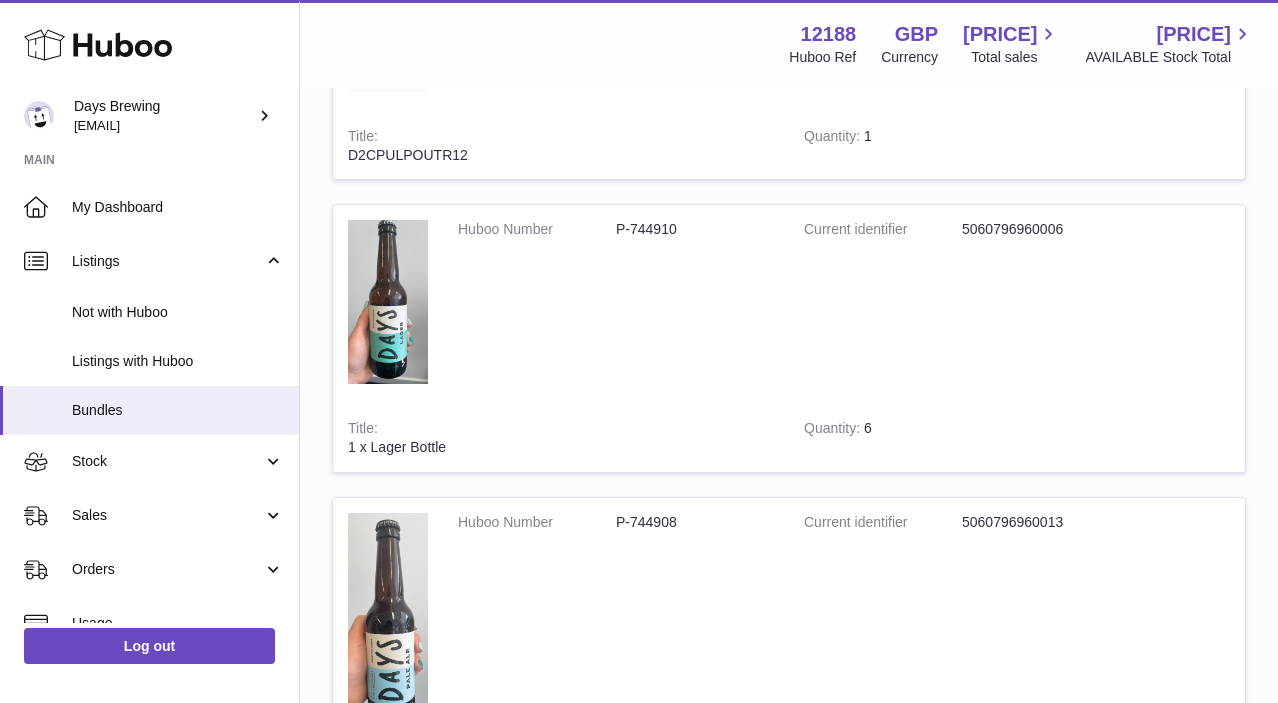 click on "P-744910" at bounding box center [695, 229] 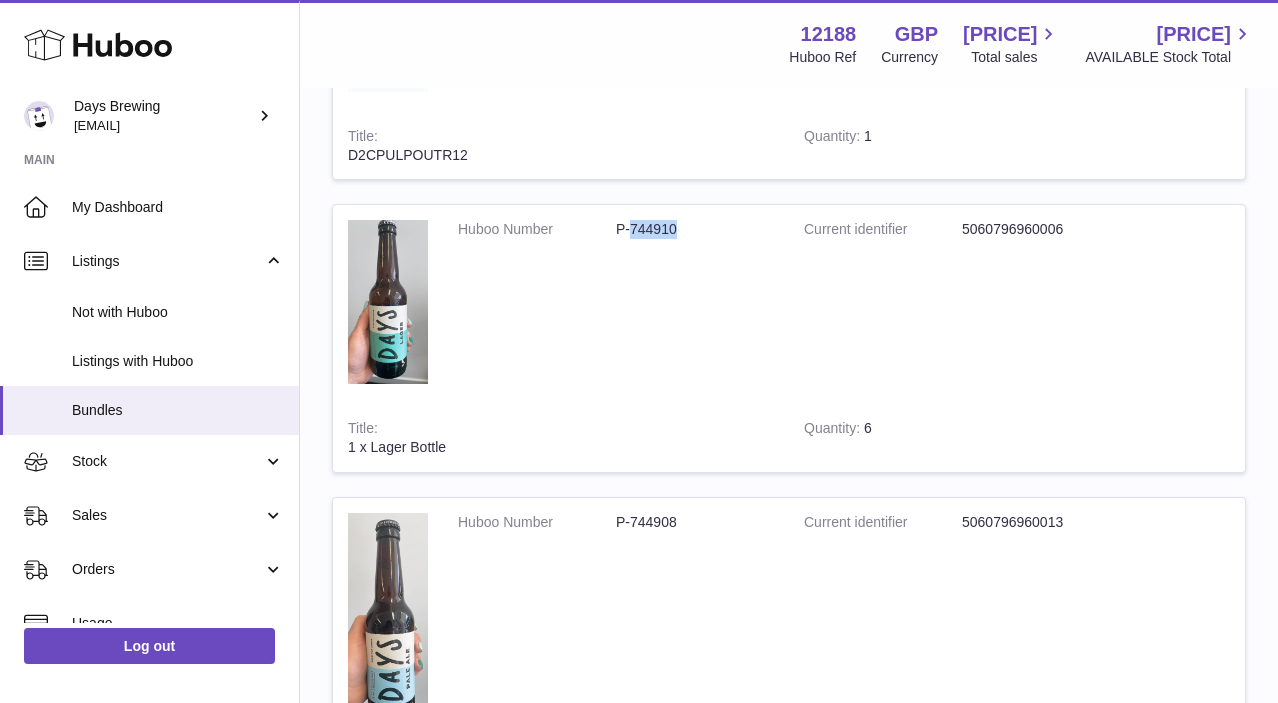 click on "P-744910" at bounding box center (695, 229) 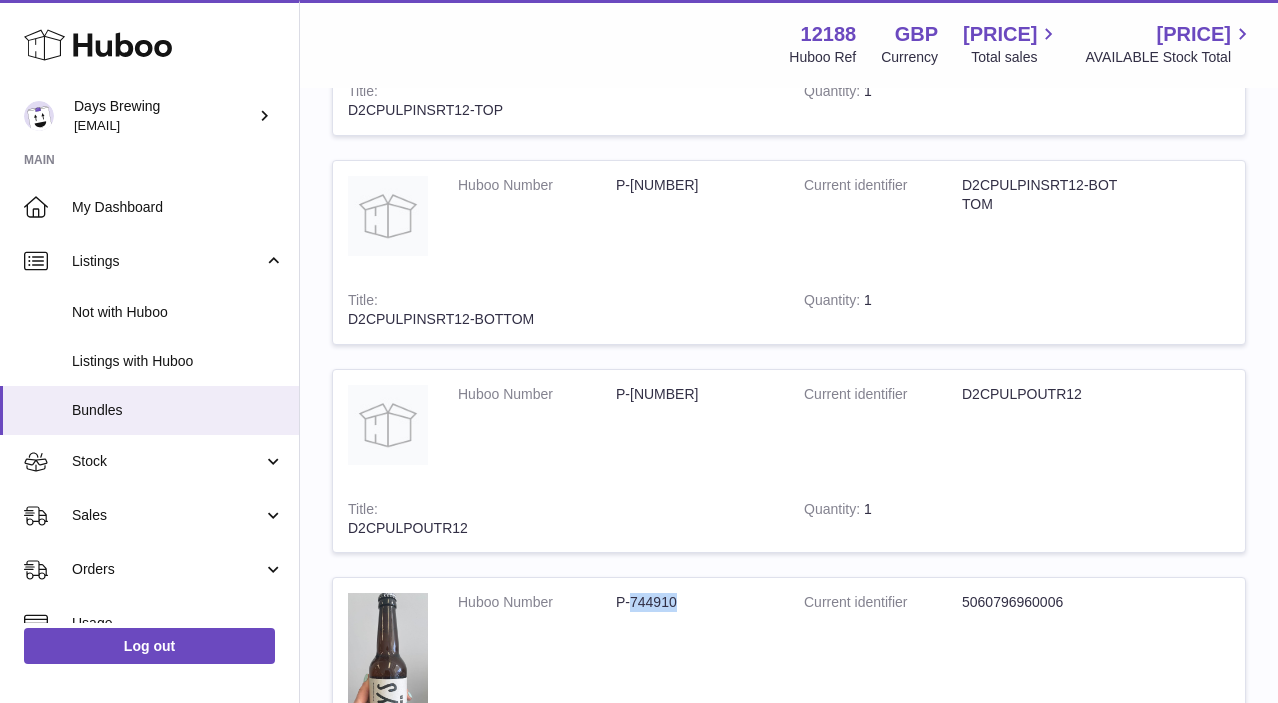 scroll, scrollTop: 4253, scrollLeft: 0, axis: vertical 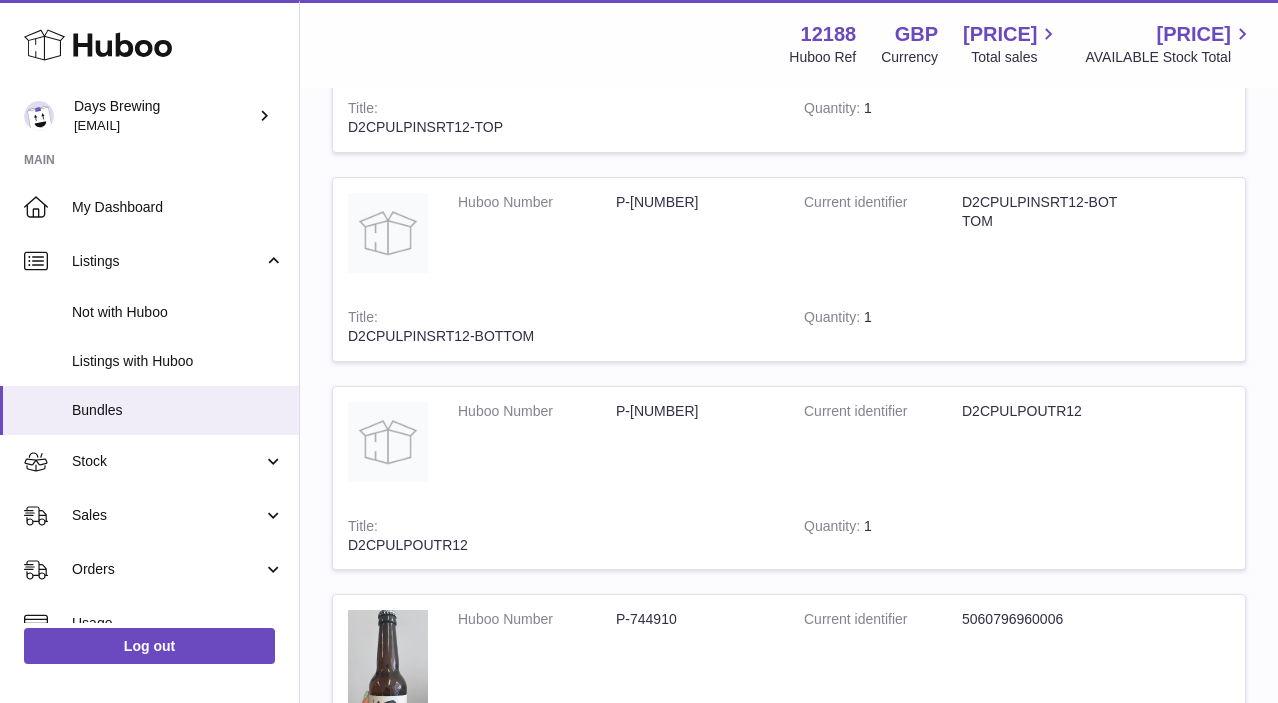click on "P-801265" at bounding box center [695, 411] 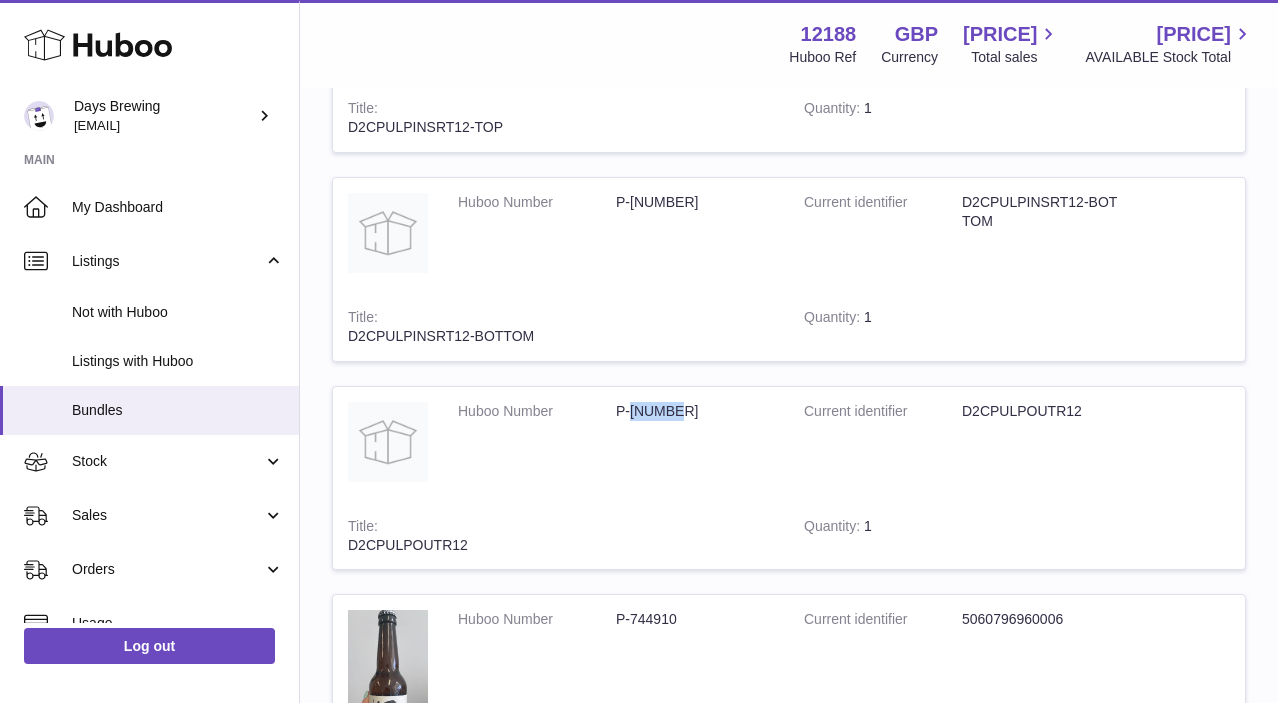click on "P-801265" at bounding box center [695, 411] 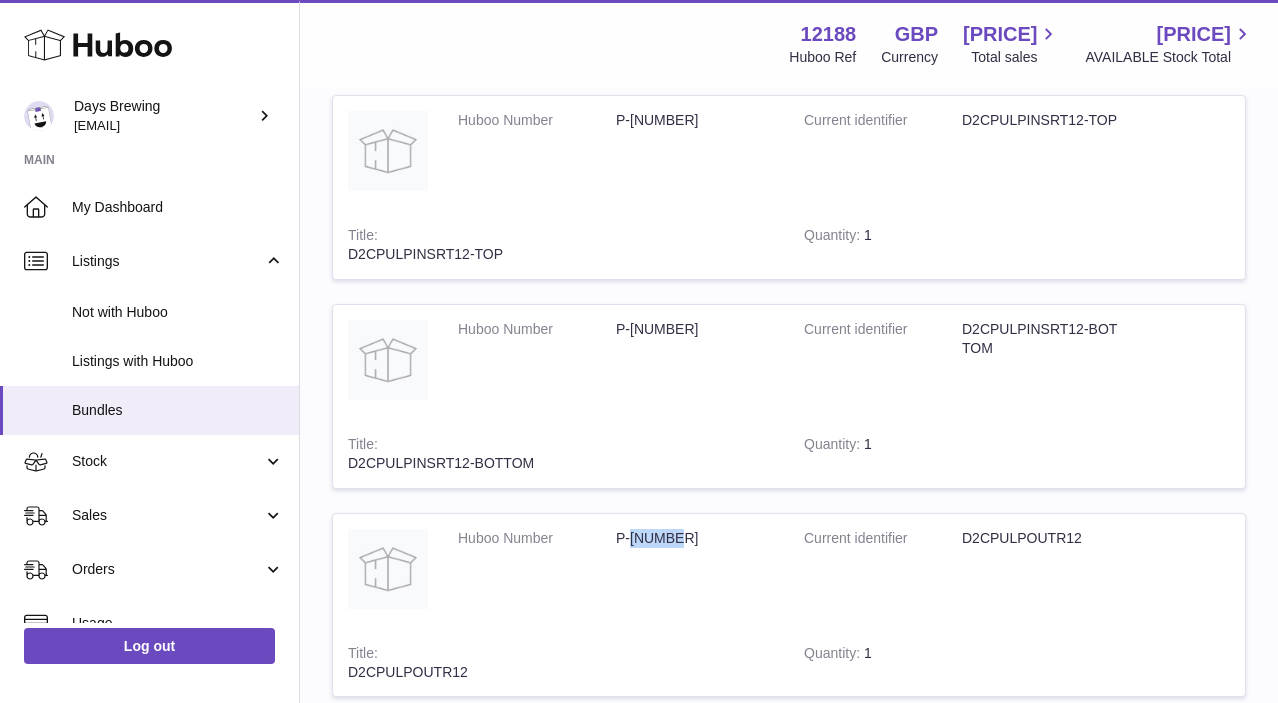 scroll, scrollTop: 4112, scrollLeft: 0, axis: vertical 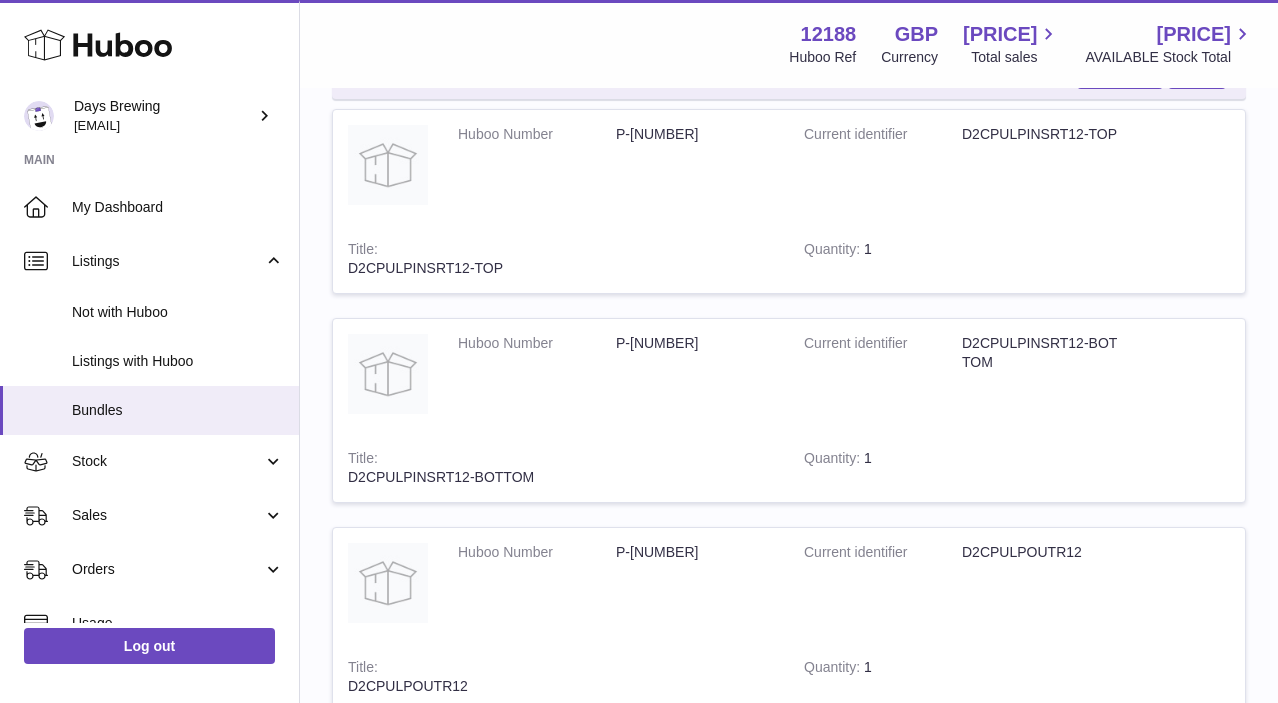 click on "P-[NUMBER]" at bounding box center (695, 343) 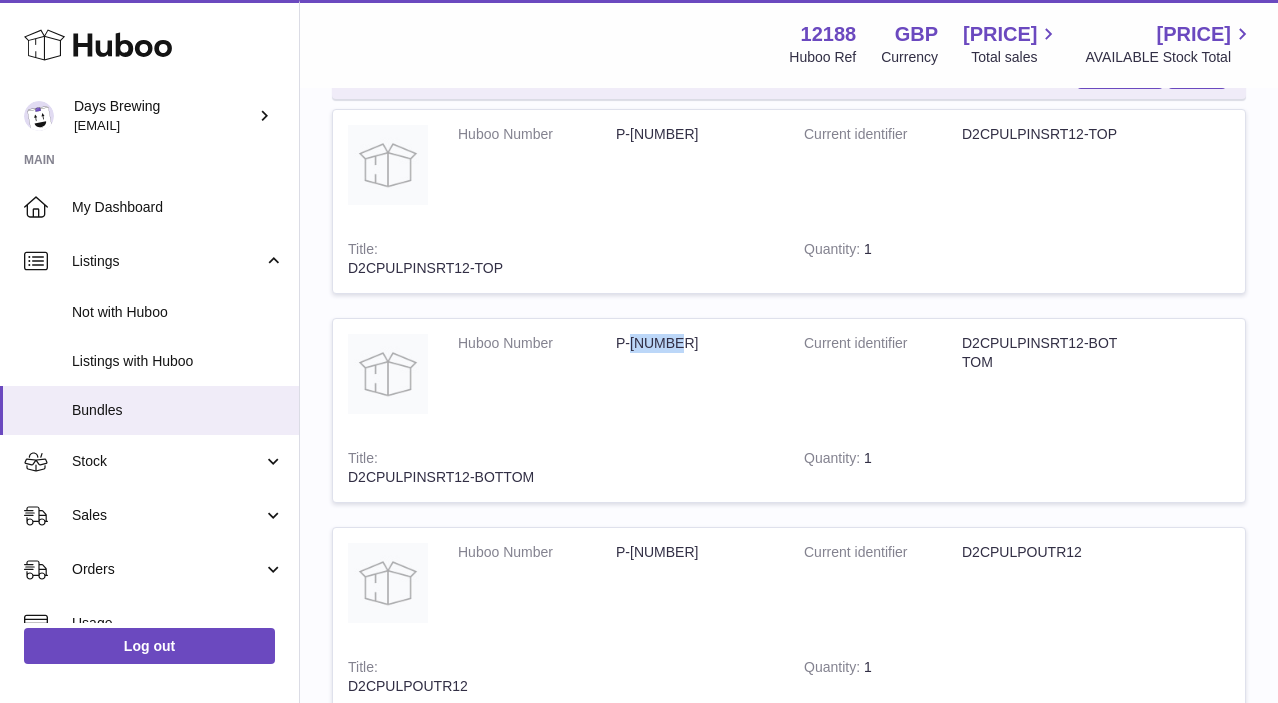 click on "P-[NUMBER]" at bounding box center [695, 343] 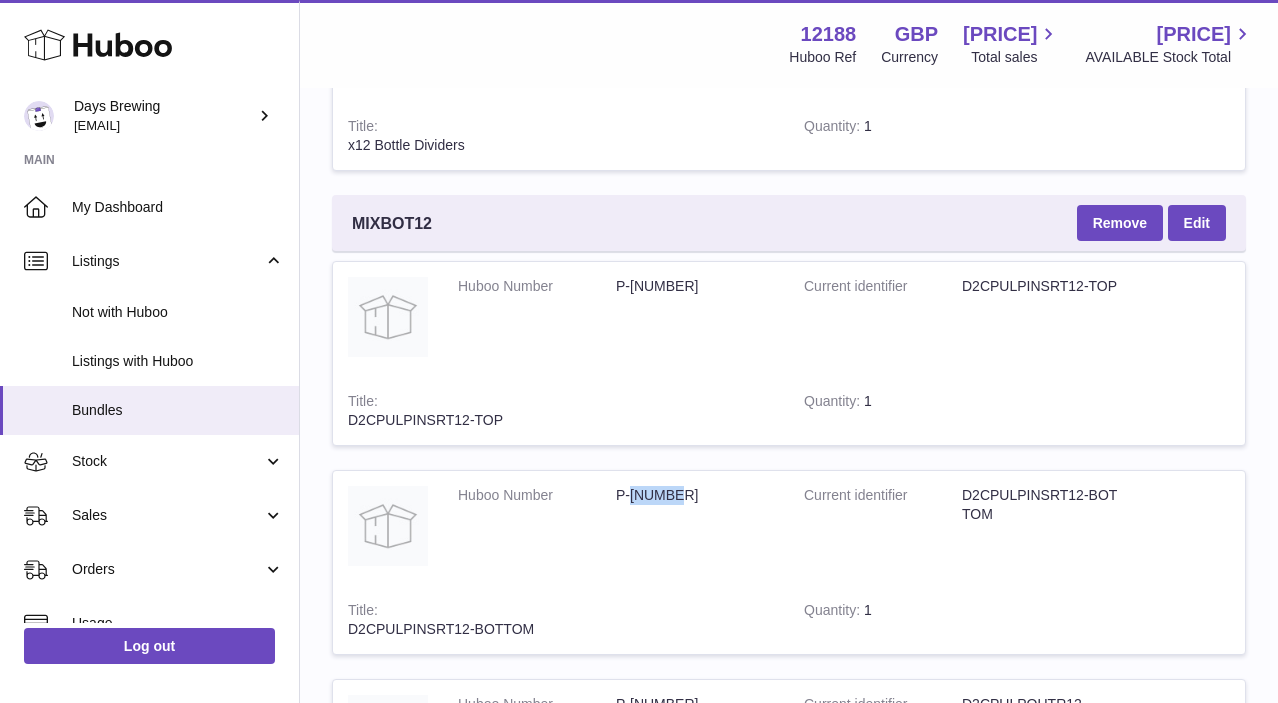 scroll, scrollTop: 3932, scrollLeft: 0, axis: vertical 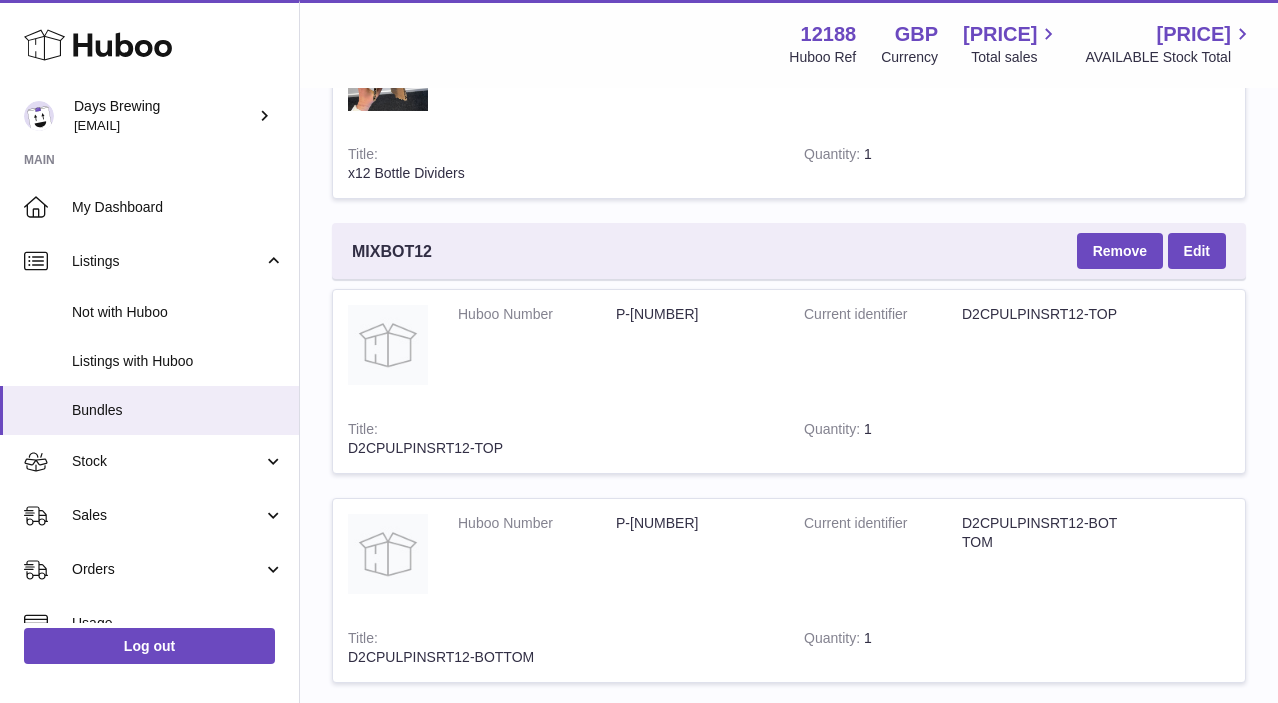 click on "P-[NUMBER]" at bounding box center [695, 314] 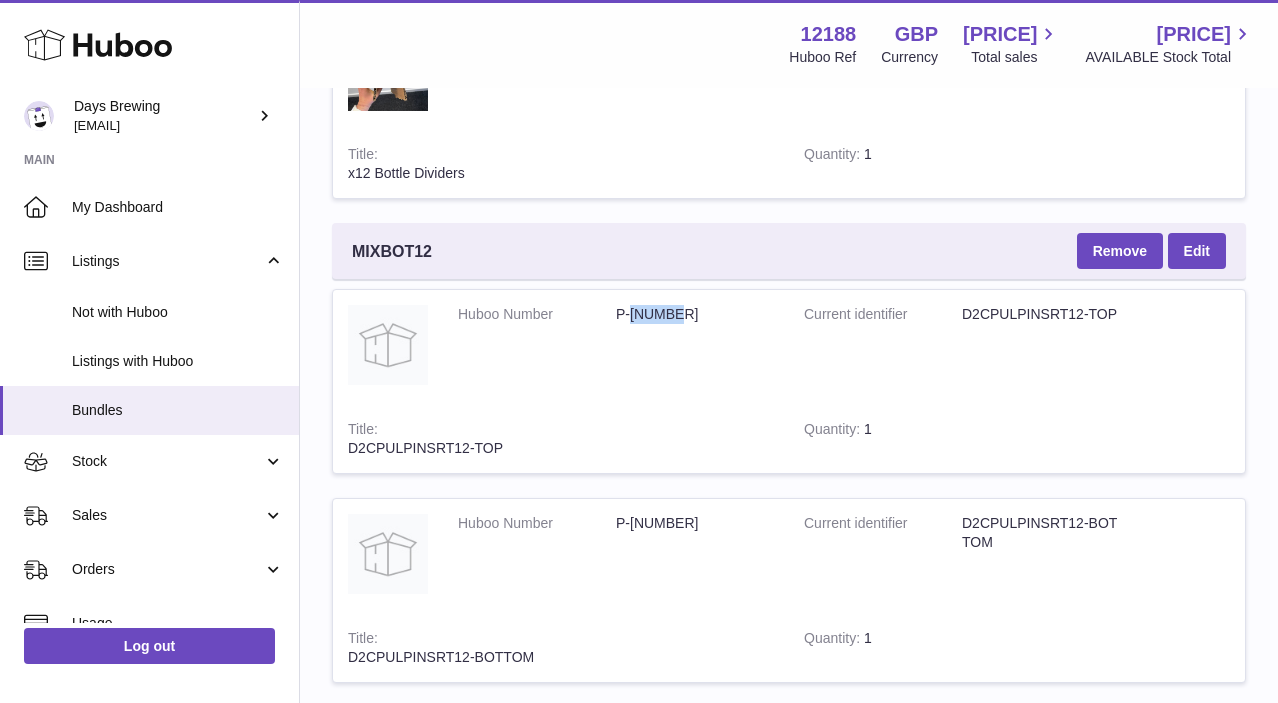 click on "P-[NUMBER]" at bounding box center (695, 314) 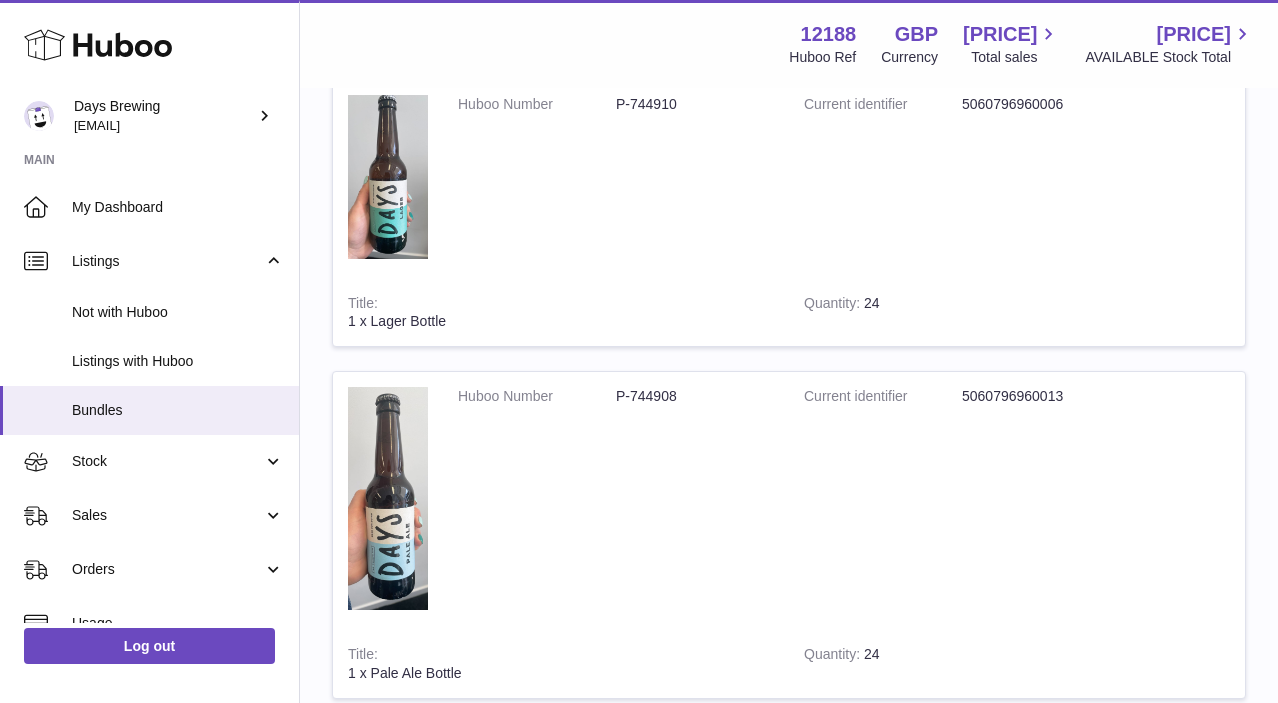 scroll, scrollTop: 0, scrollLeft: 0, axis: both 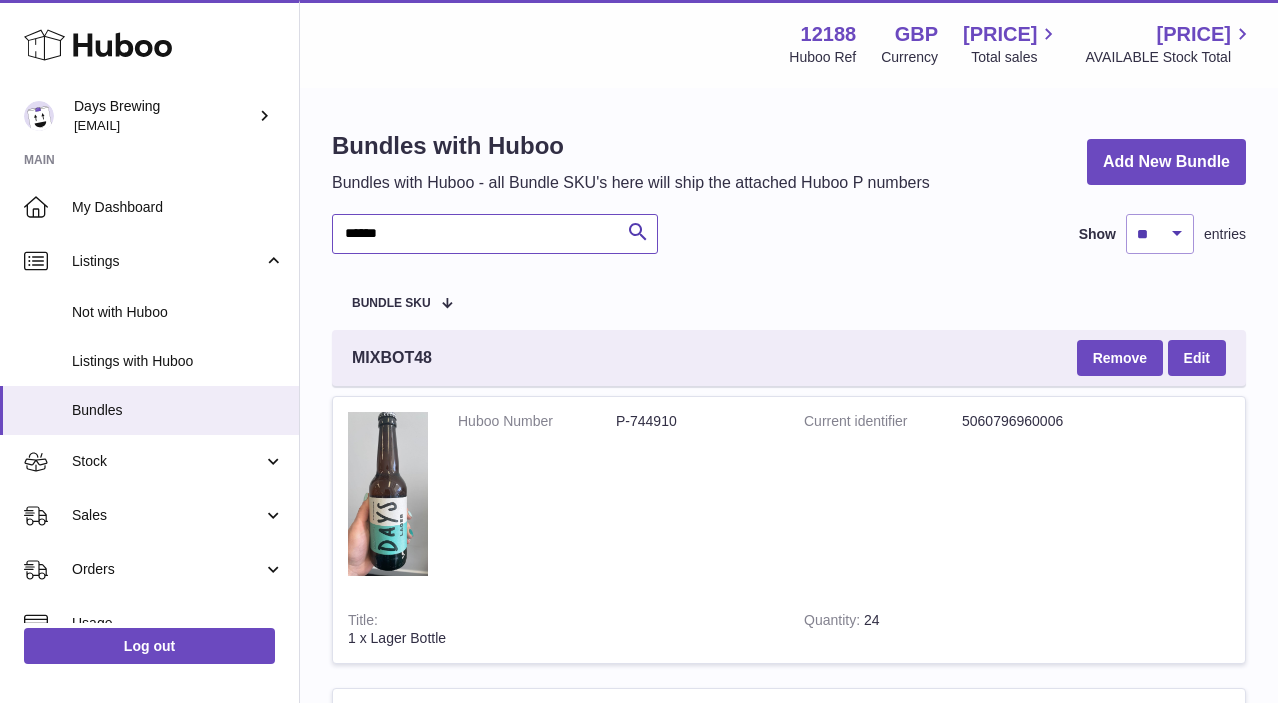 click on "******" at bounding box center (495, 234) 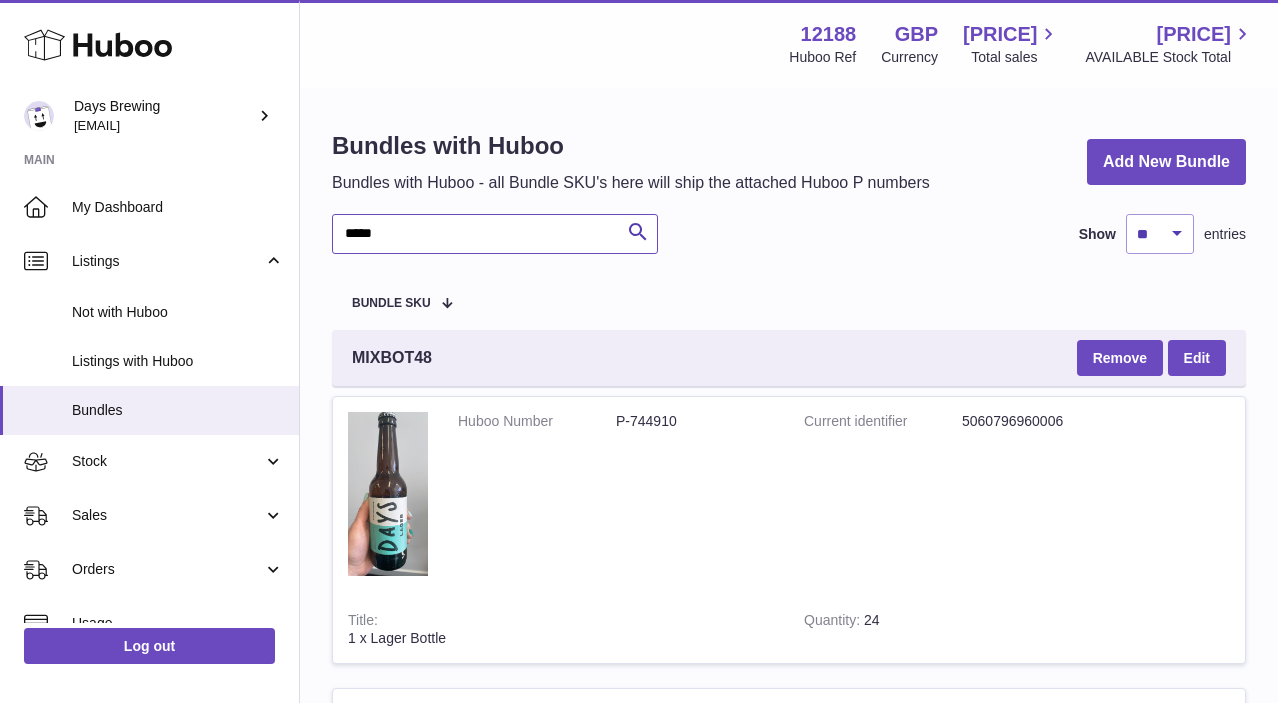 type on "*****" 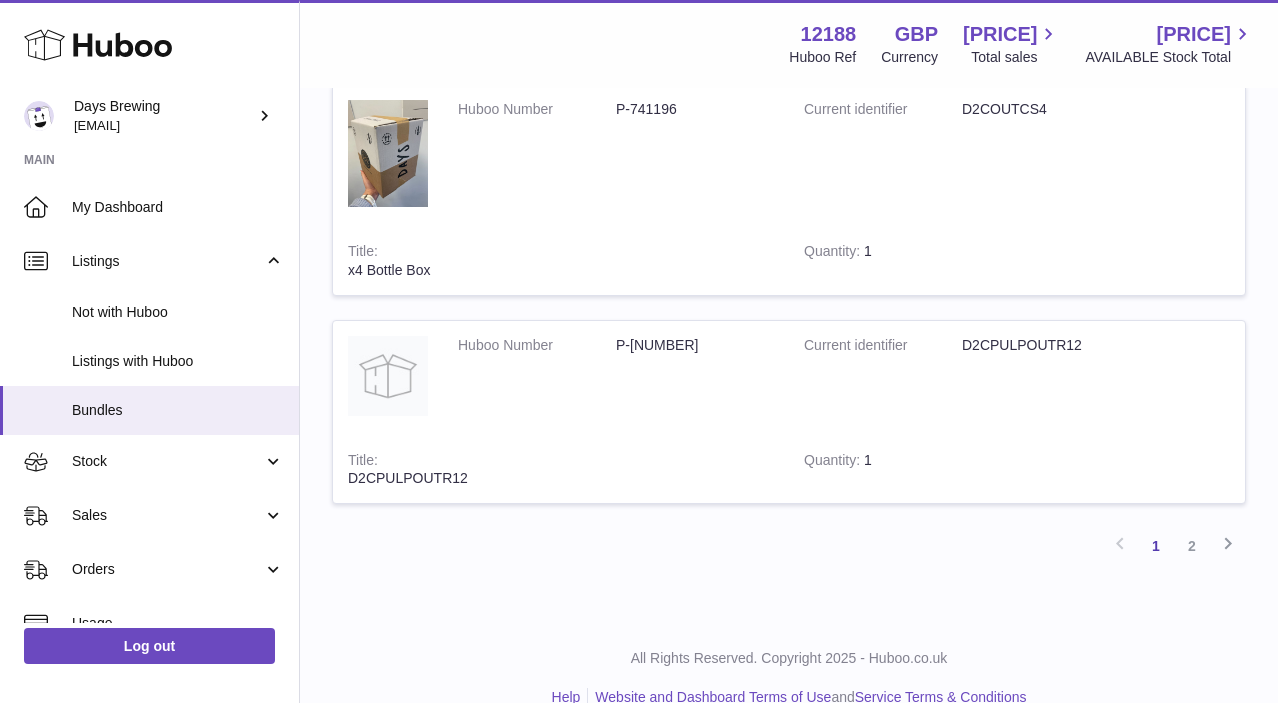 scroll, scrollTop: 9921, scrollLeft: 0, axis: vertical 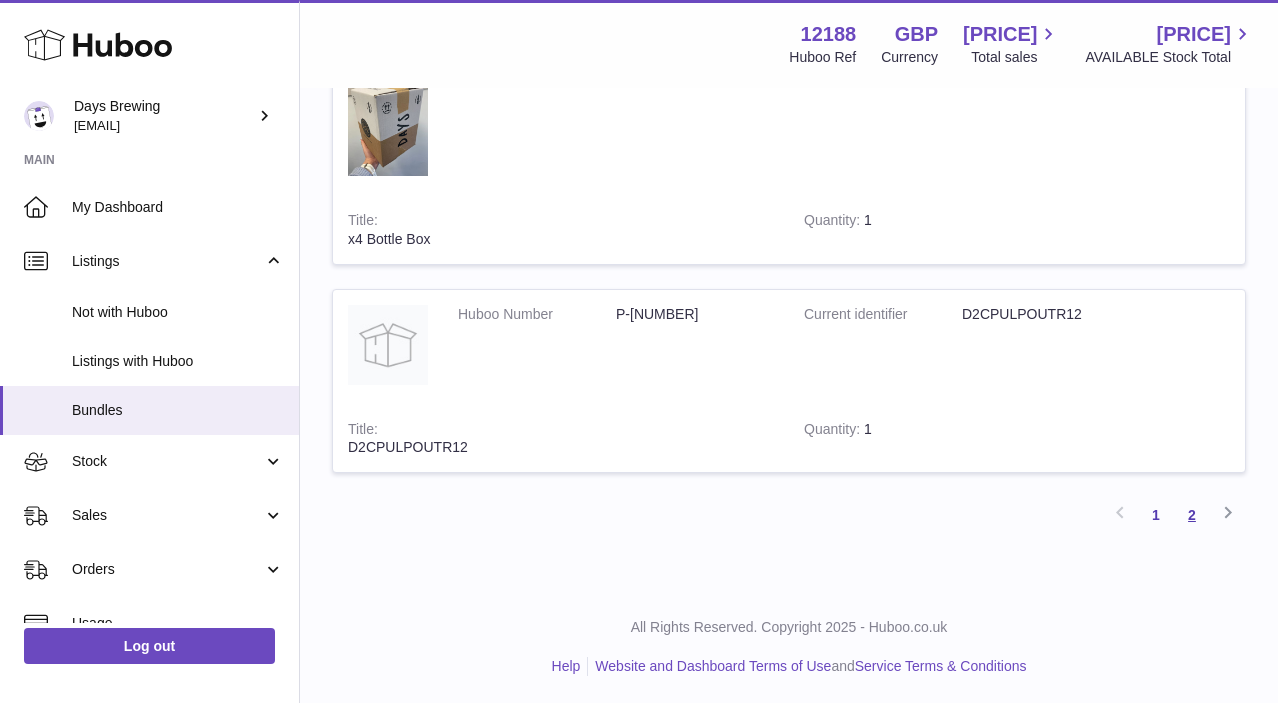 click on "2" at bounding box center [1192, 515] 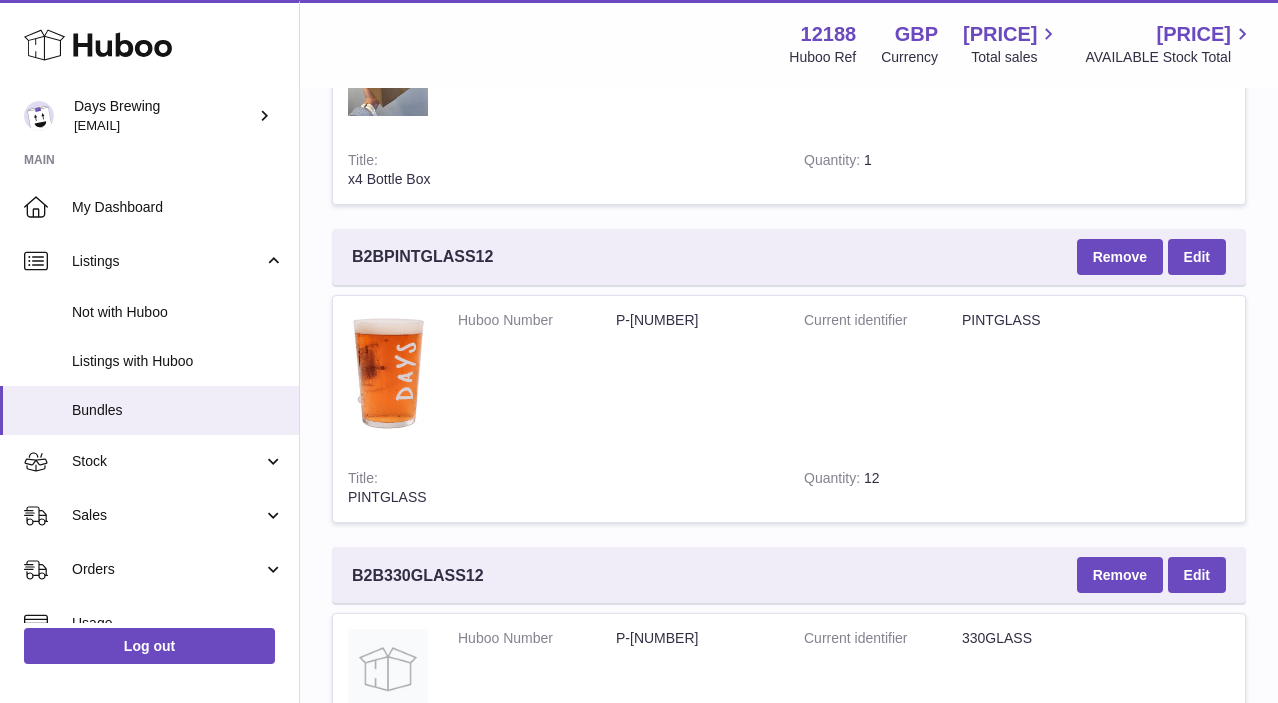 scroll, scrollTop: 5849, scrollLeft: 0, axis: vertical 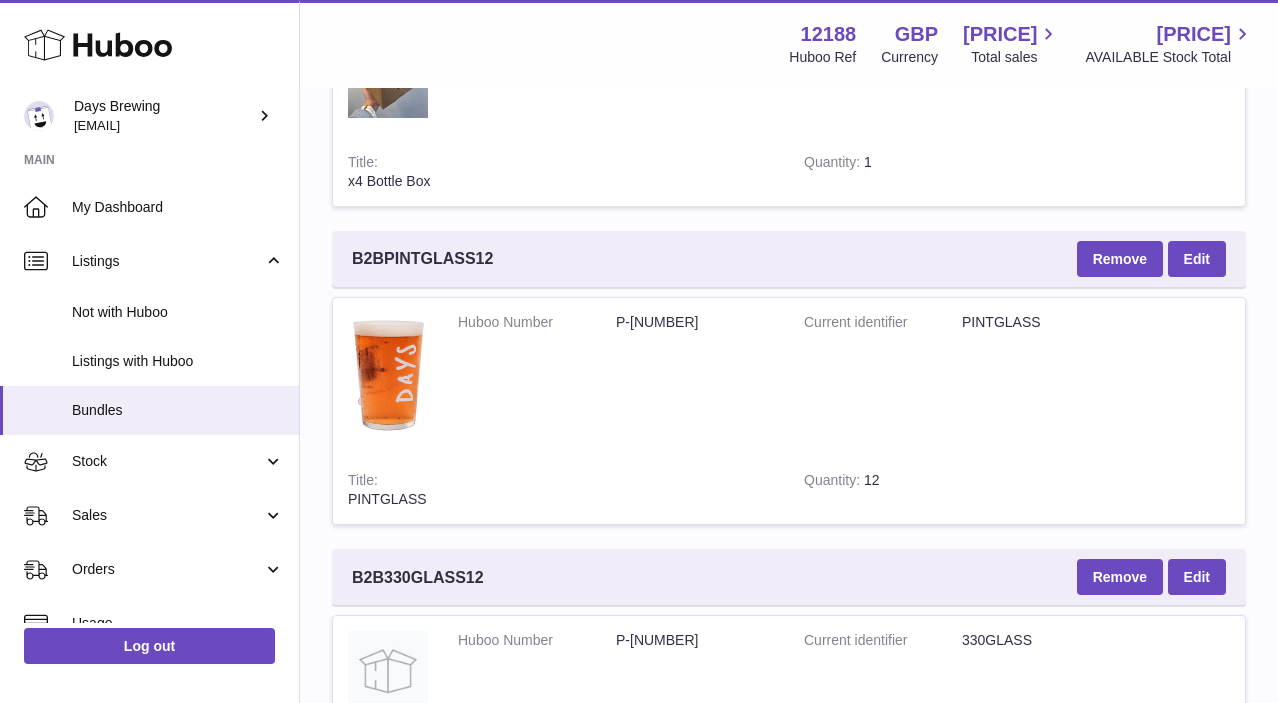 click on "P-791834" at bounding box center [695, 322] 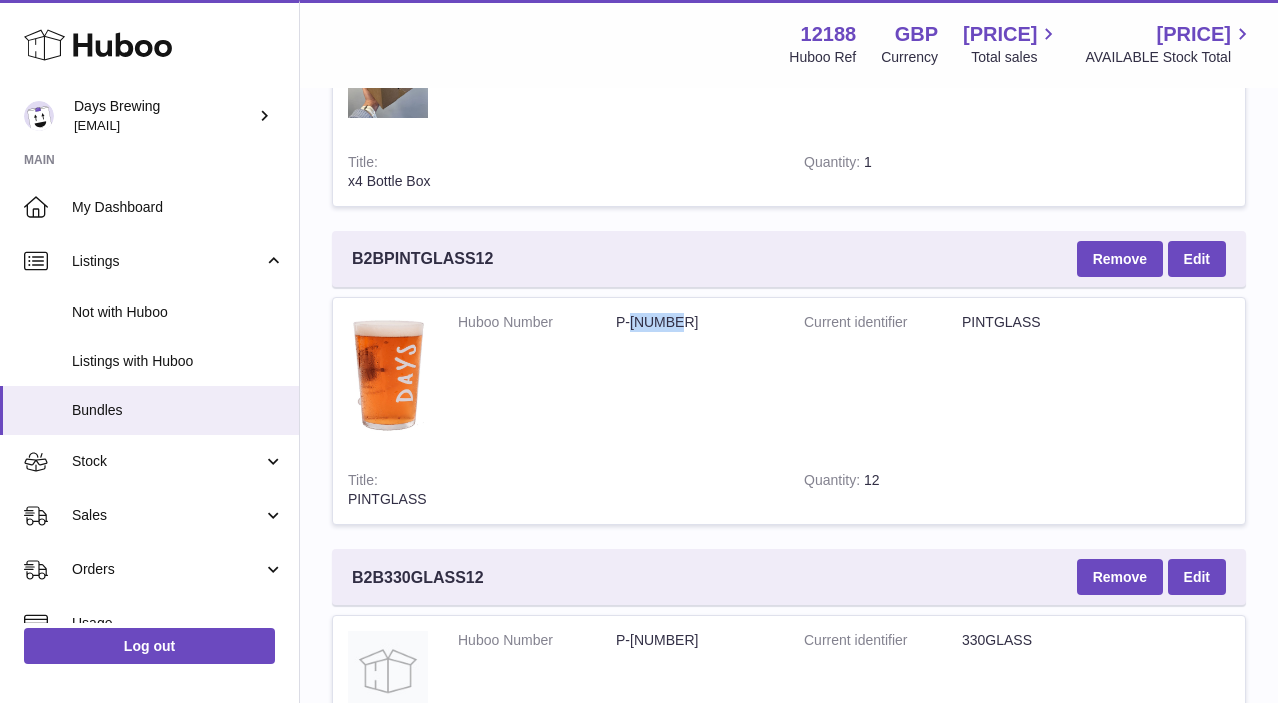 click on "P-791834" at bounding box center (695, 322) 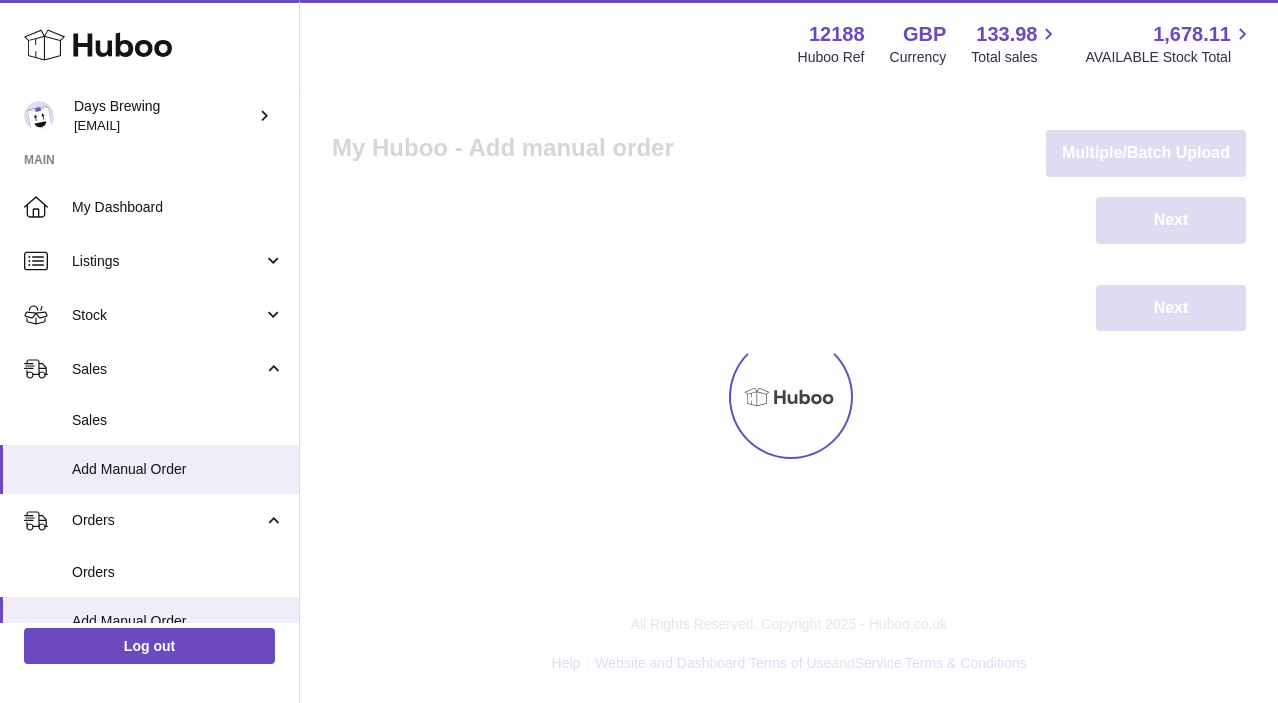 scroll, scrollTop: 0, scrollLeft: 0, axis: both 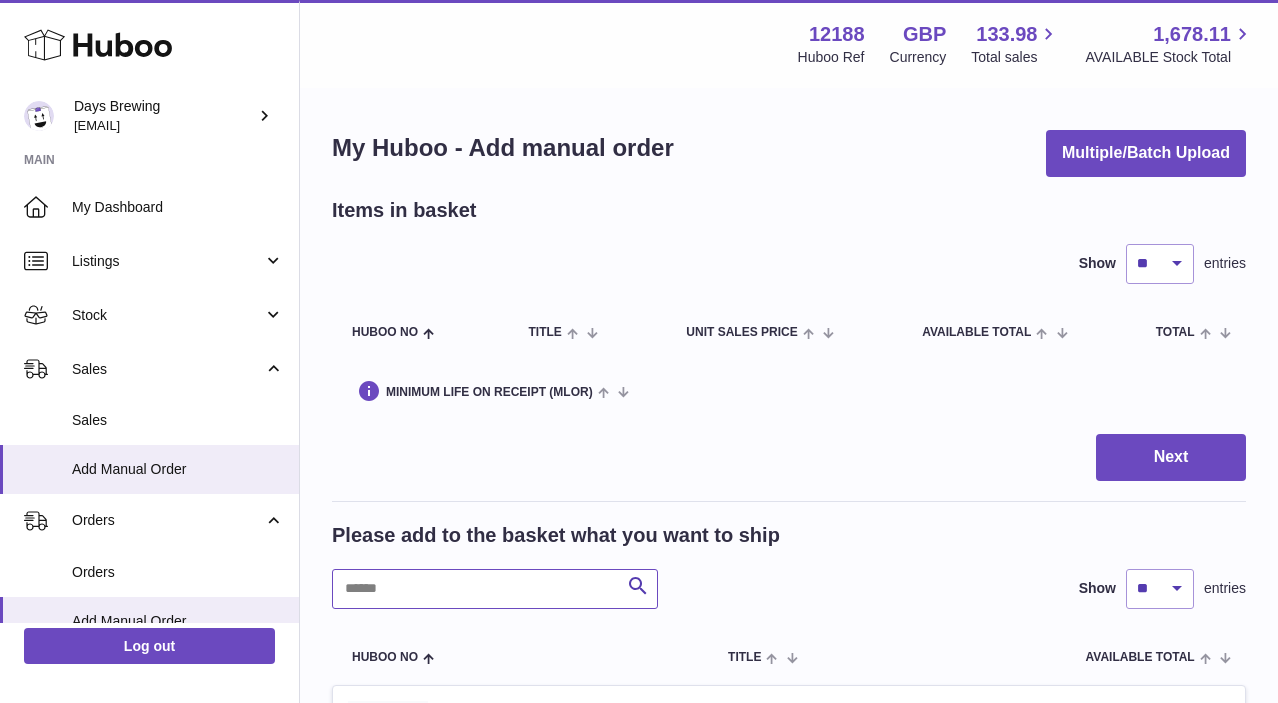 click at bounding box center [495, 589] 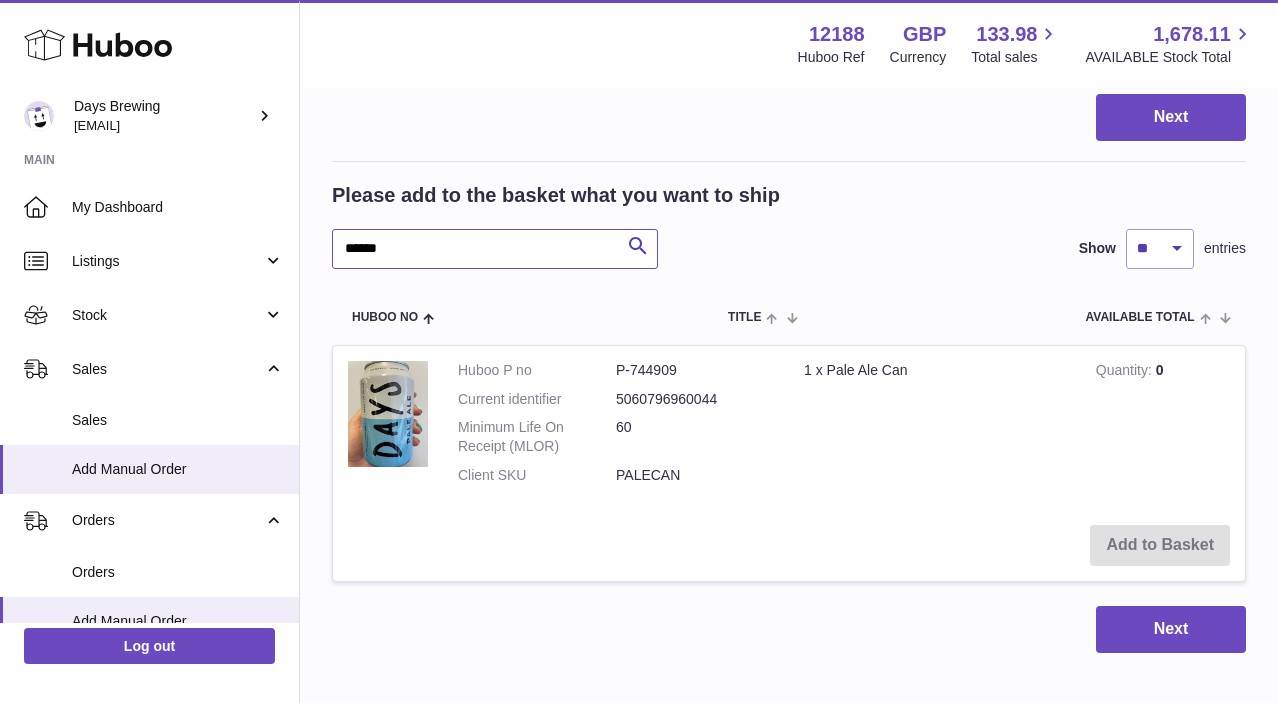 scroll, scrollTop: 343, scrollLeft: 0, axis: vertical 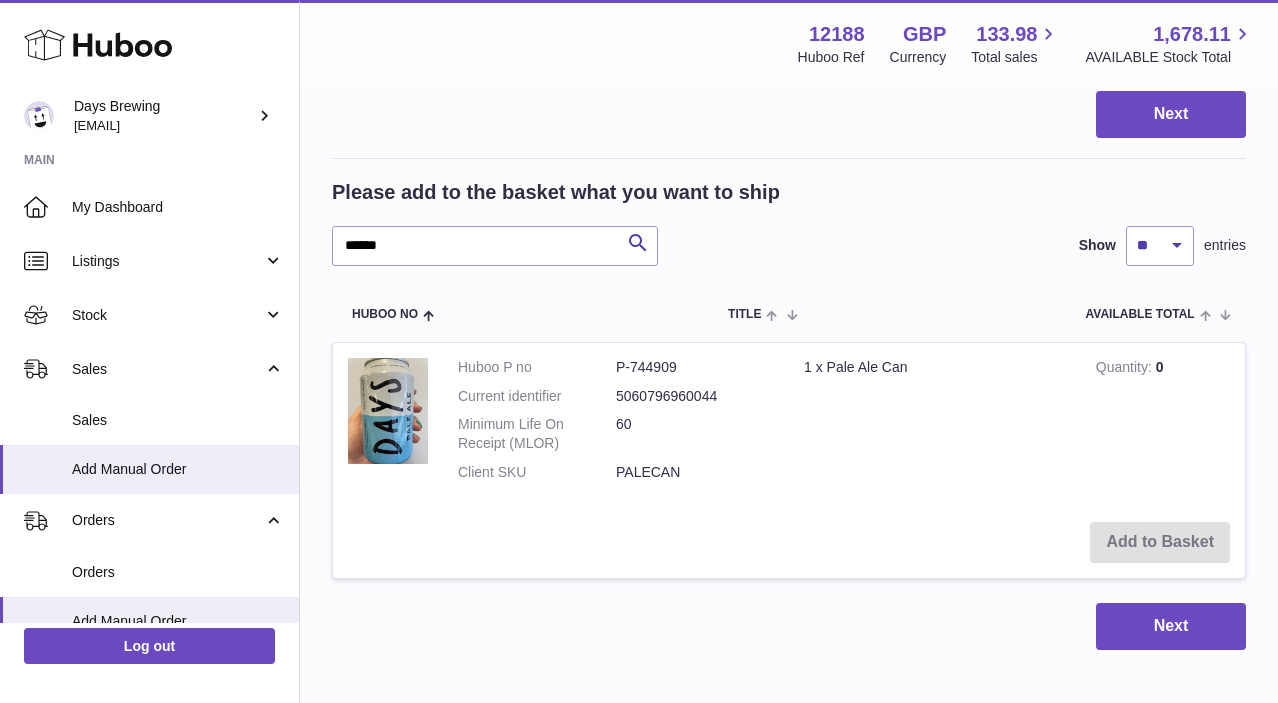 click on "Add to Basket" at bounding box center (789, 542) 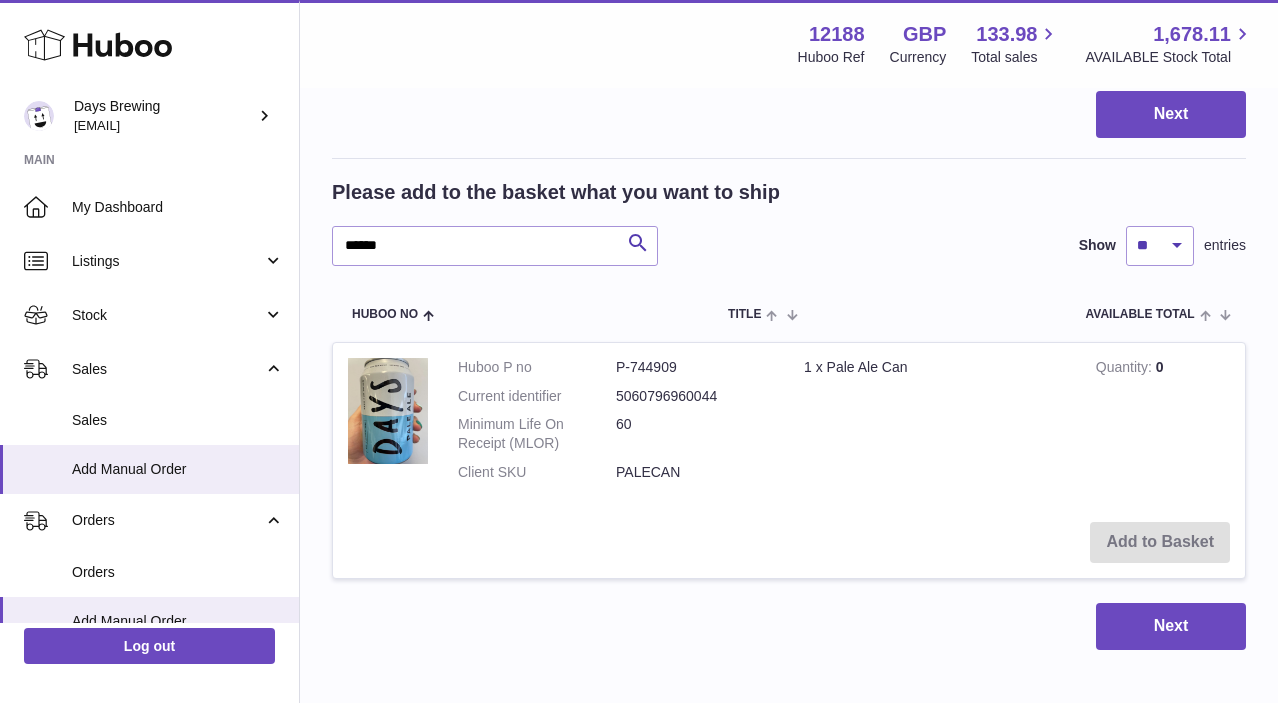click on "Add to Basket" at bounding box center (789, 542) 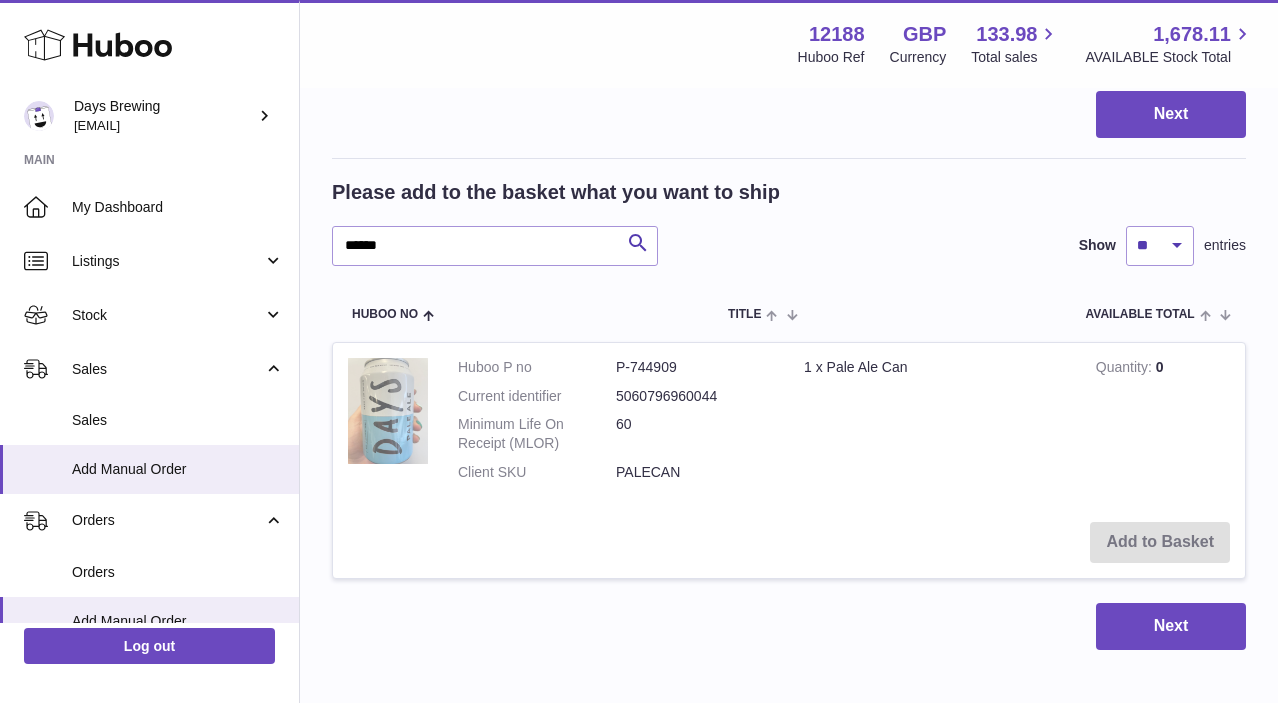 click at bounding box center (388, 411) 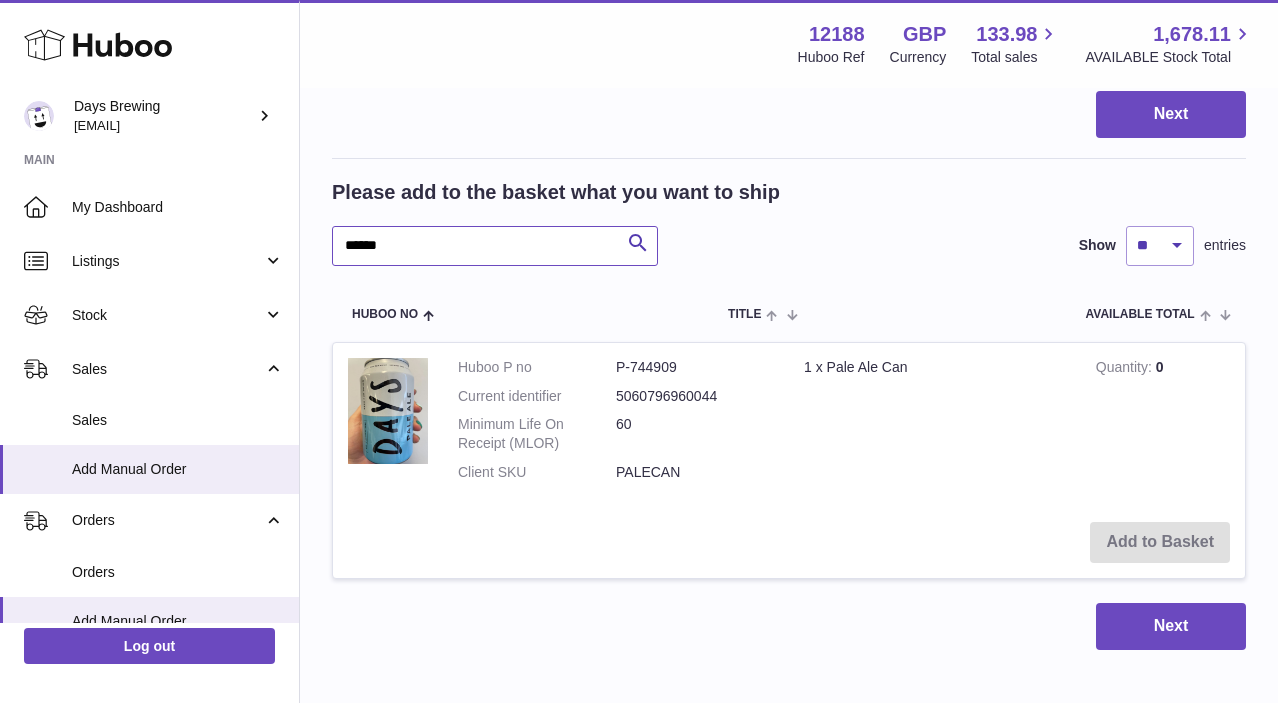 click on "******" at bounding box center [495, 246] 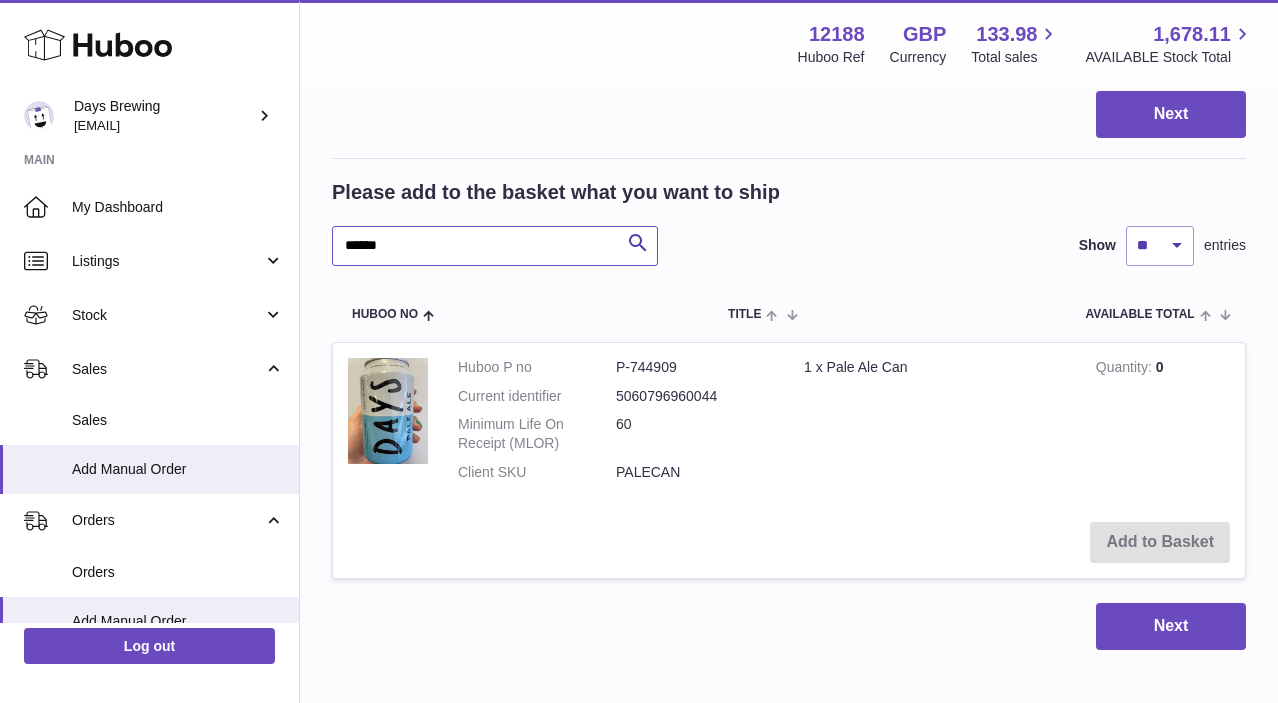 click on "******" at bounding box center (495, 246) 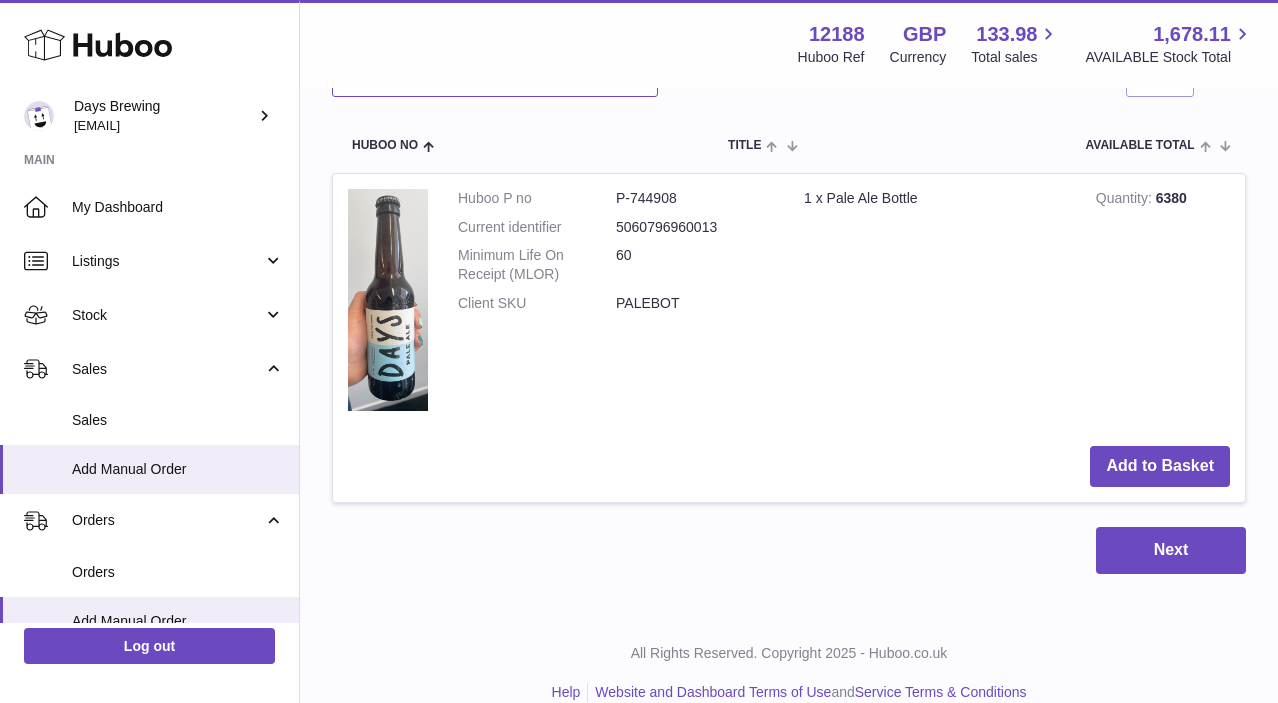 scroll, scrollTop: 514, scrollLeft: 0, axis: vertical 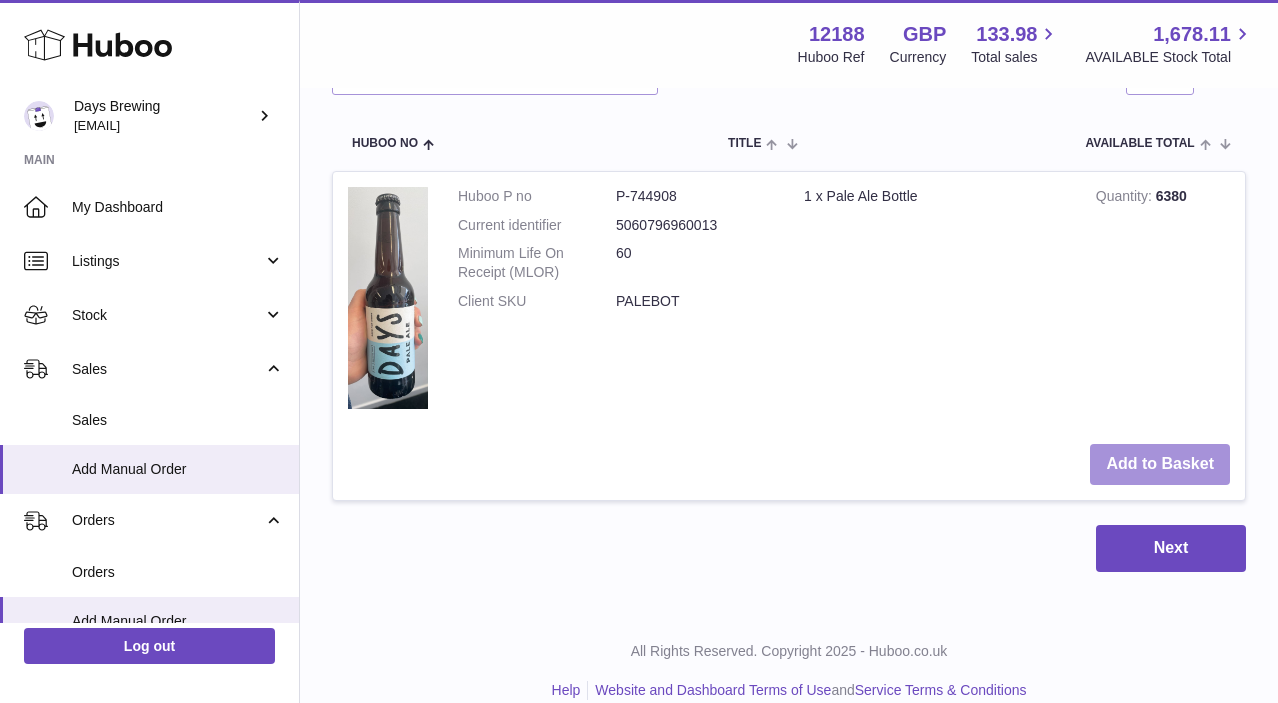 click on "Add to Basket" at bounding box center [1160, 464] 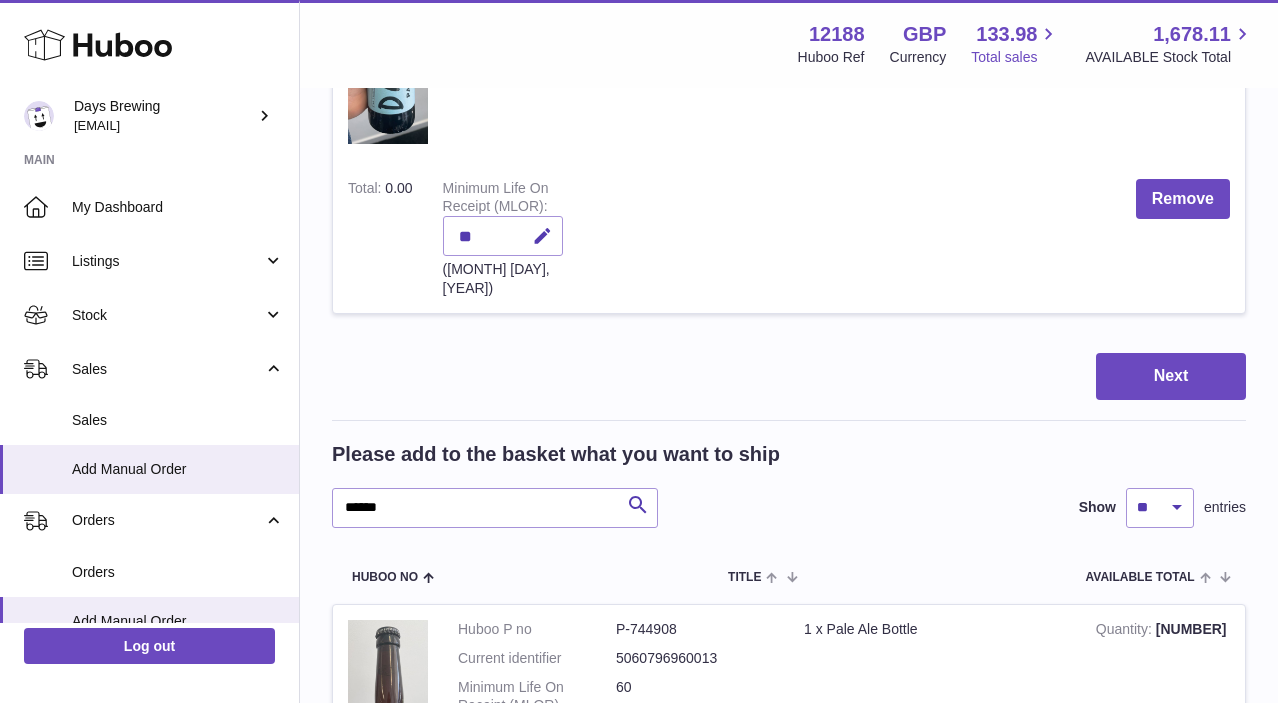 scroll, scrollTop: 928, scrollLeft: 0, axis: vertical 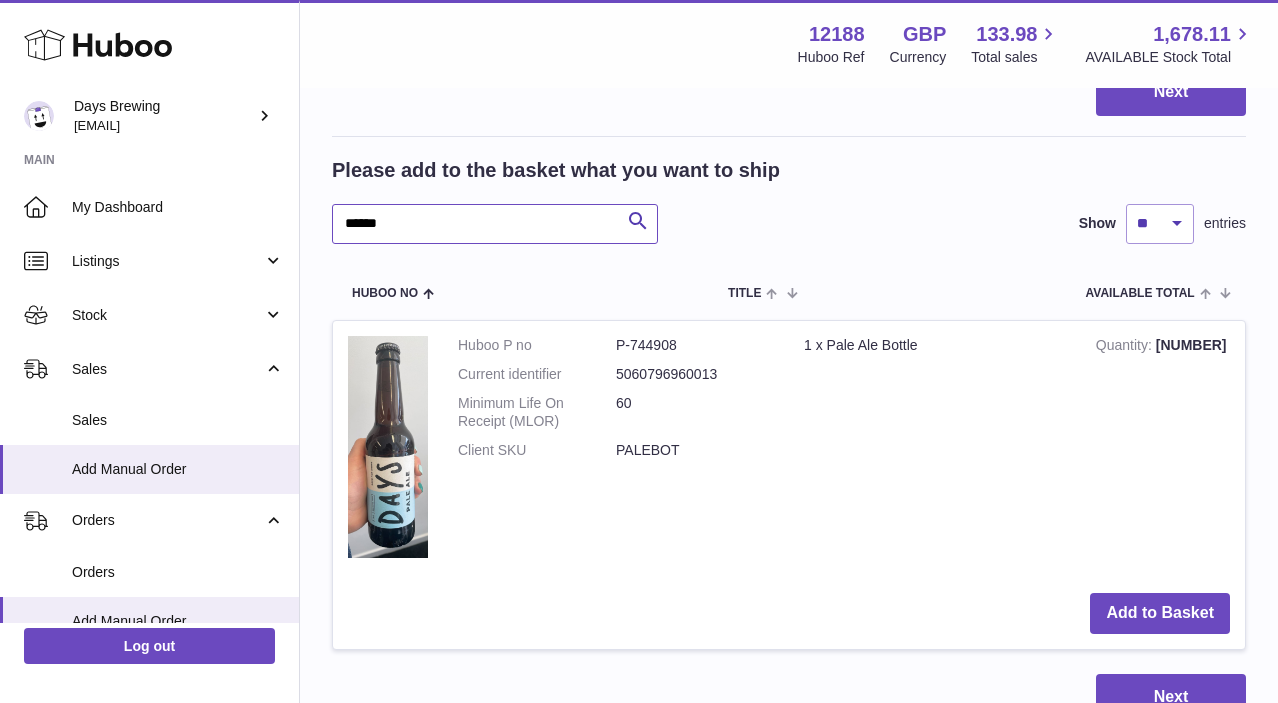 click on "******" at bounding box center [495, 224] 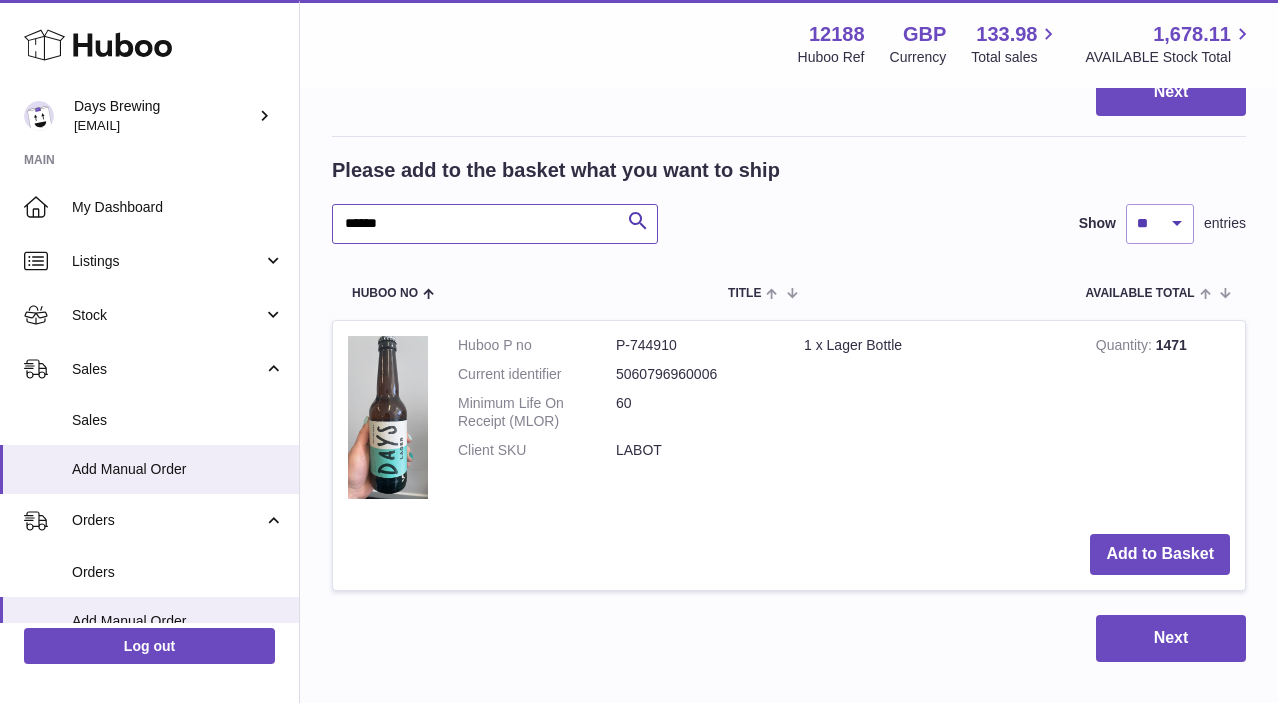 scroll, scrollTop: 896, scrollLeft: 0, axis: vertical 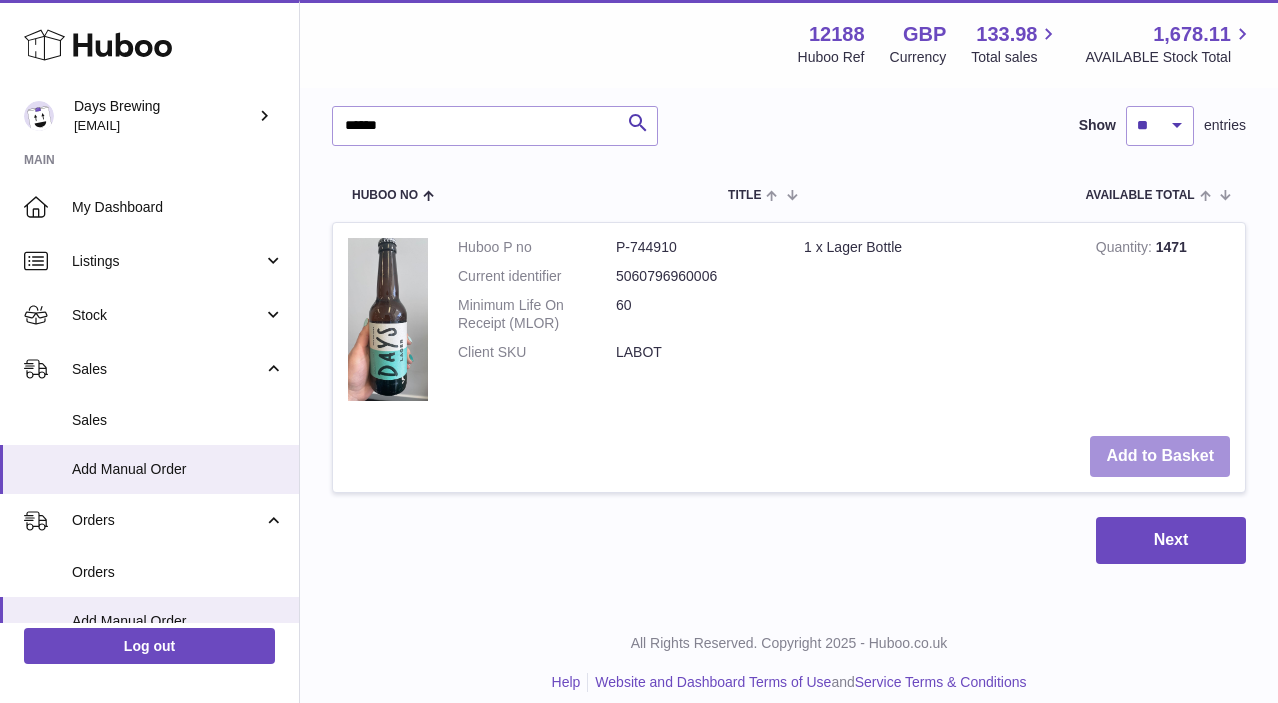 click on "Add to Basket" at bounding box center (1160, 456) 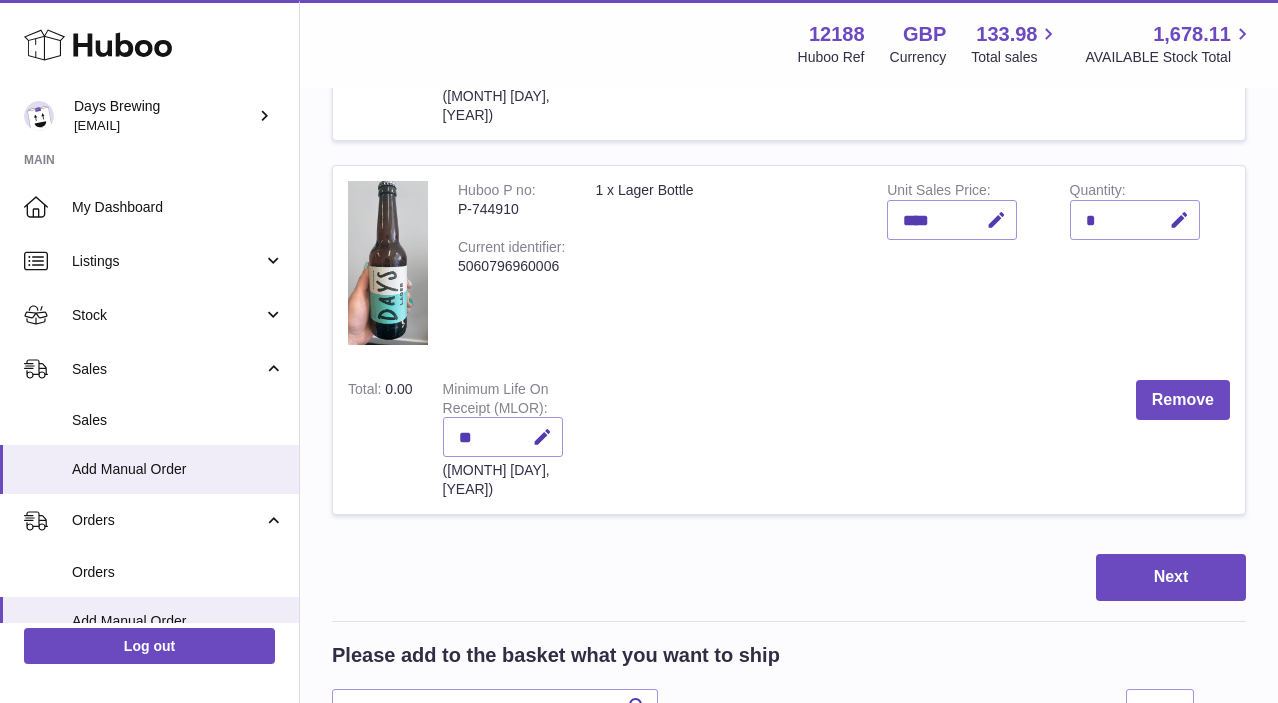 scroll, scrollTop: 660, scrollLeft: 0, axis: vertical 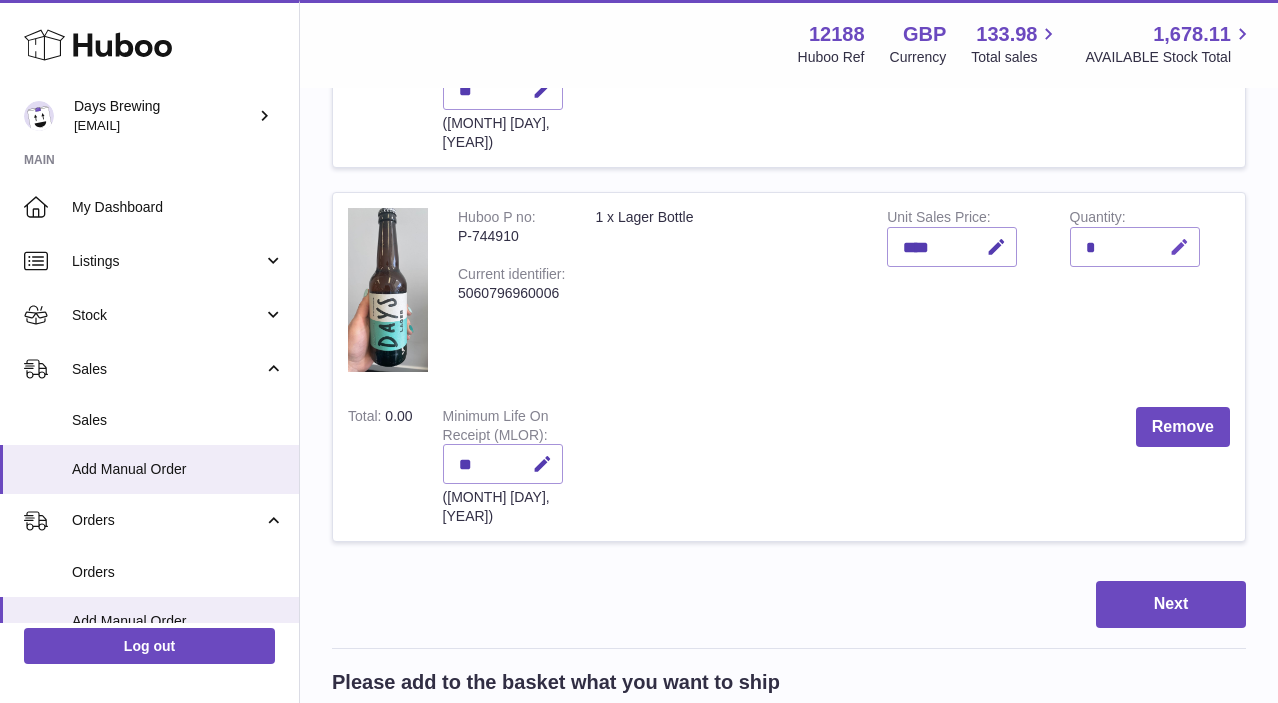click at bounding box center [1179, 247] 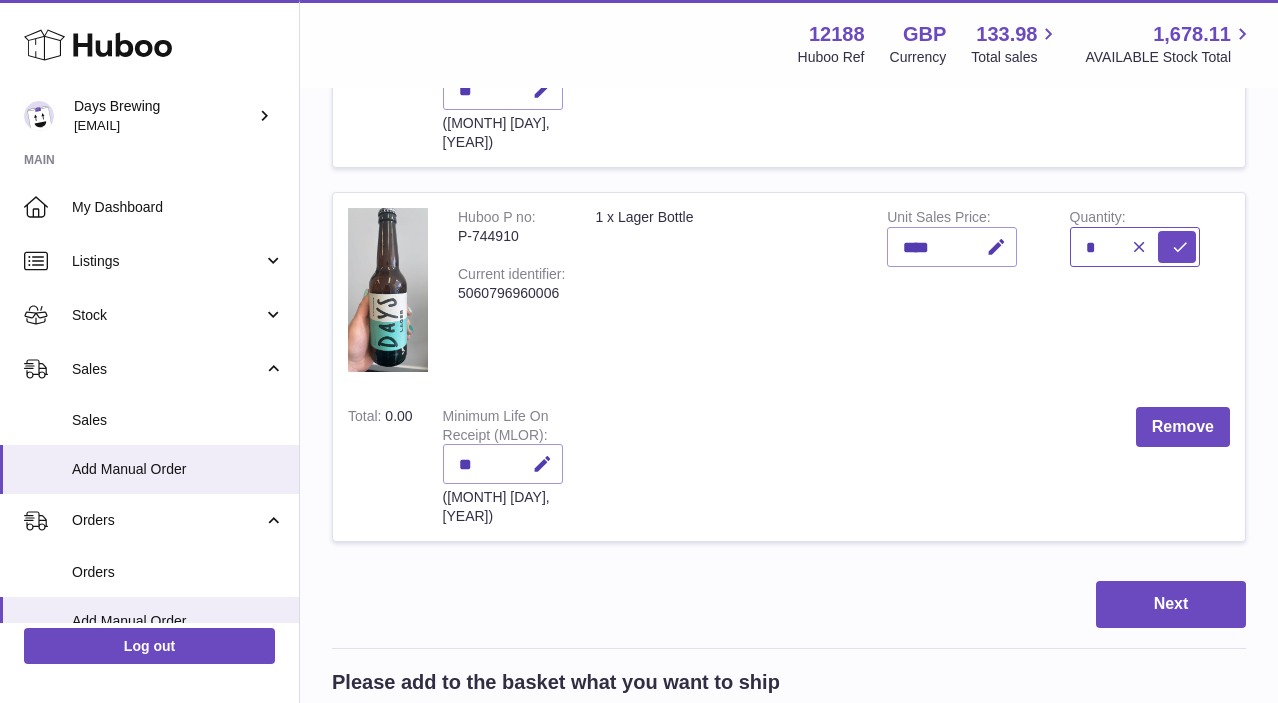 type on "*" 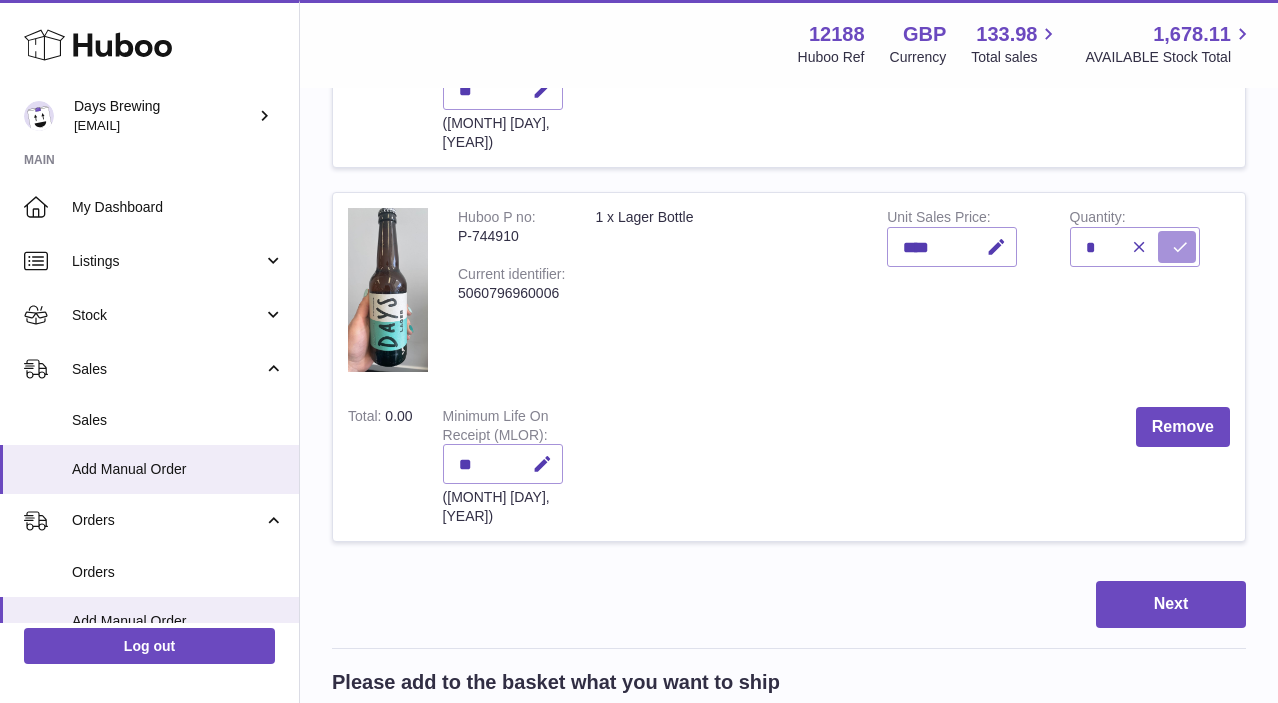 click at bounding box center [1180, 247] 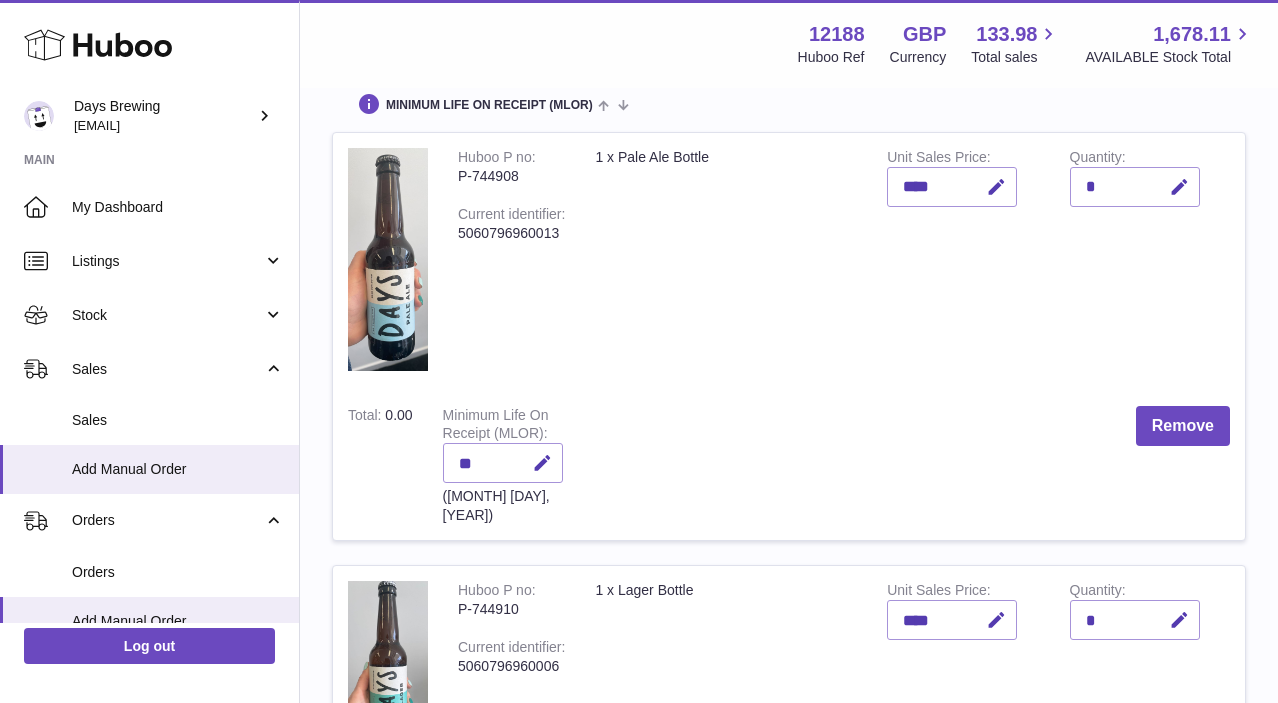 scroll, scrollTop: 273, scrollLeft: 0, axis: vertical 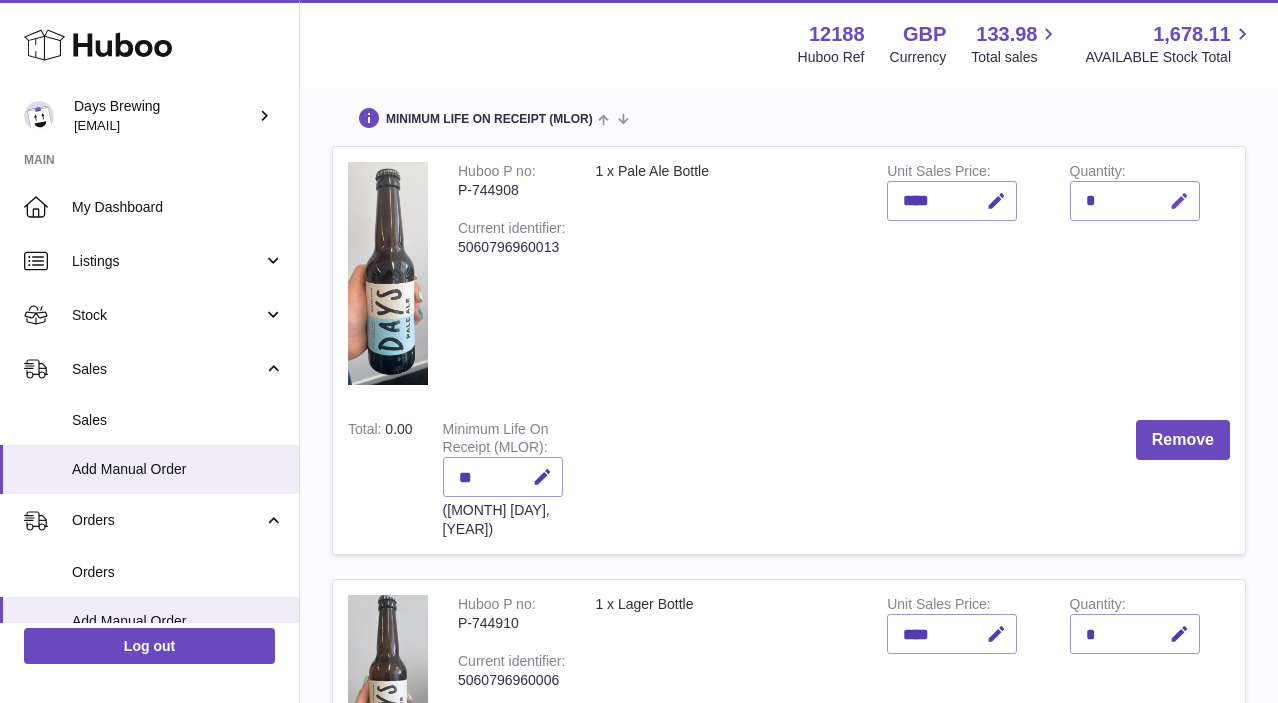 click at bounding box center (1179, 201) 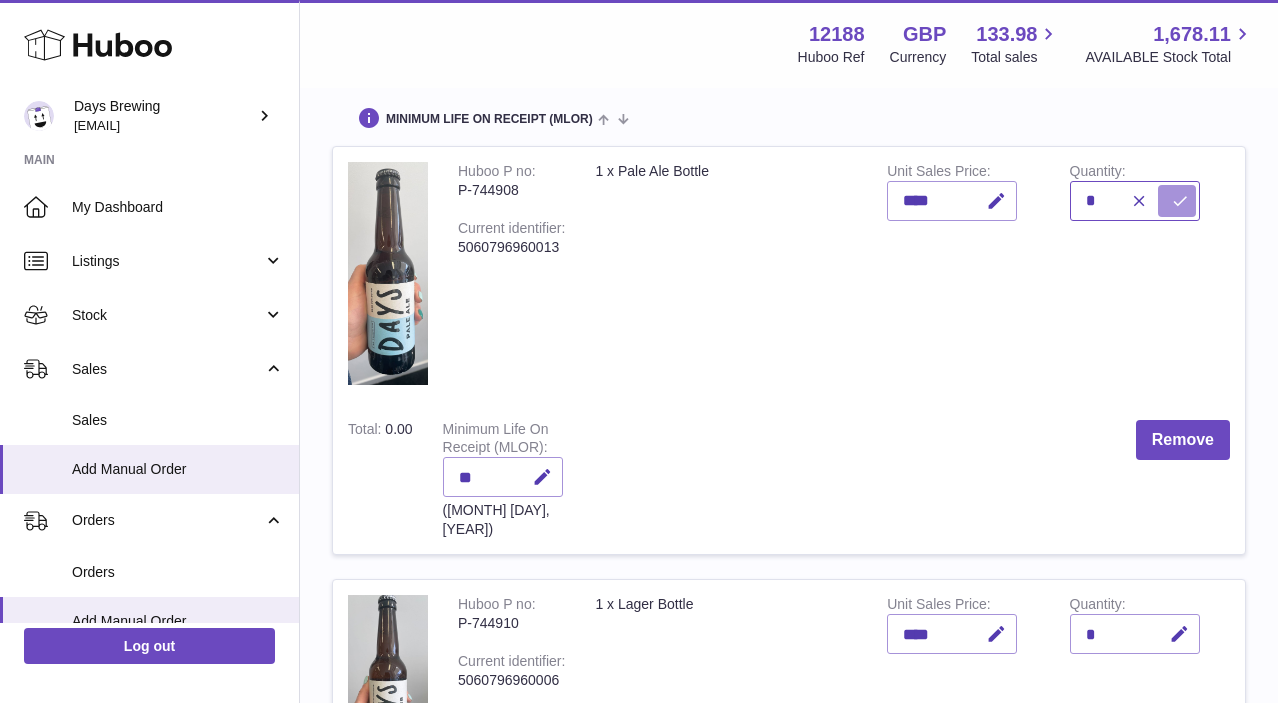 type on "*" 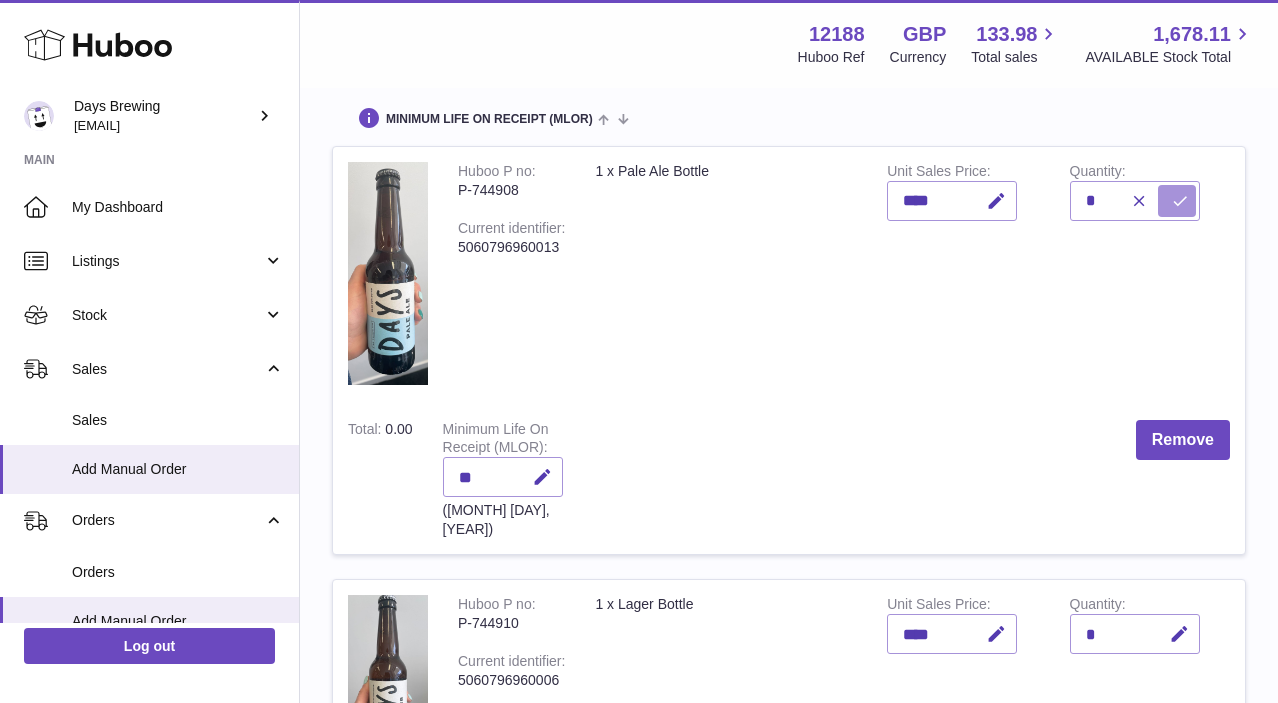 click at bounding box center [1180, 201] 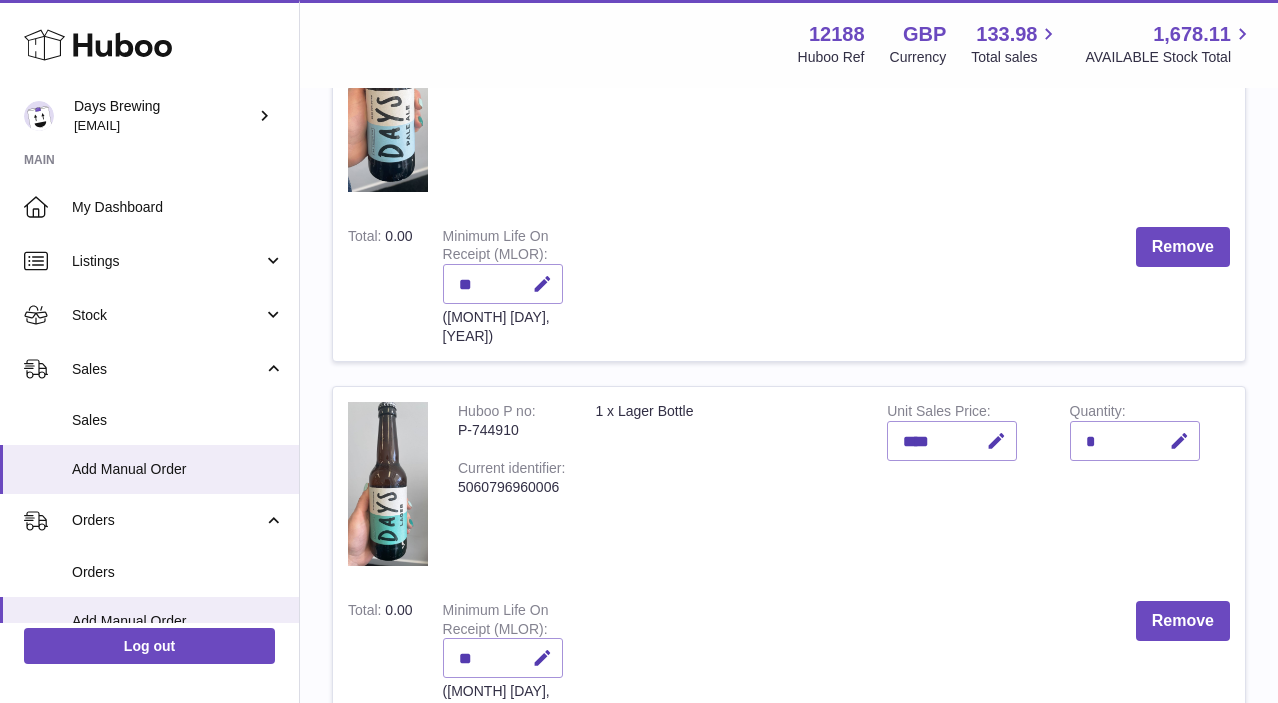 scroll, scrollTop: 934, scrollLeft: 0, axis: vertical 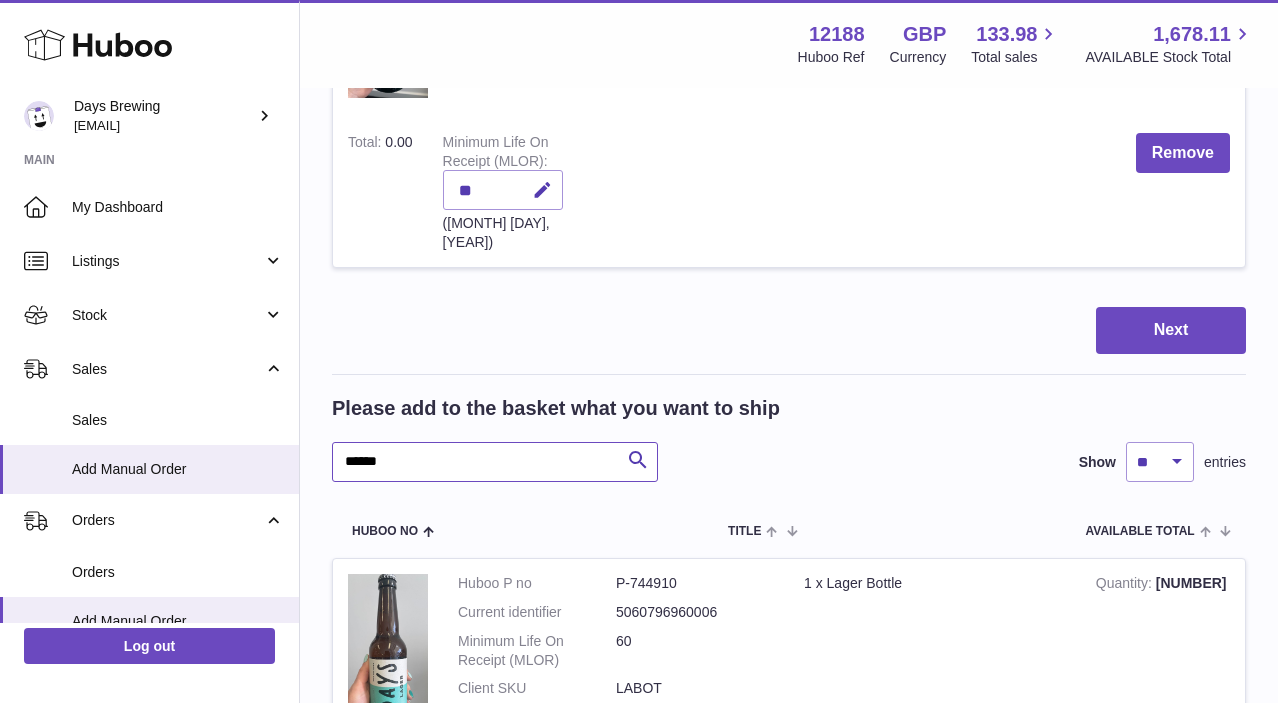 click on "******" at bounding box center (495, 462) 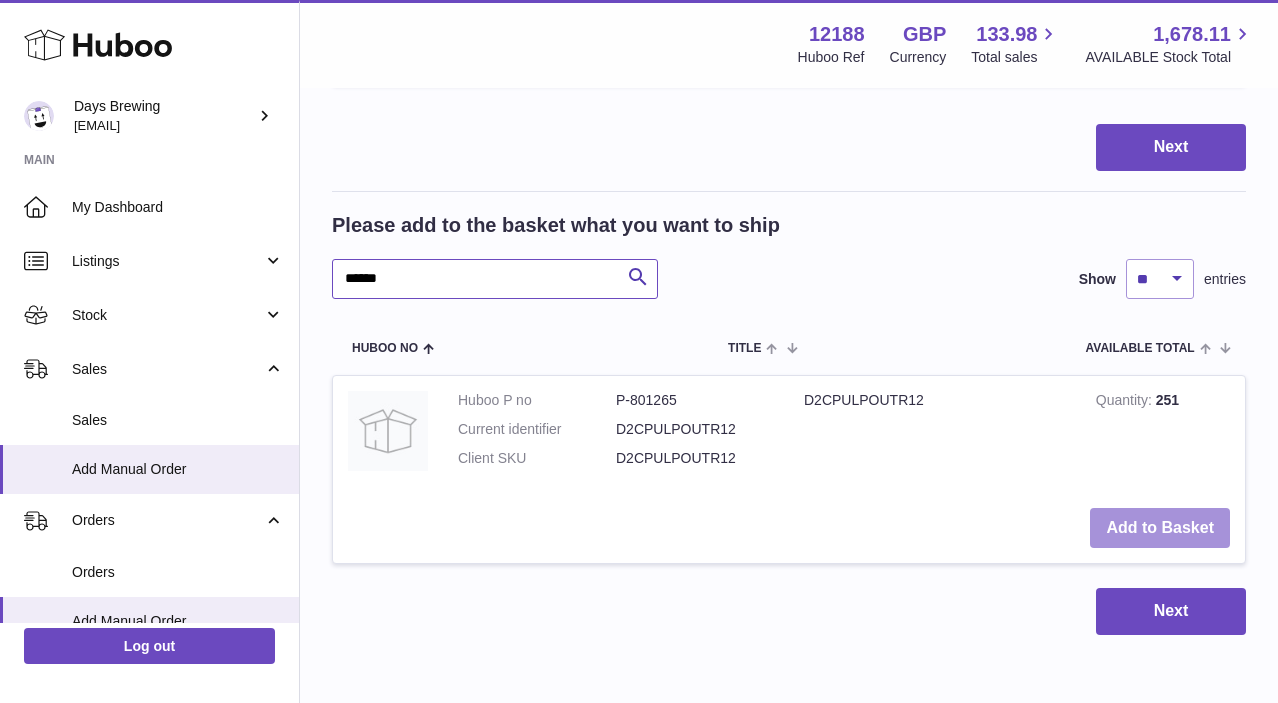 scroll, scrollTop: 1125, scrollLeft: 0, axis: vertical 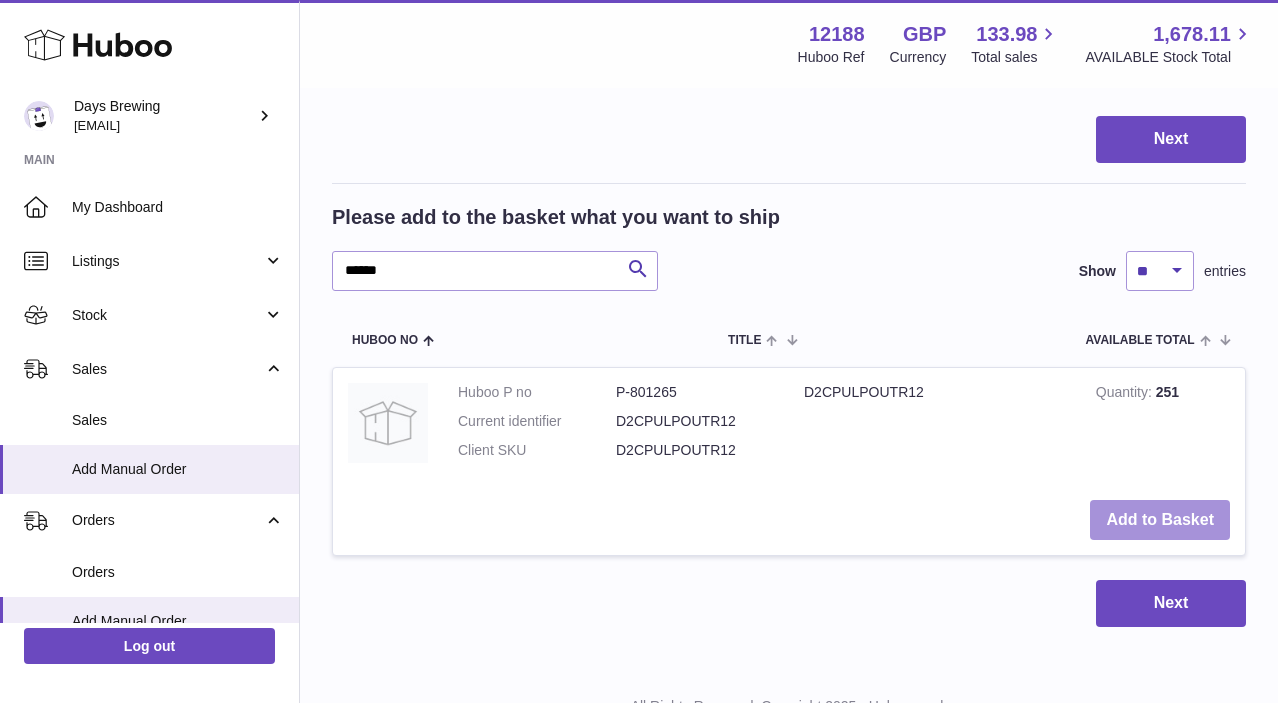 click on "Add to Basket" at bounding box center (1160, 520) 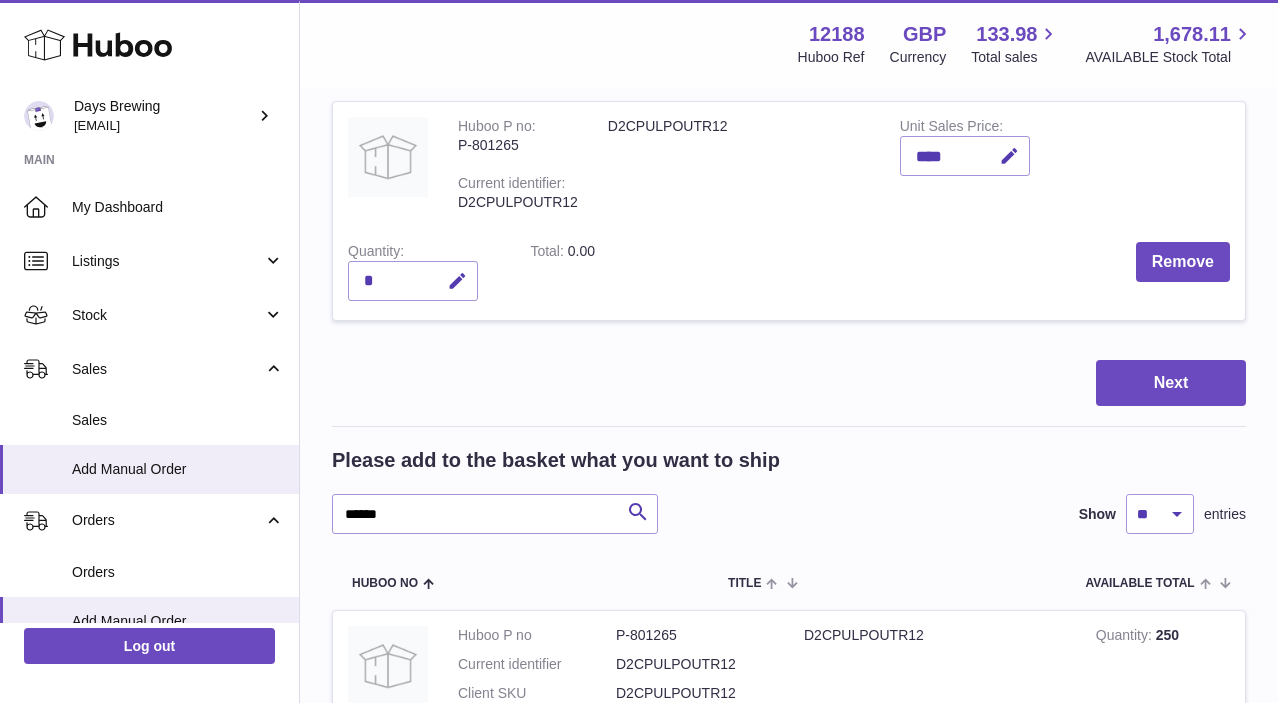 click on "Please add to the basket what you want to ship   ******     Search
Show
** ** ** ***
entries
Huboo no       Title
AVAILABLE Total
Action
Huboo P no   P-801265   Current identifier   D2CPULPOUTR12     Client SKU   D2CPULPOUTR12
D2CPULPOUTR12
Quantity 250
Add to Basket" at bounding box center [789, 635] 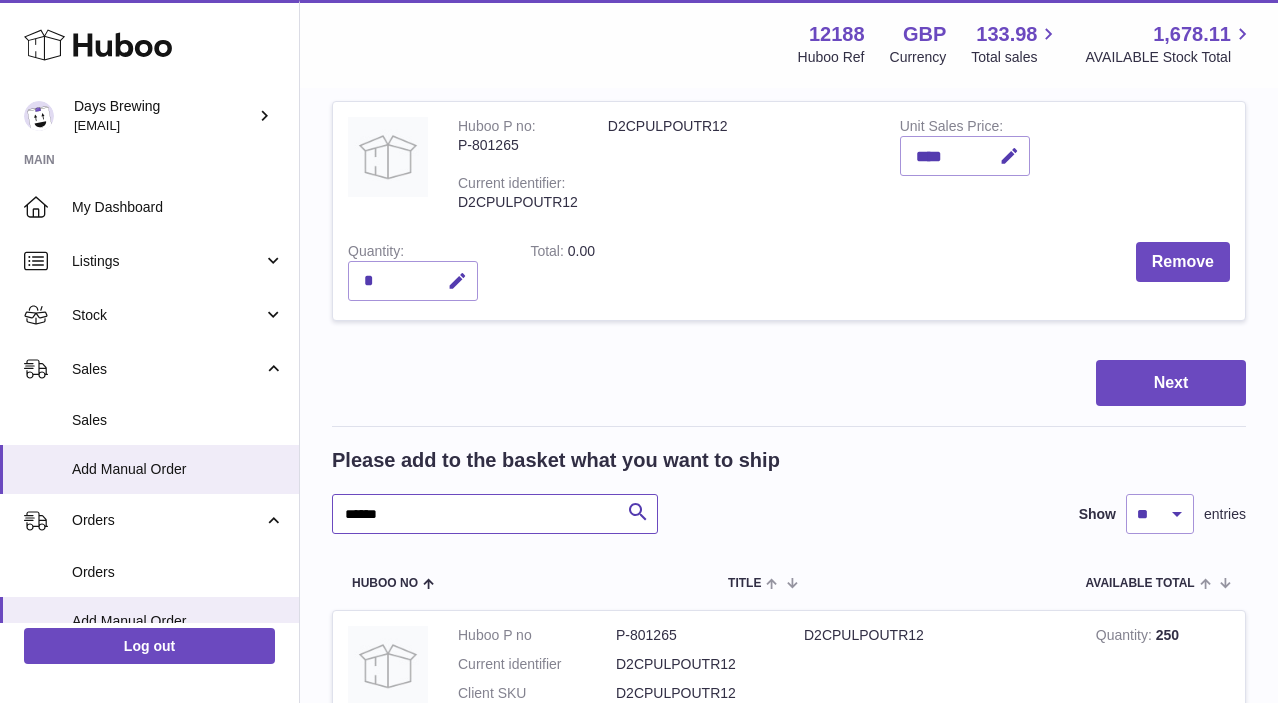 click on "******" at bounding box center [495, 514] 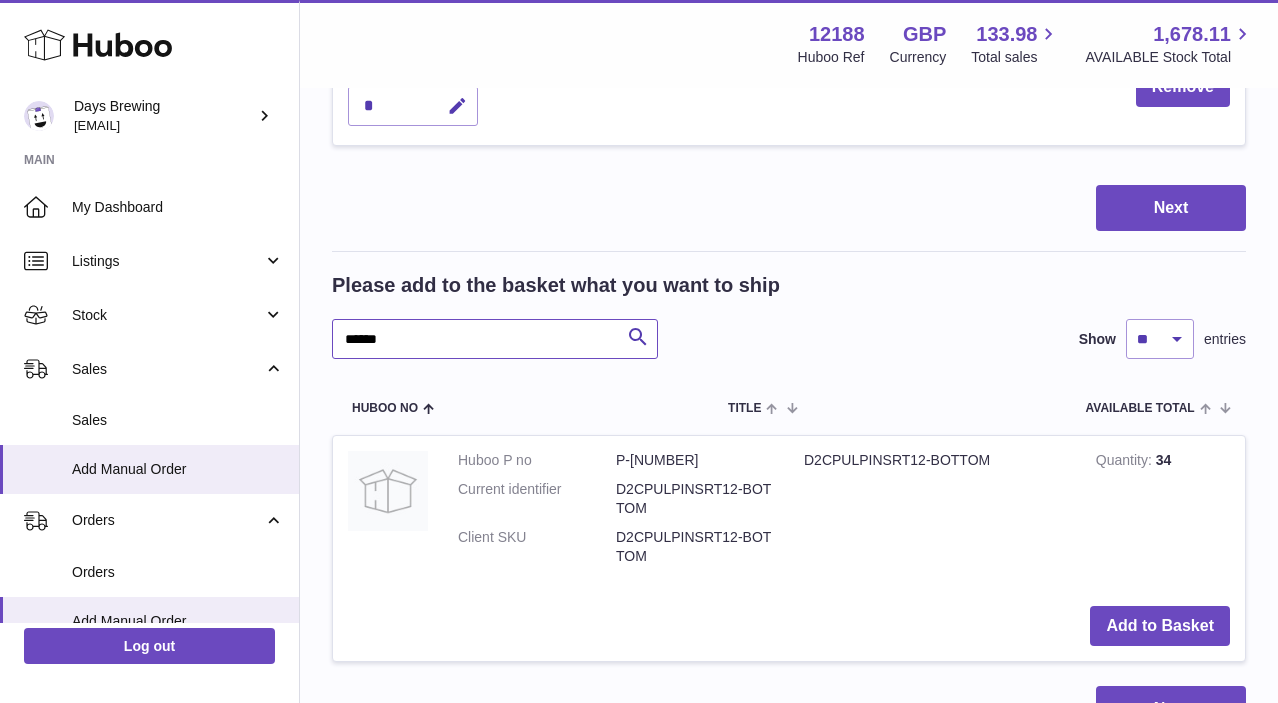 scroll, scrollTop: 1323, scrollLeft: 0, axis: vertical 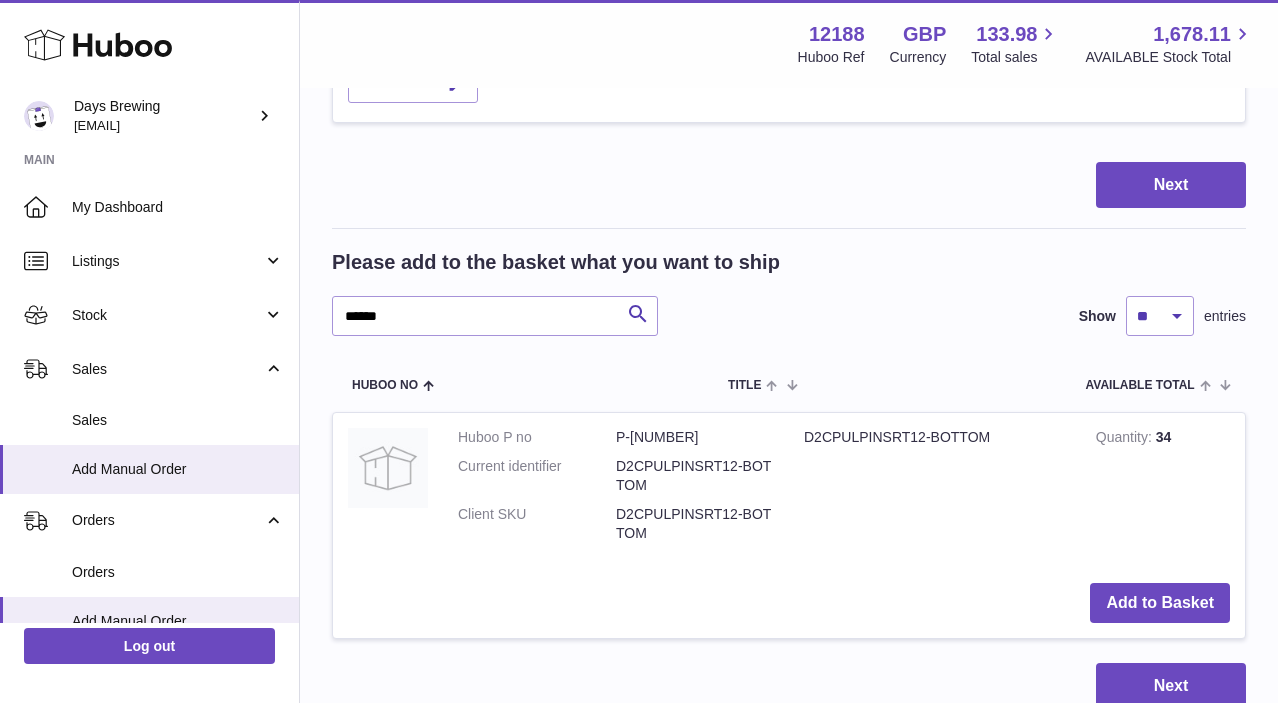click on "Add to Basket" at bounding box center [789, 603] 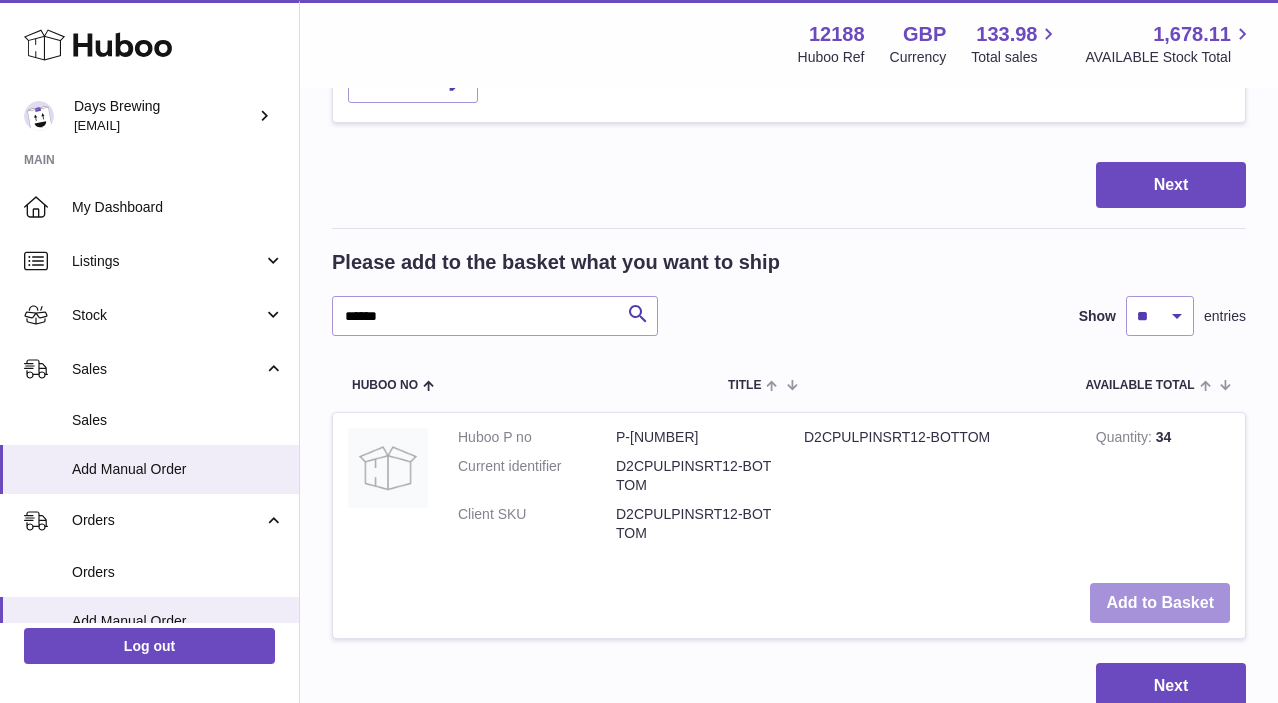 click on "Add to Basket" at bounding box center [1160, 603] 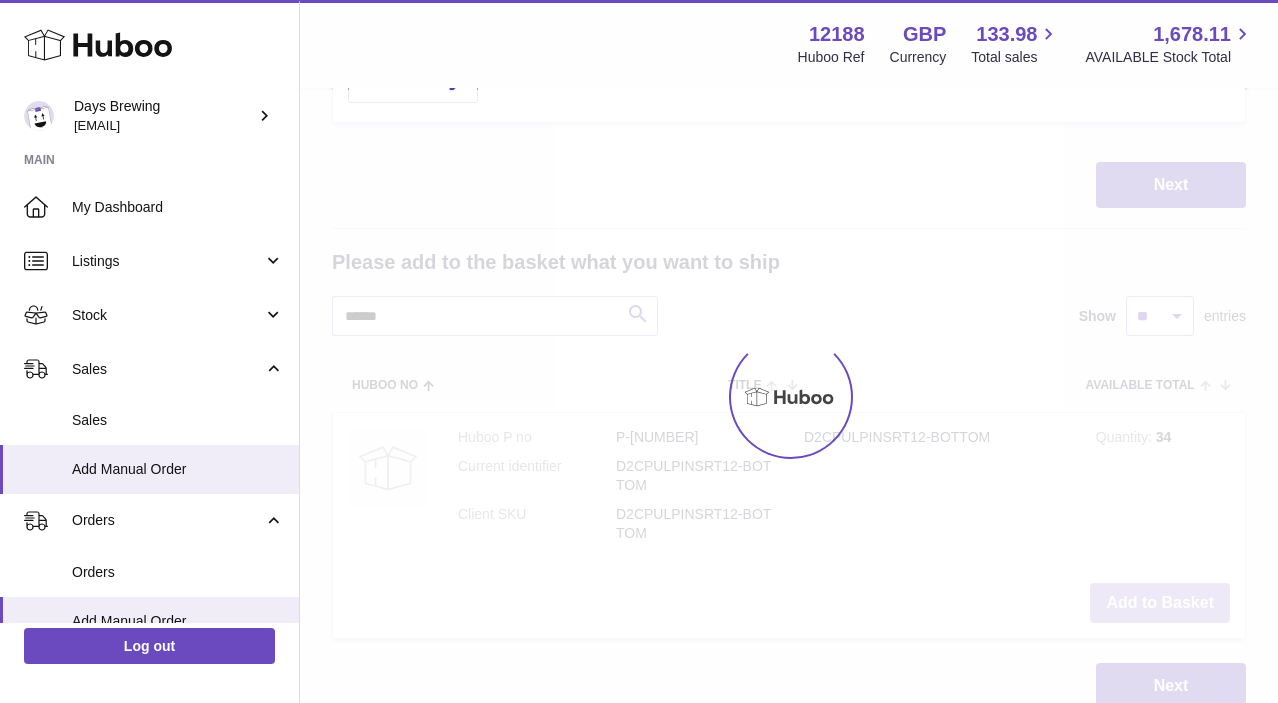 scroll, scrollTop: 1567, scrollLeft: 0, axis: vertical 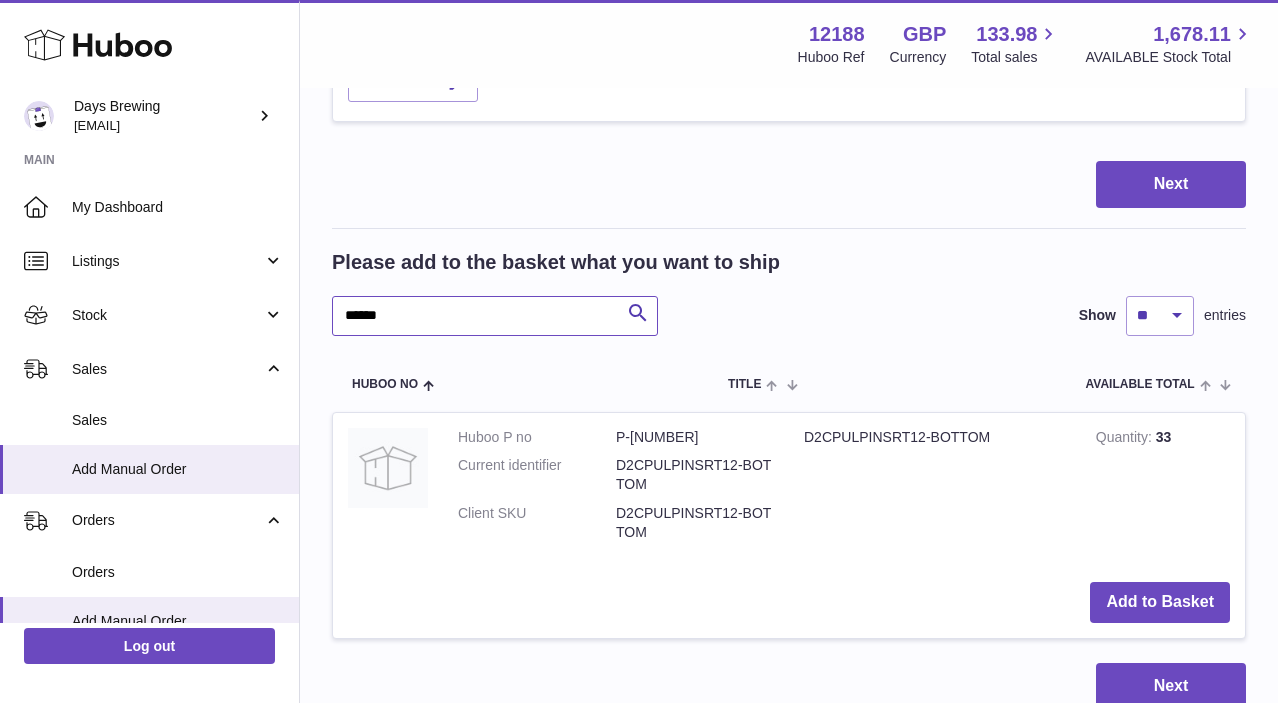 click on "******" at bounding box center (495, 316) 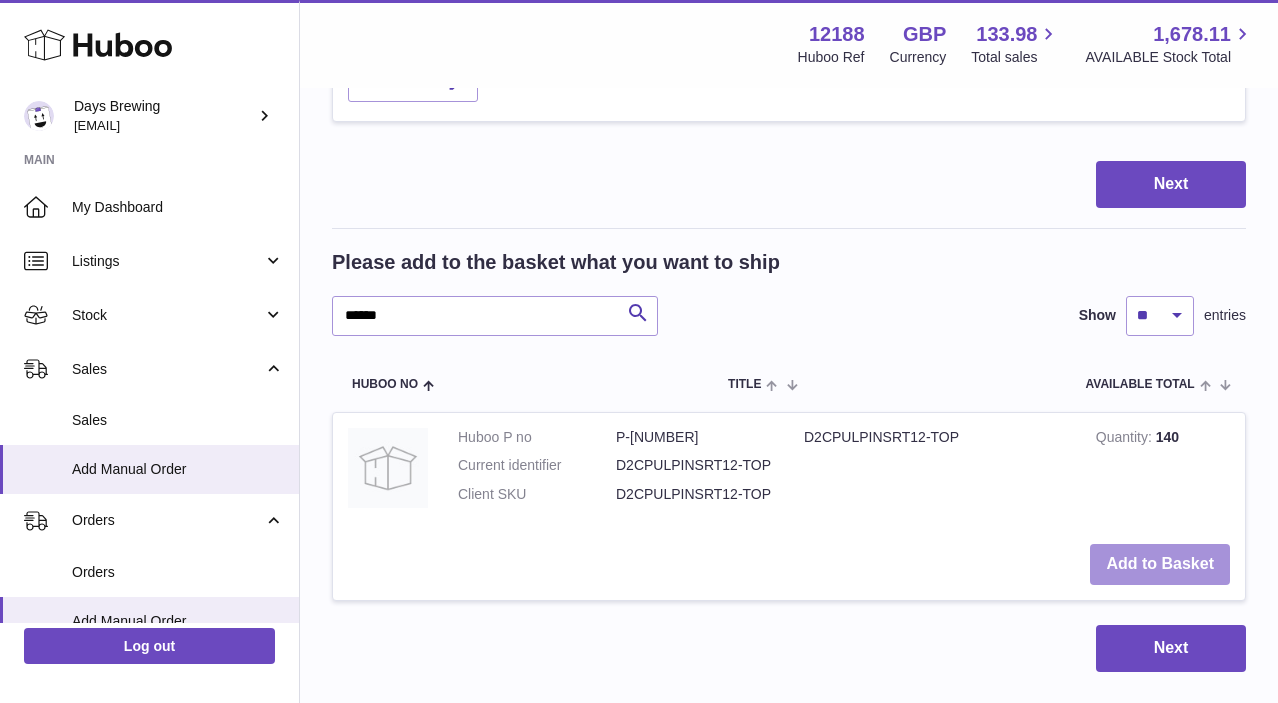 click on "Add to Basket" at bounding box center (1160, 564) 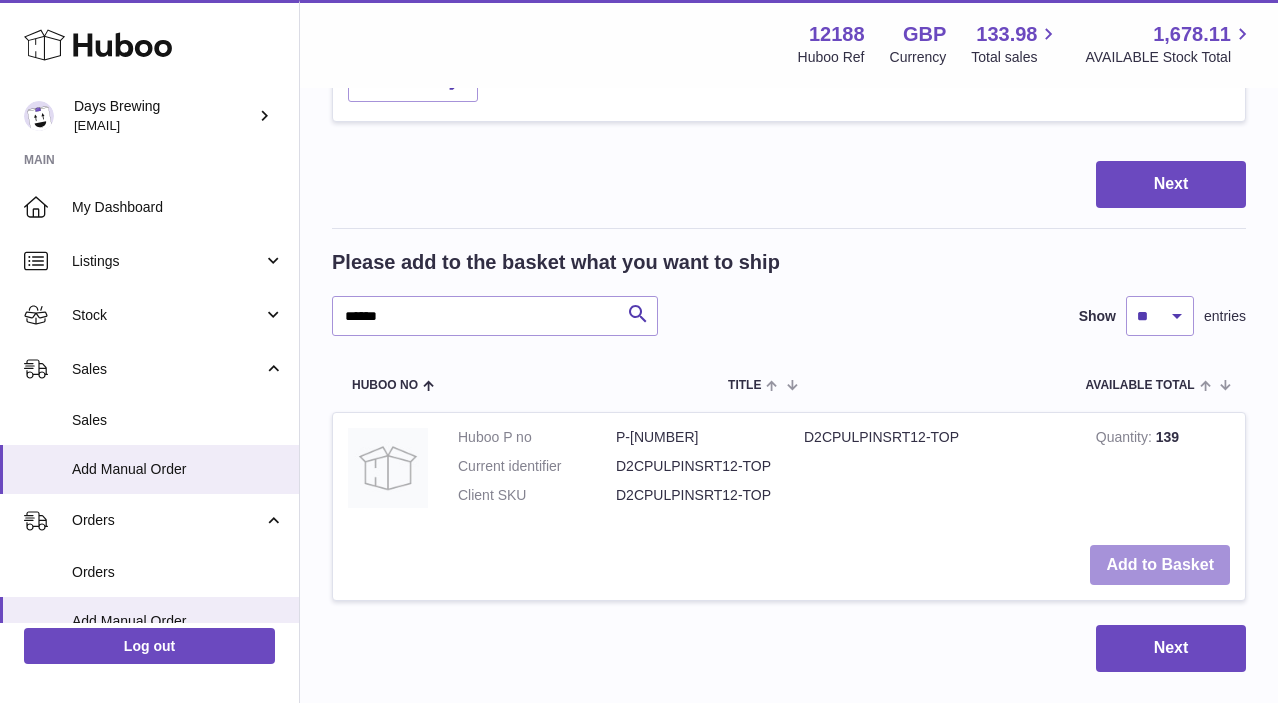 scroll, scrollTop: 1900, scrollLeft: 0, axis: vertical 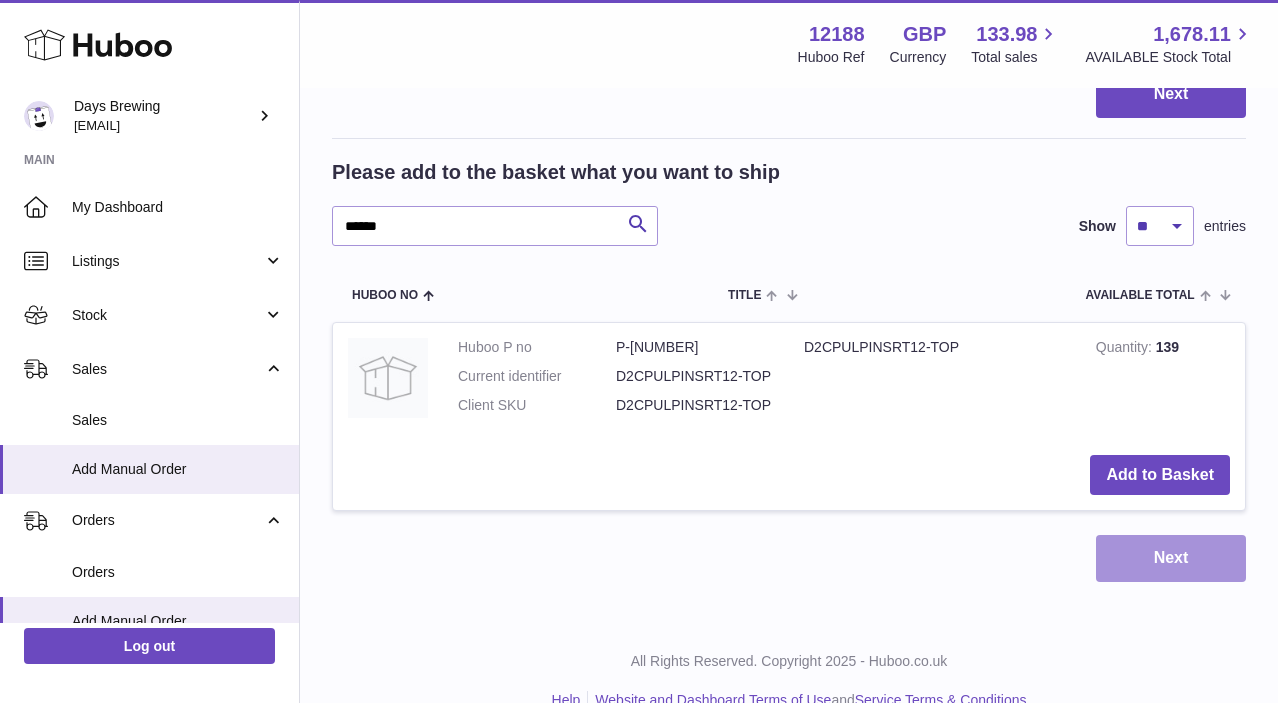 click on "Next" at bounding box center (1171, 558) 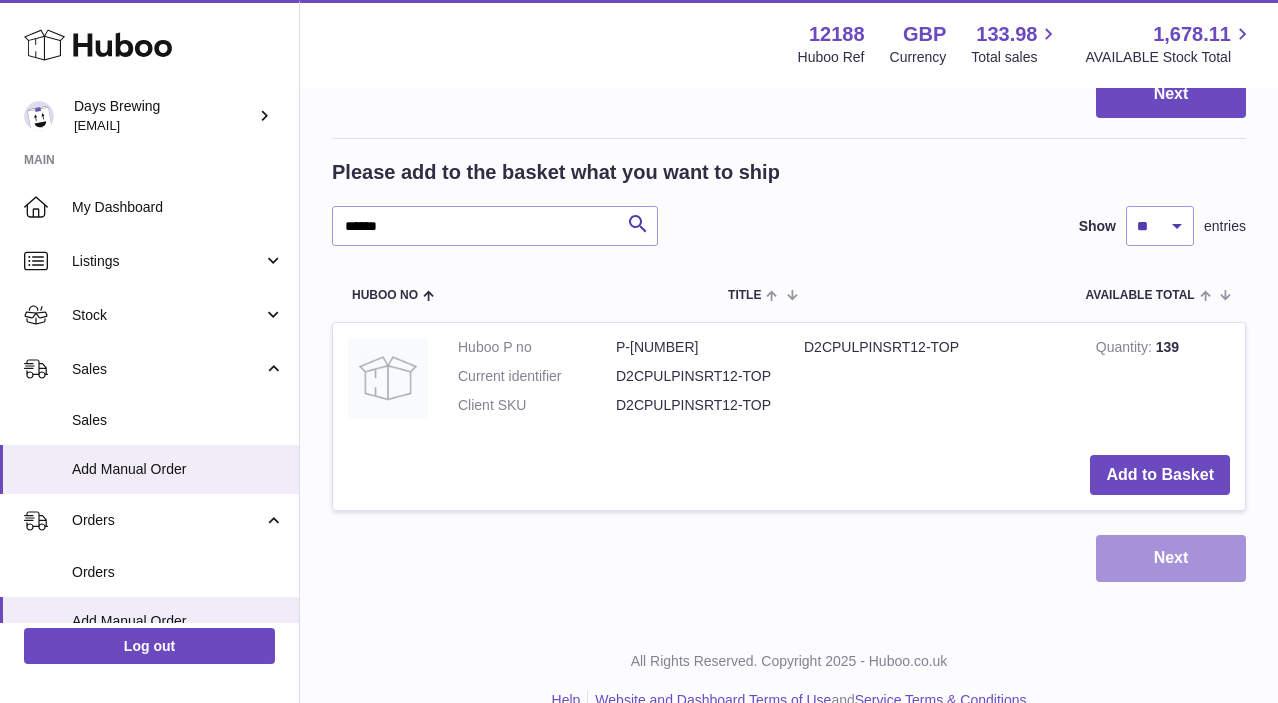 scroll, scrollTop: 0, scrollLeft: 0, axis: both 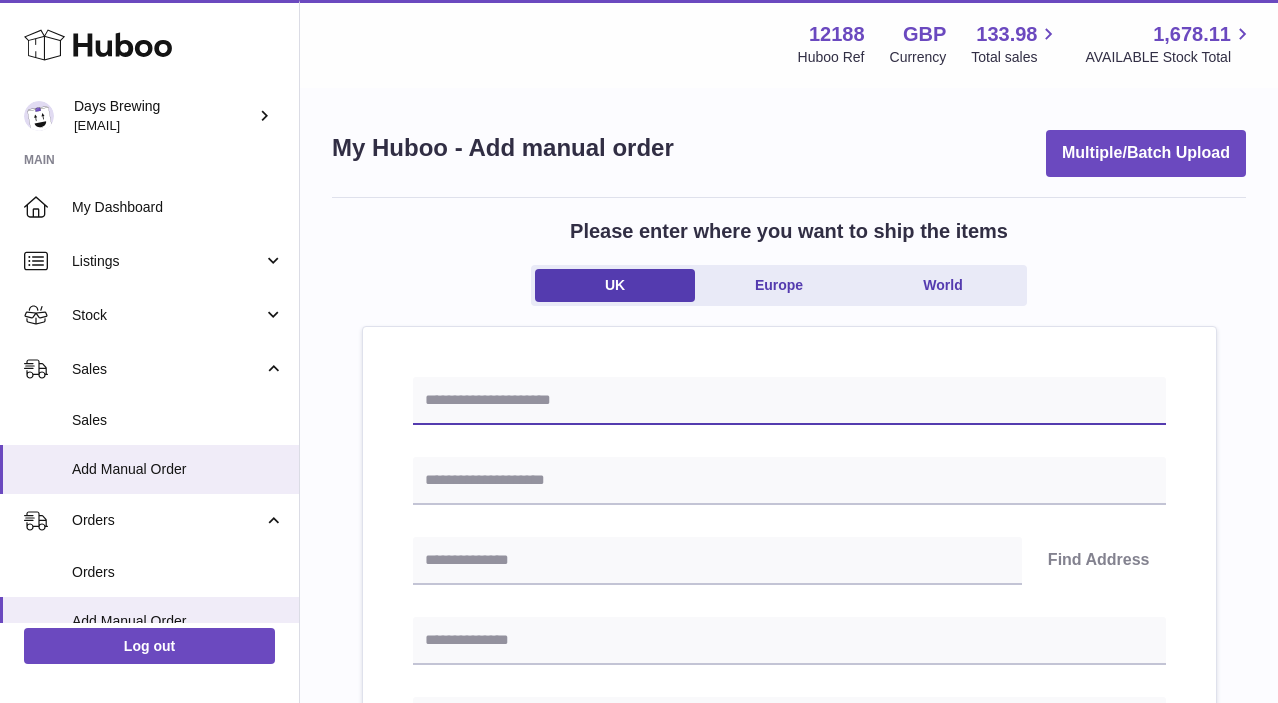 click at bounding box center [789, 401] 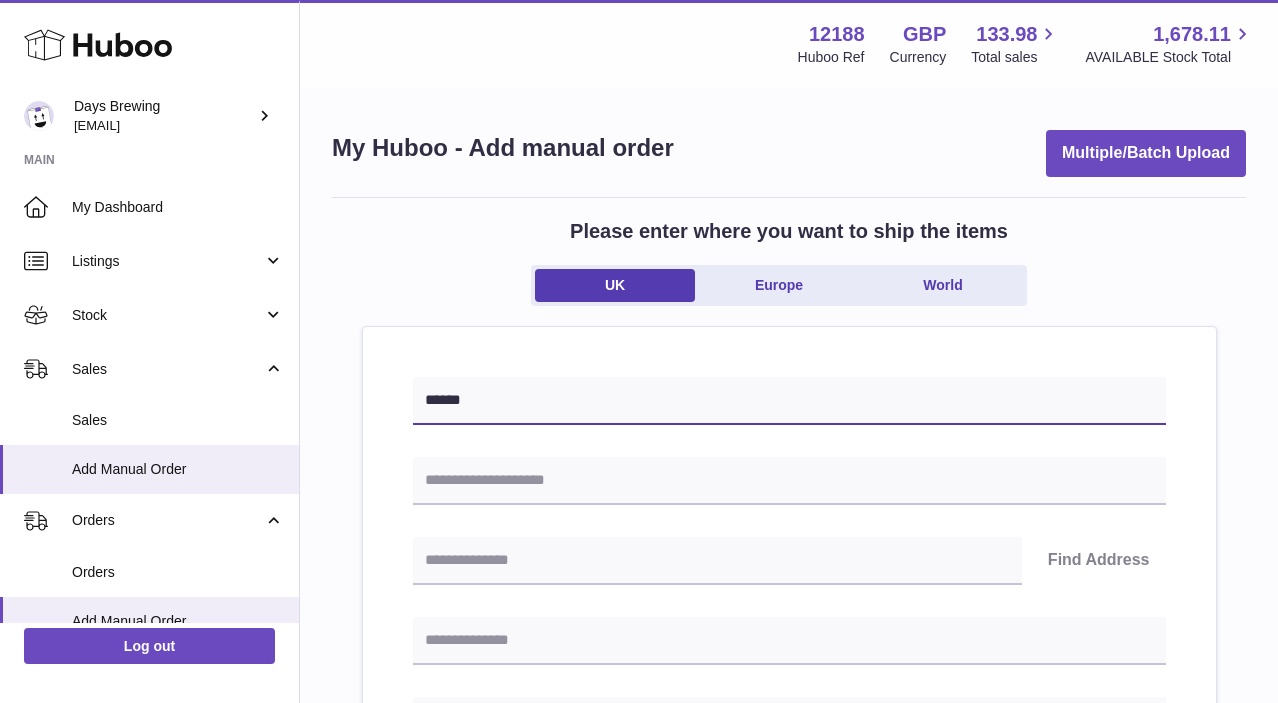 click on "******" at bounding box center [789, 401] 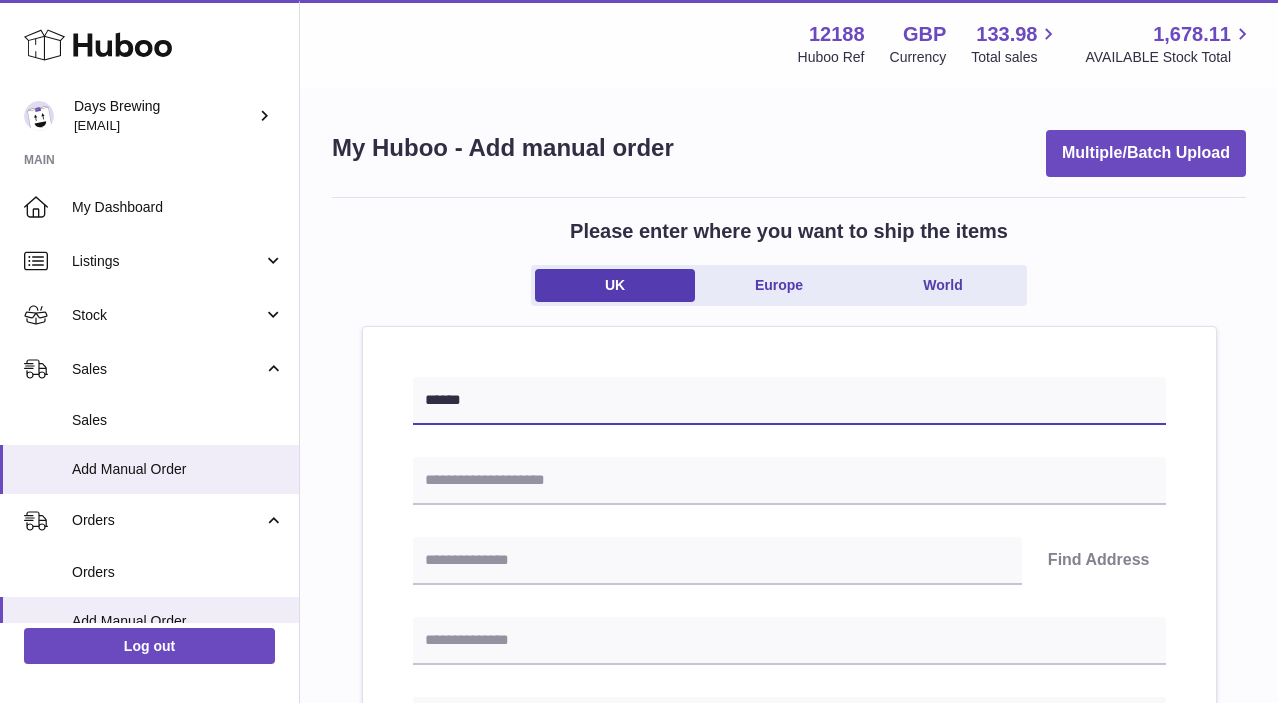 click on "******" at bounding box center (789, 401) 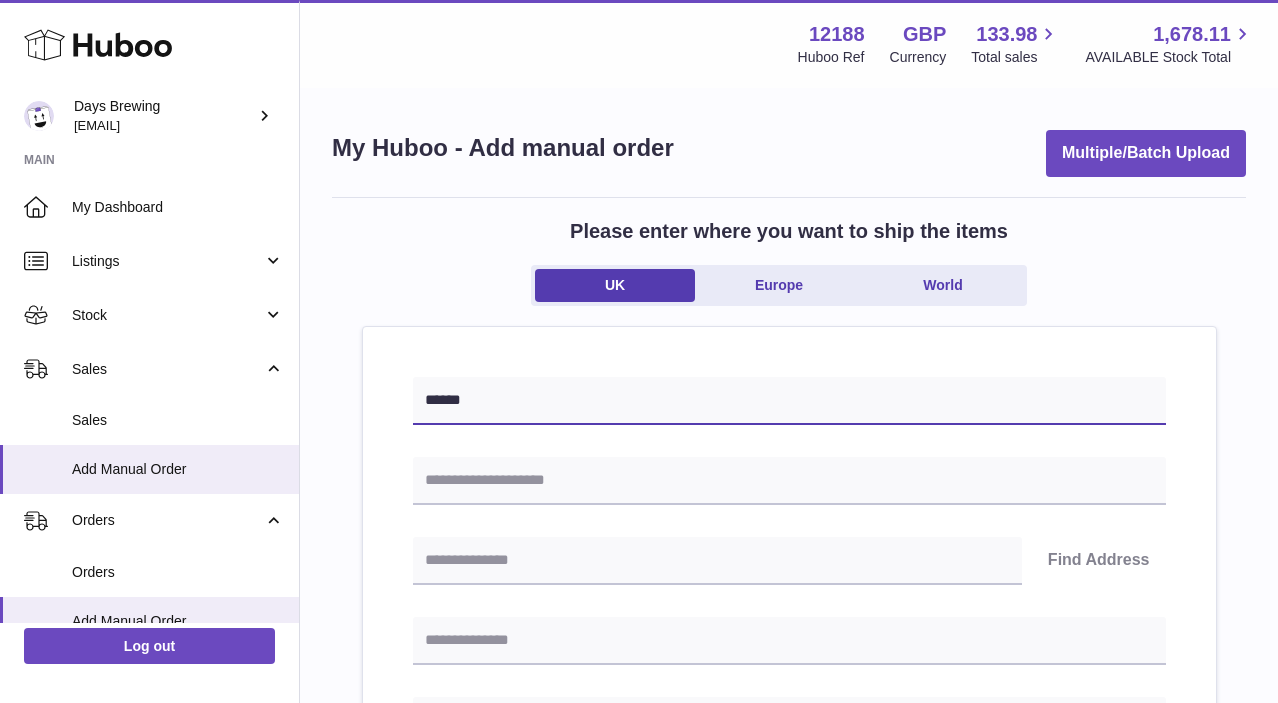 click on "******" at bounding box center [789, 401] 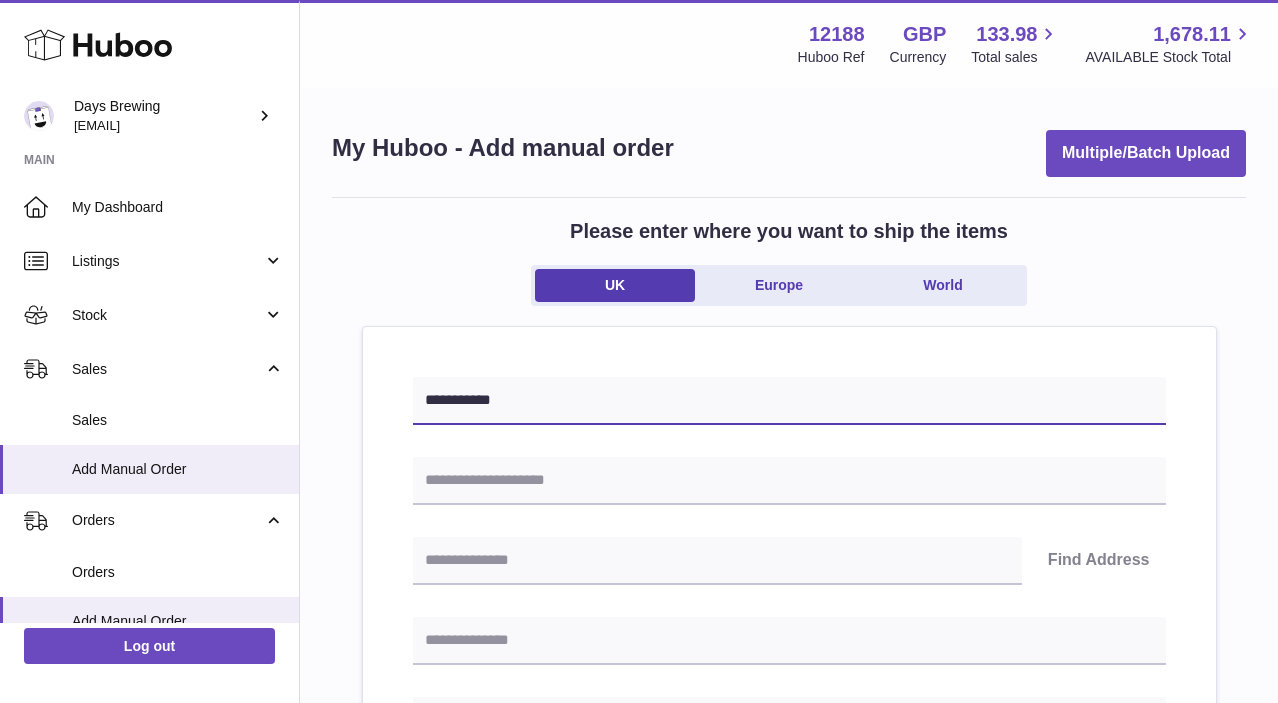 click on "**********" at bounding box center (789, 401) 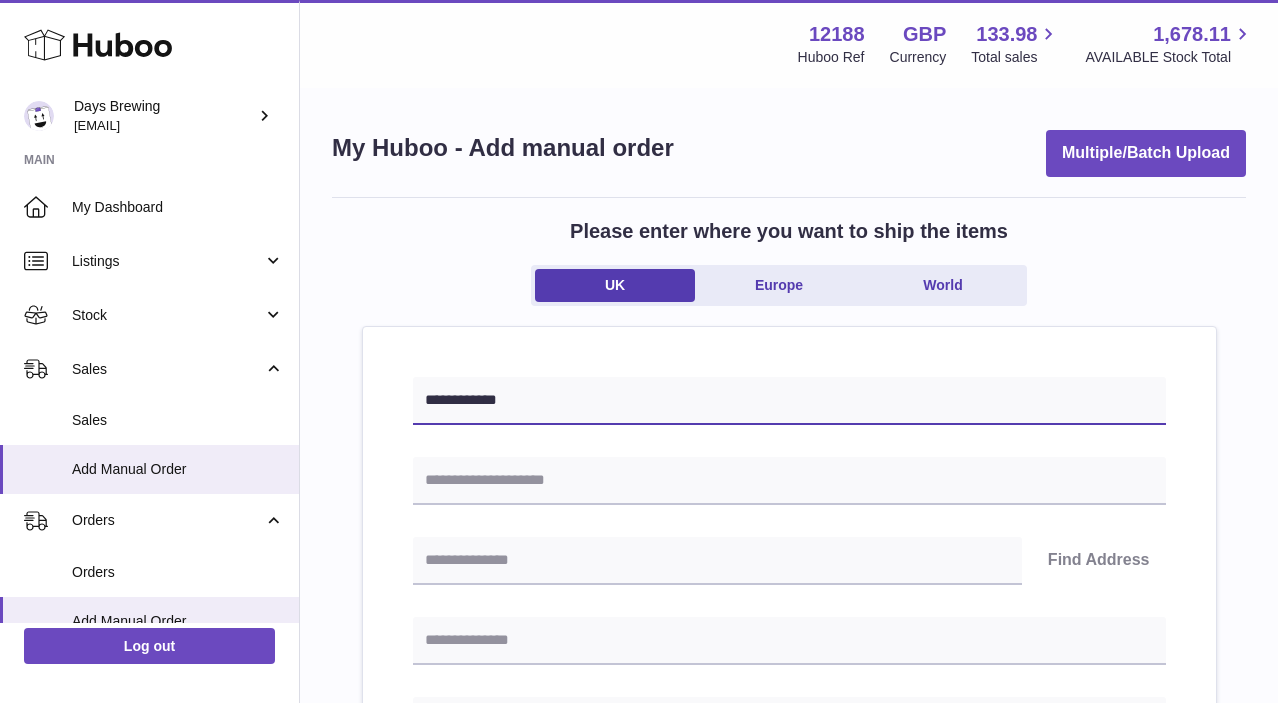 click on "**********" at bounding box center (789, 401) 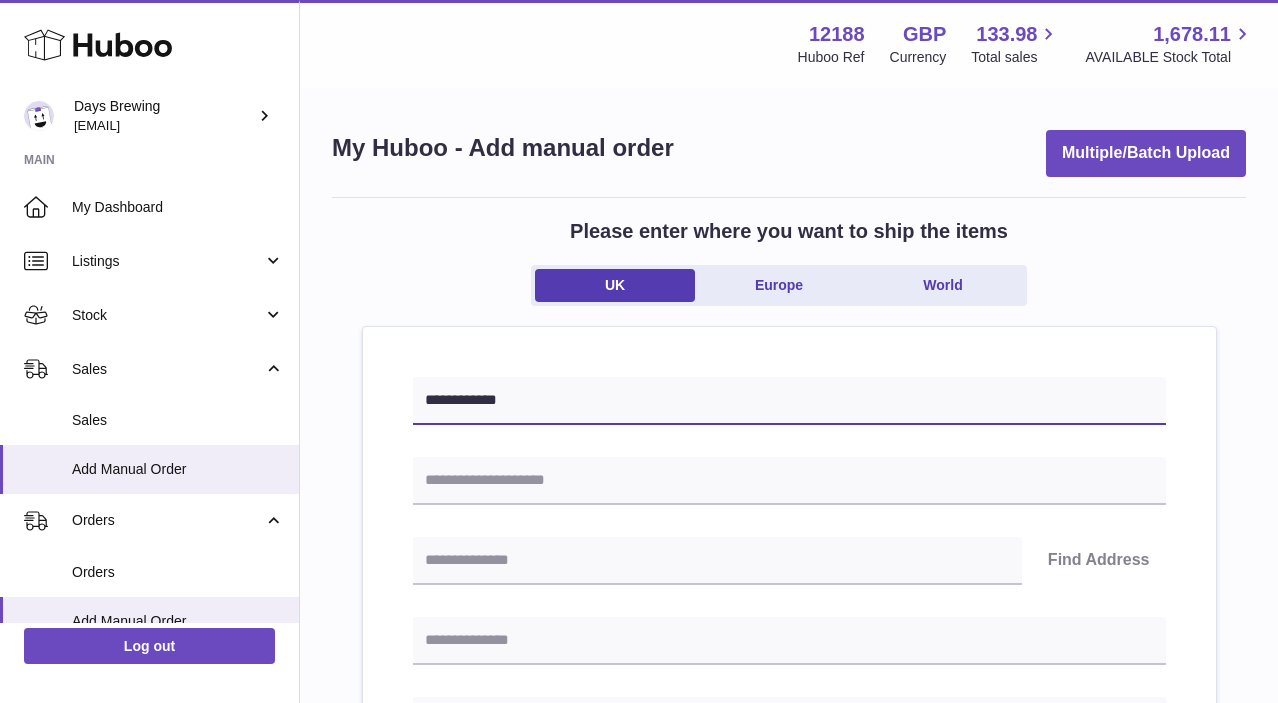 click on "**********" at bounding box center [789, 401] 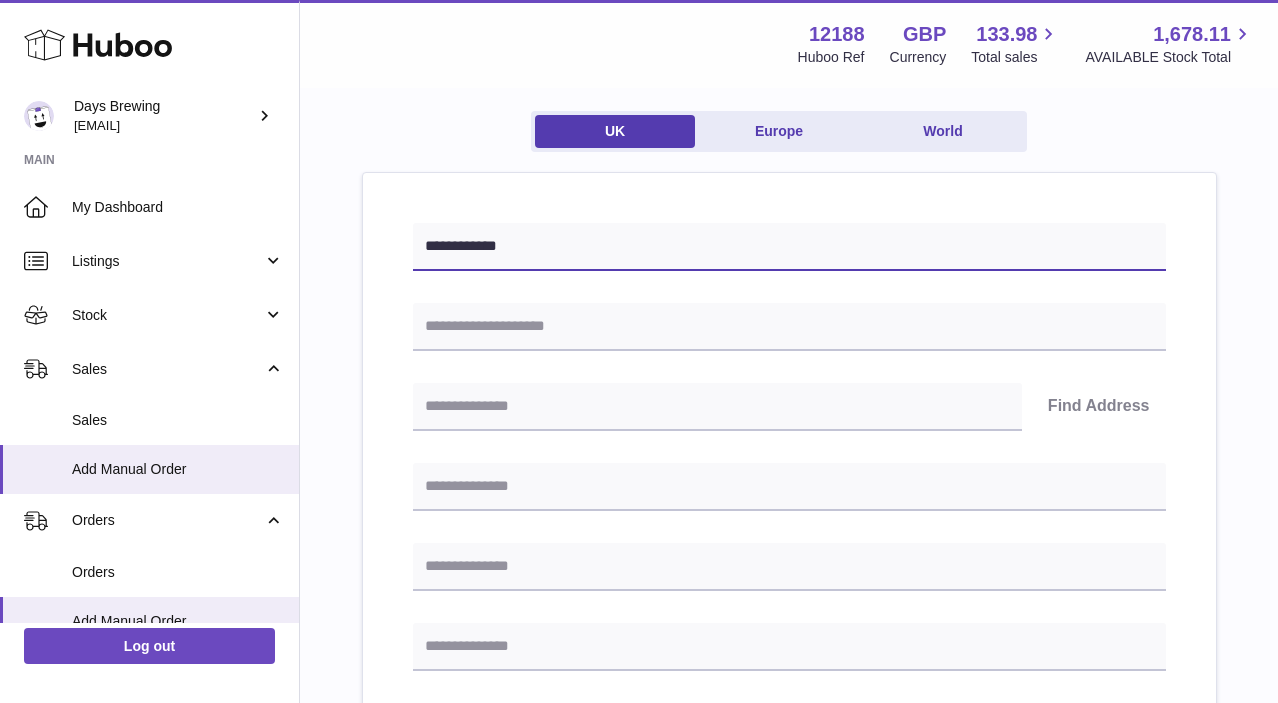 scroll, scrollTop: 157, scrollLeft: 0, axis: vertical 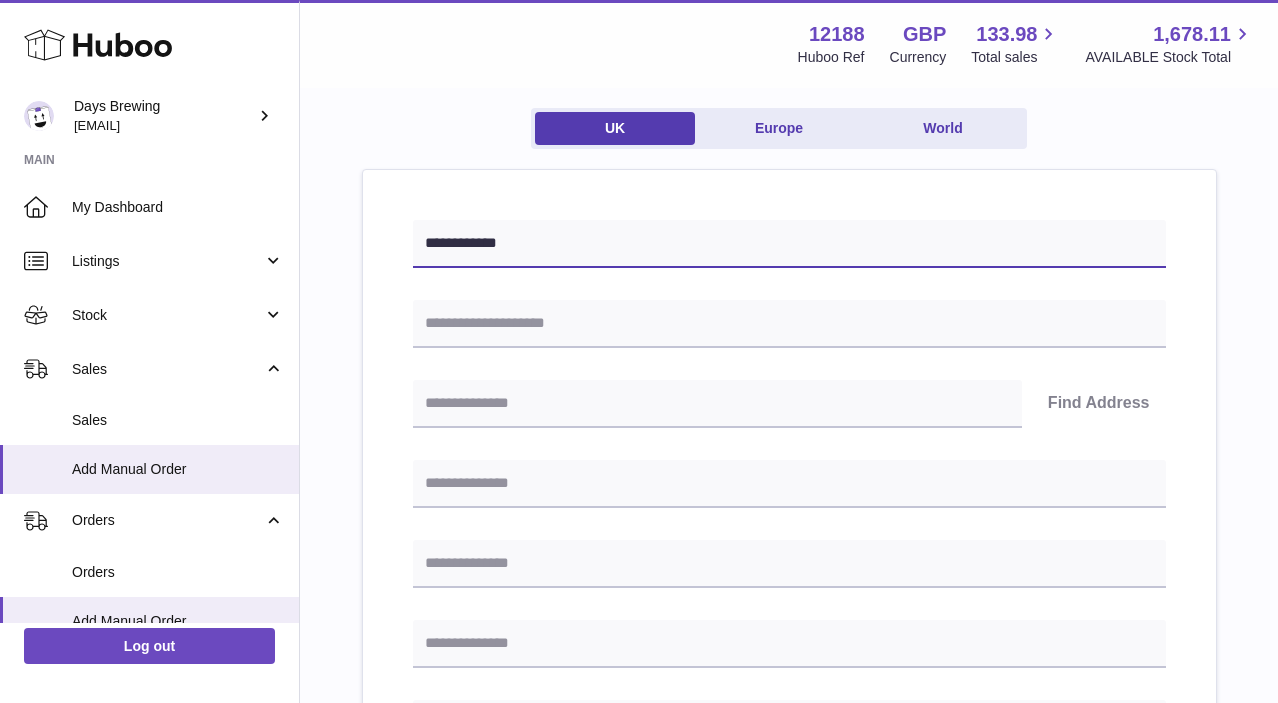 type on "**********" 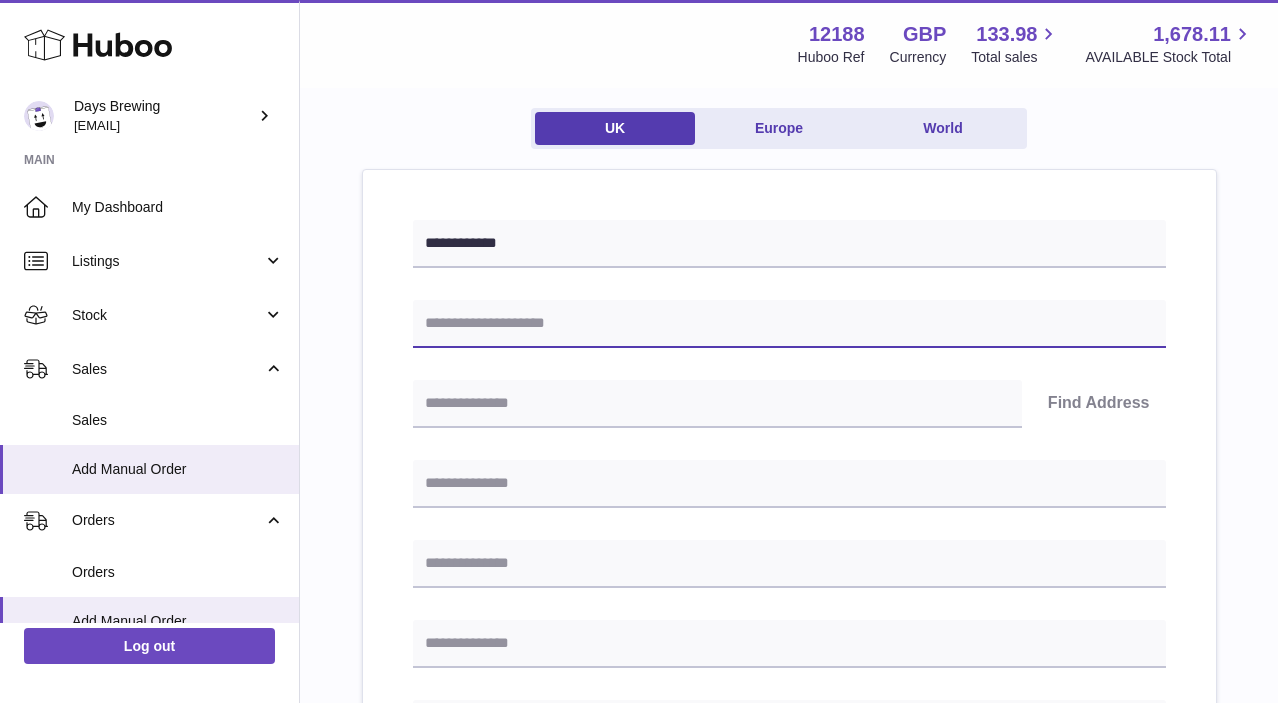 click at bounding box center [789, 324] 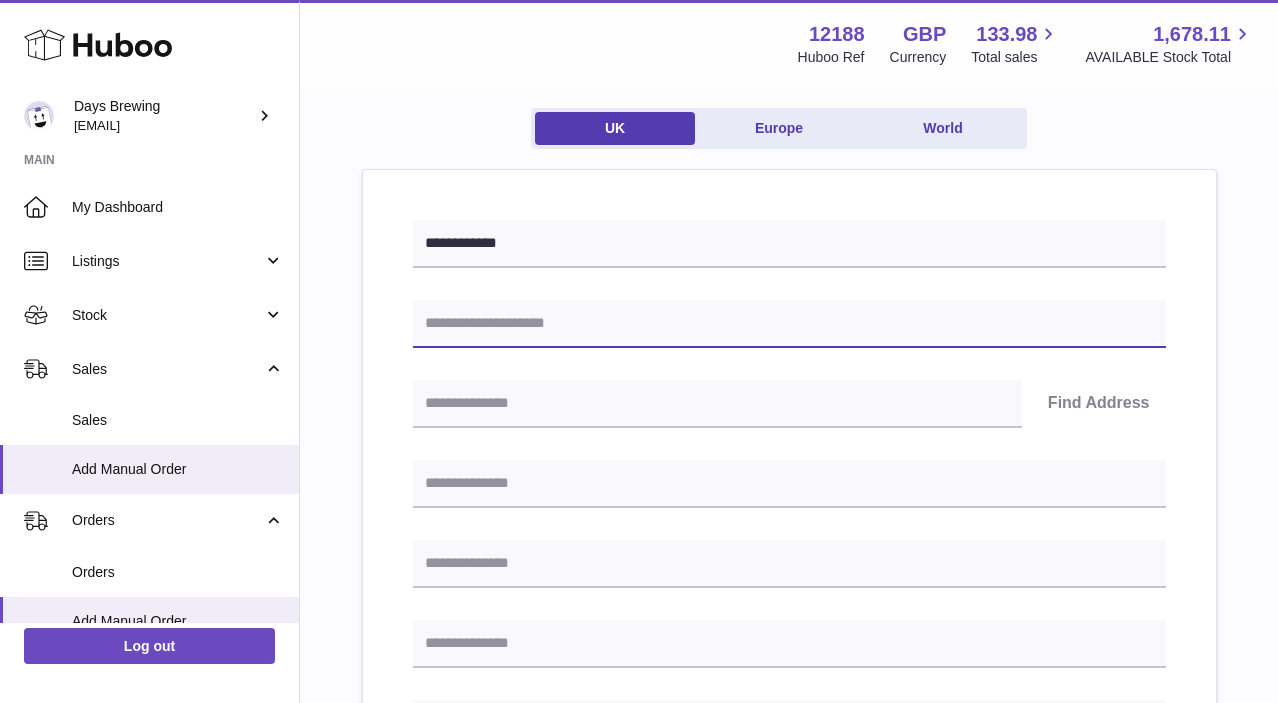 paste on "**********" 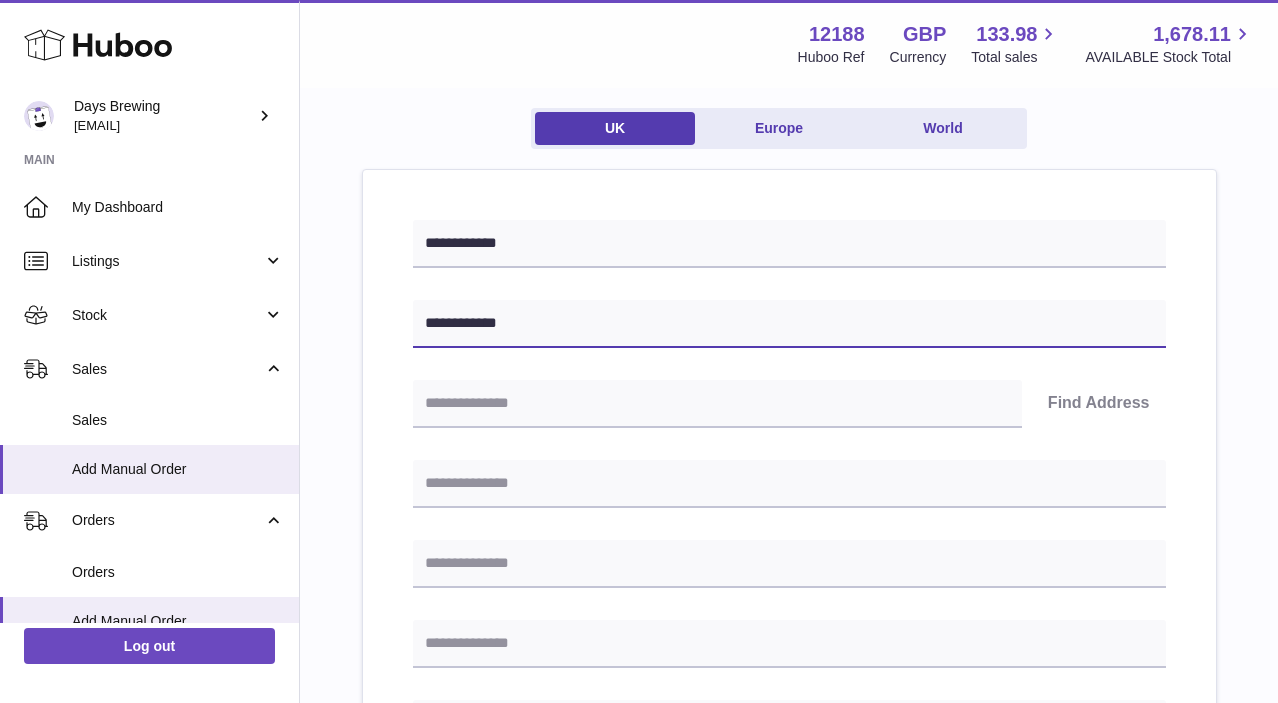 type on "**********" 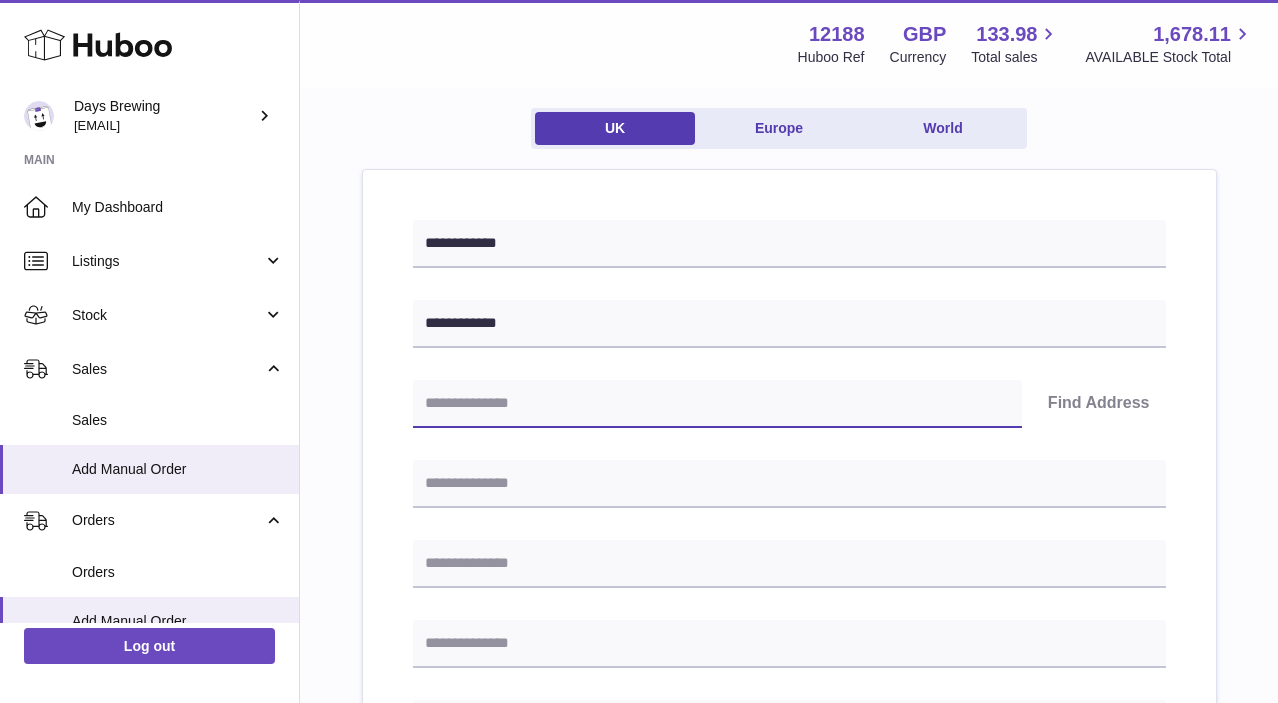 click at bounding box center [717, 404] 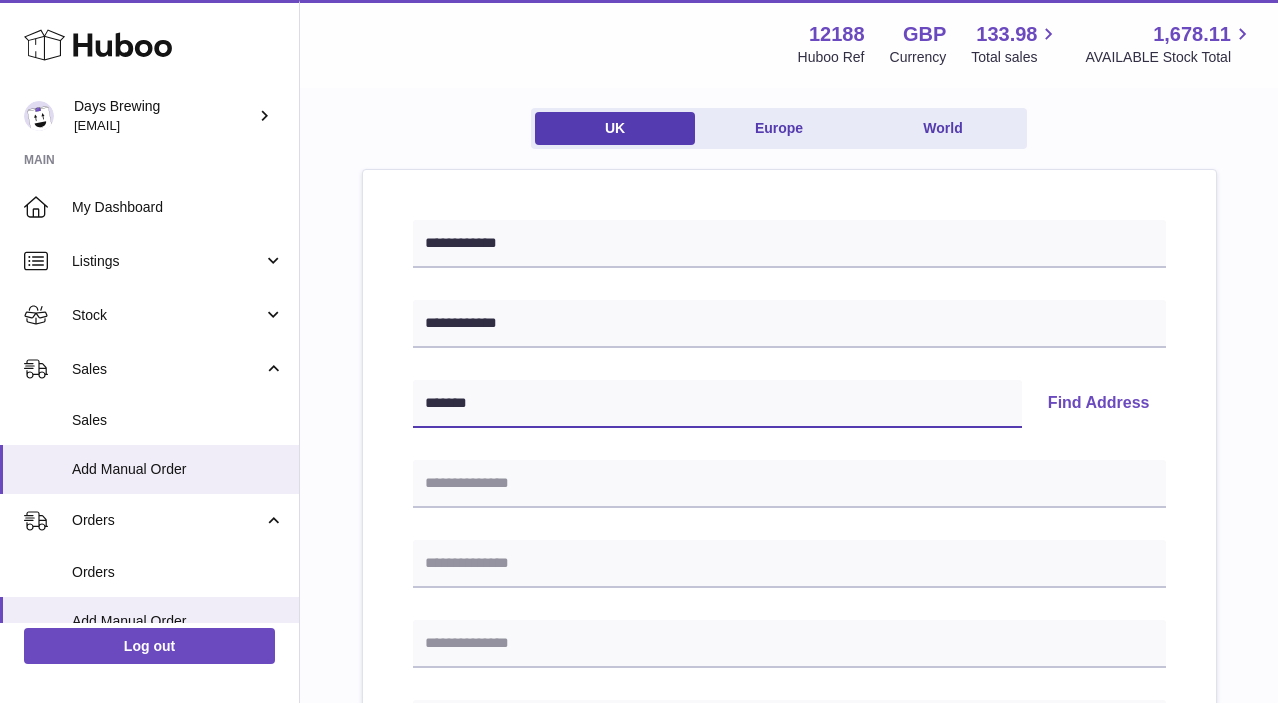 type on "*******" 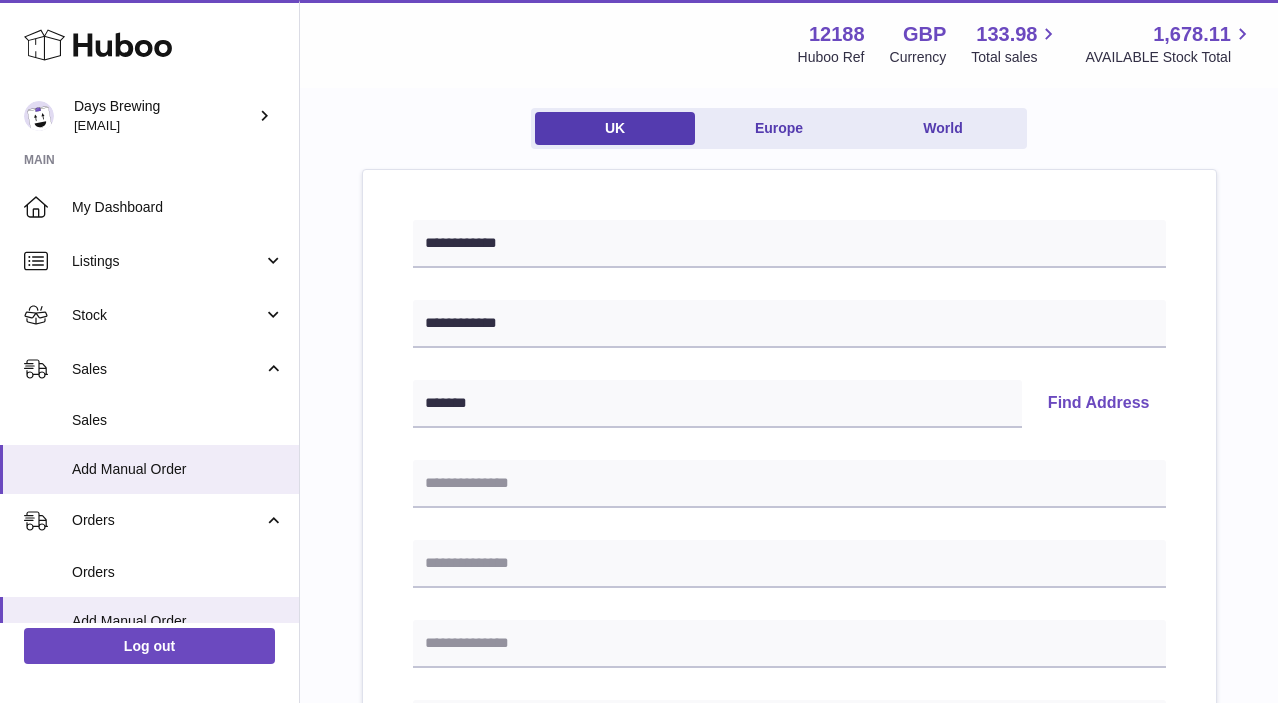click on "Find Address" at bounding box center (1099, 404) 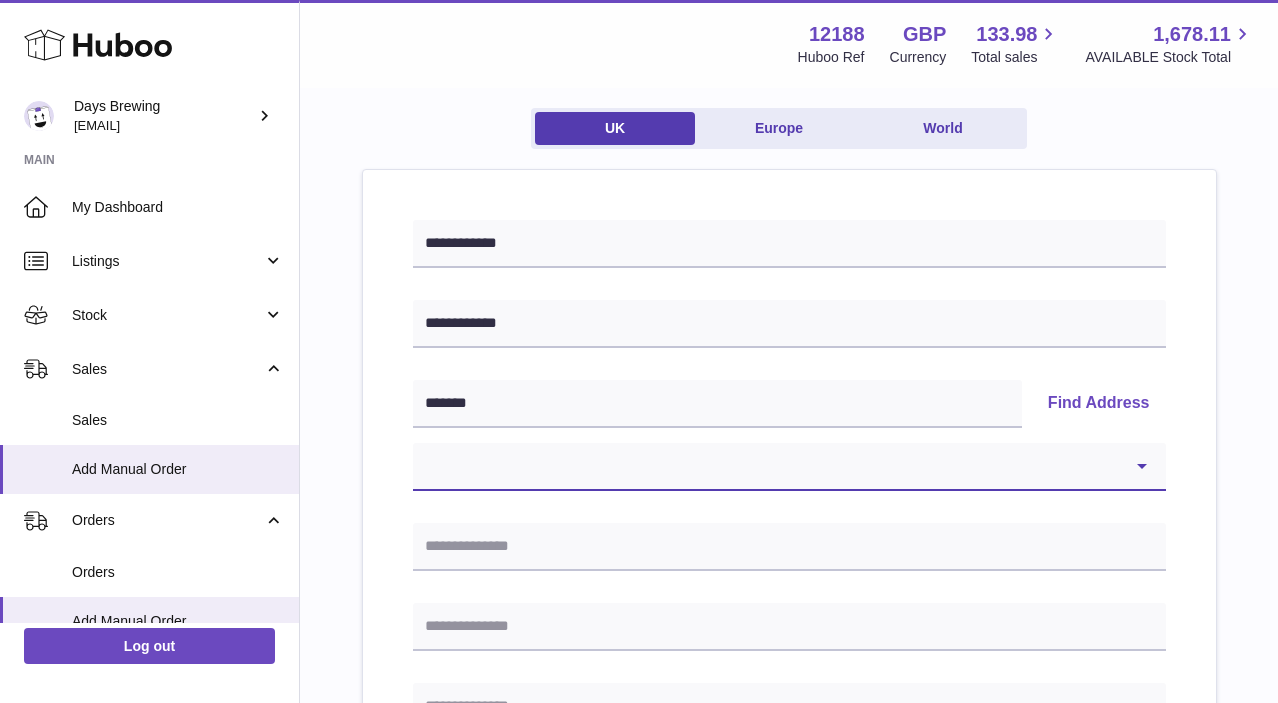 click on "**********" at bounding box center [789, 467] 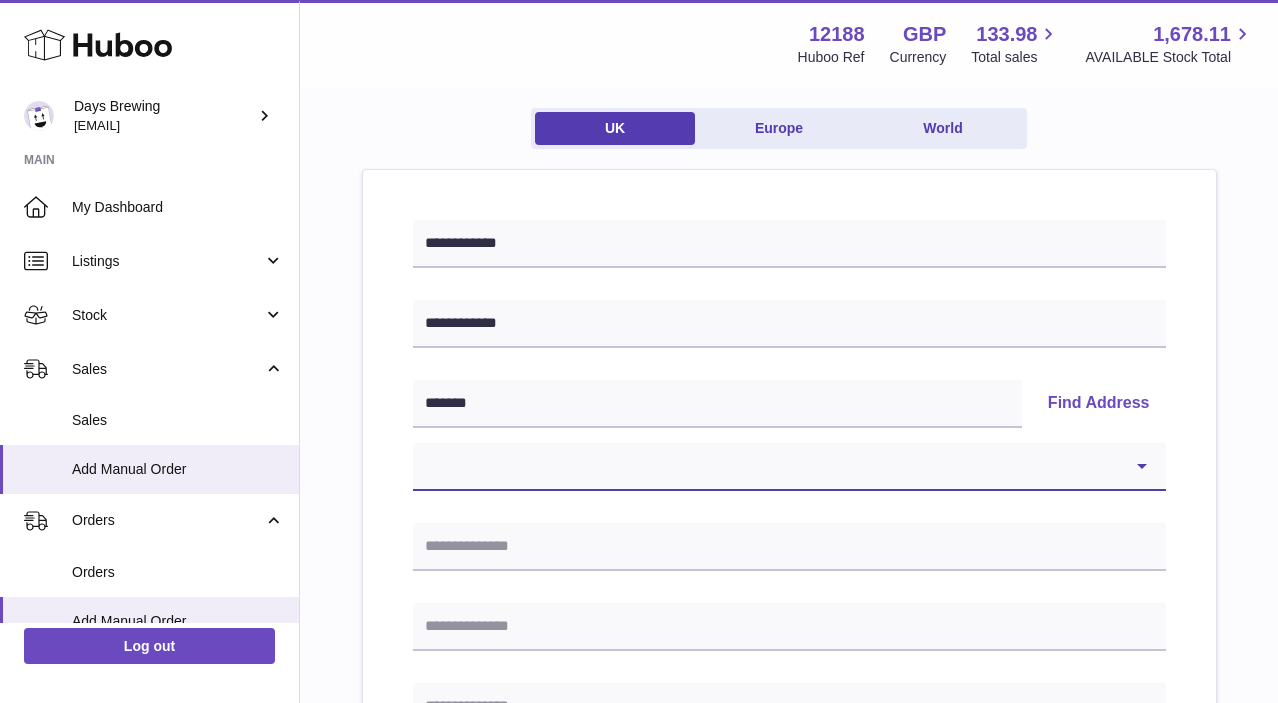 select on "**" 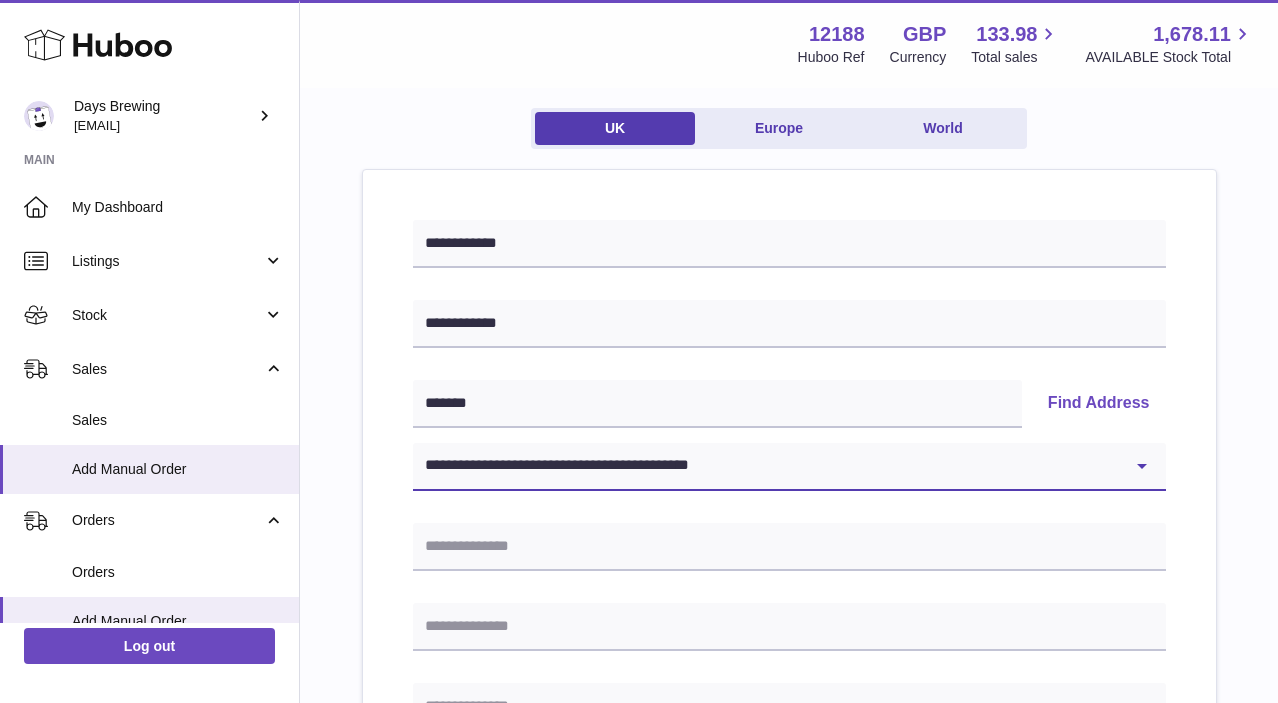 type on "**********" 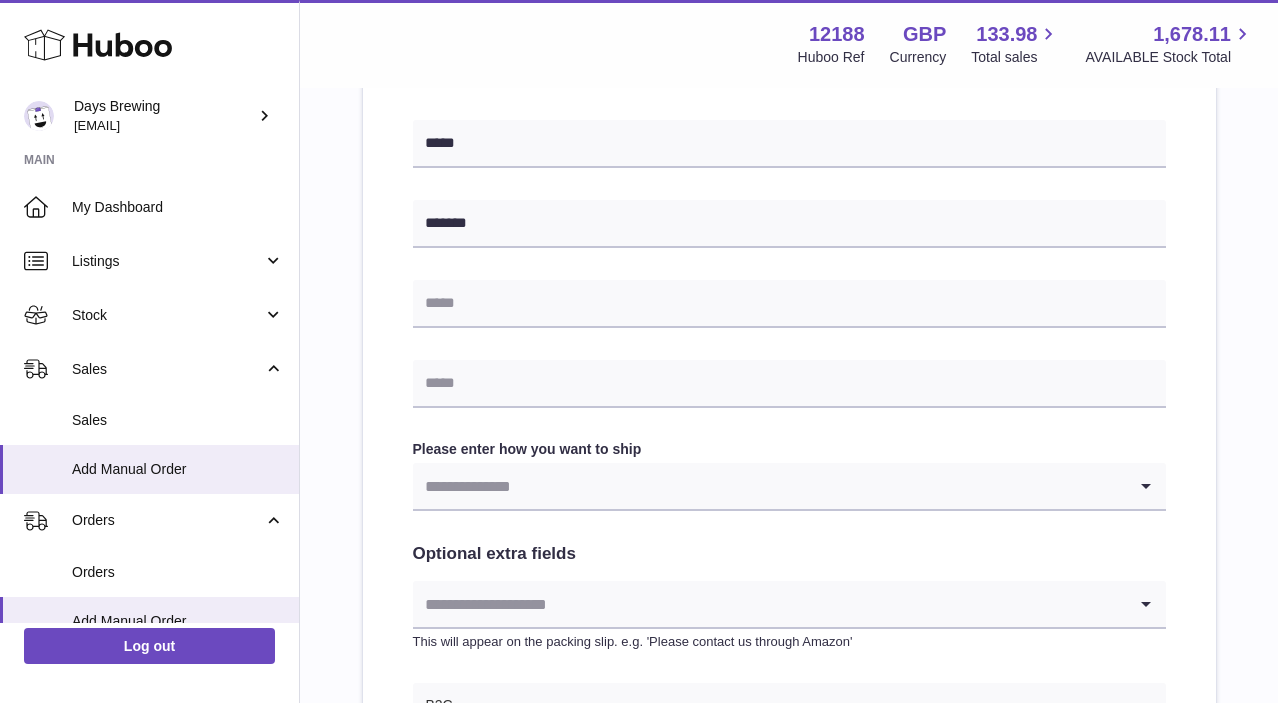 scroll, scrollTop: 813, scrollLeft: 0, axis: vertical 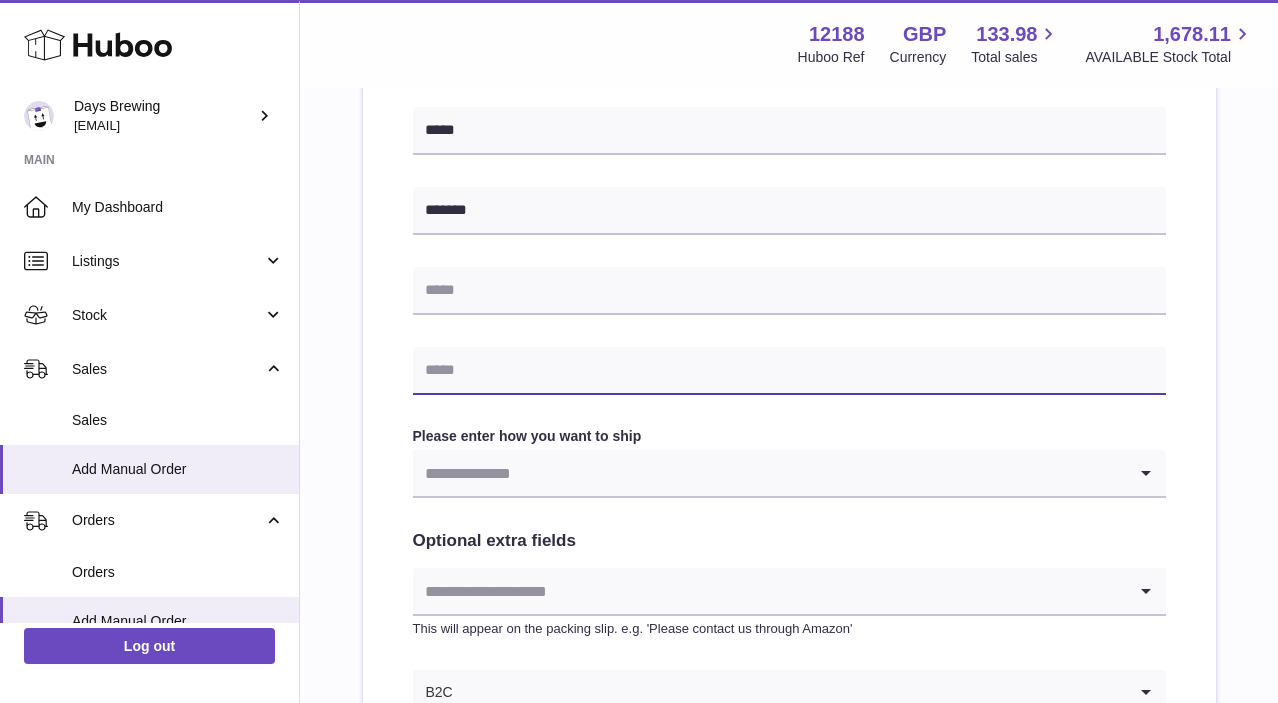 click at bounding box center (789, 371) 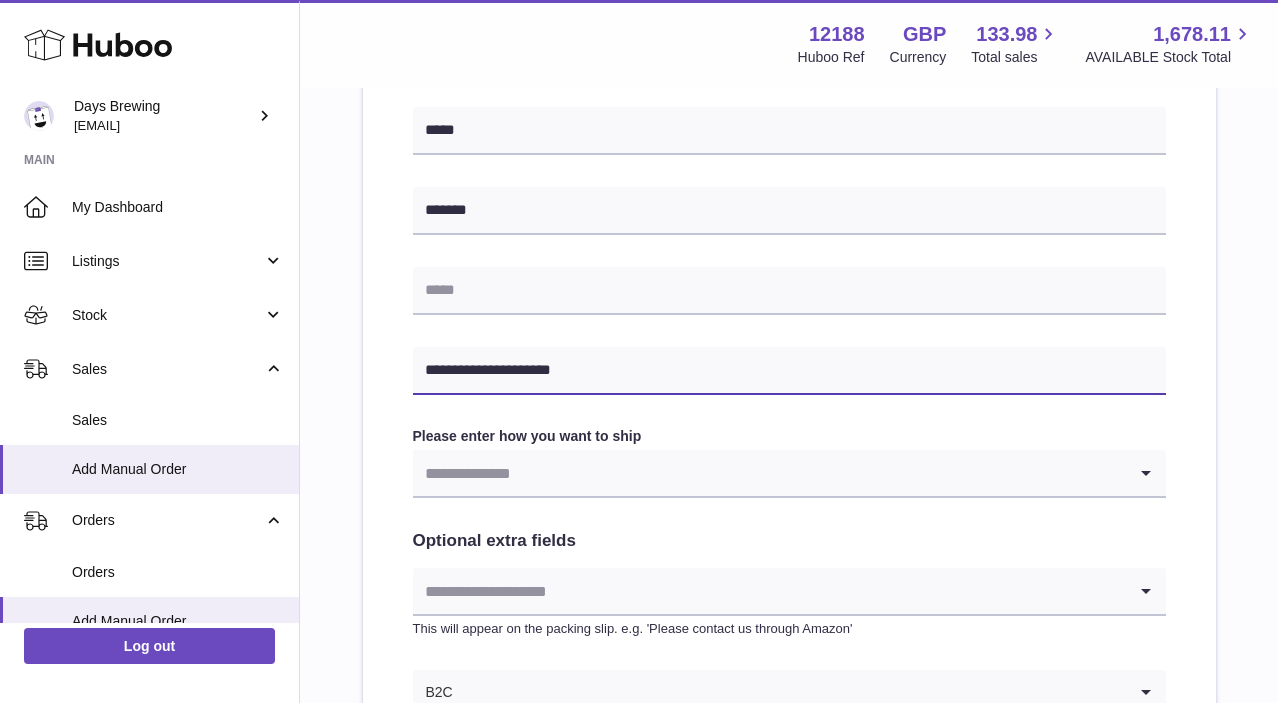 type on "**********" 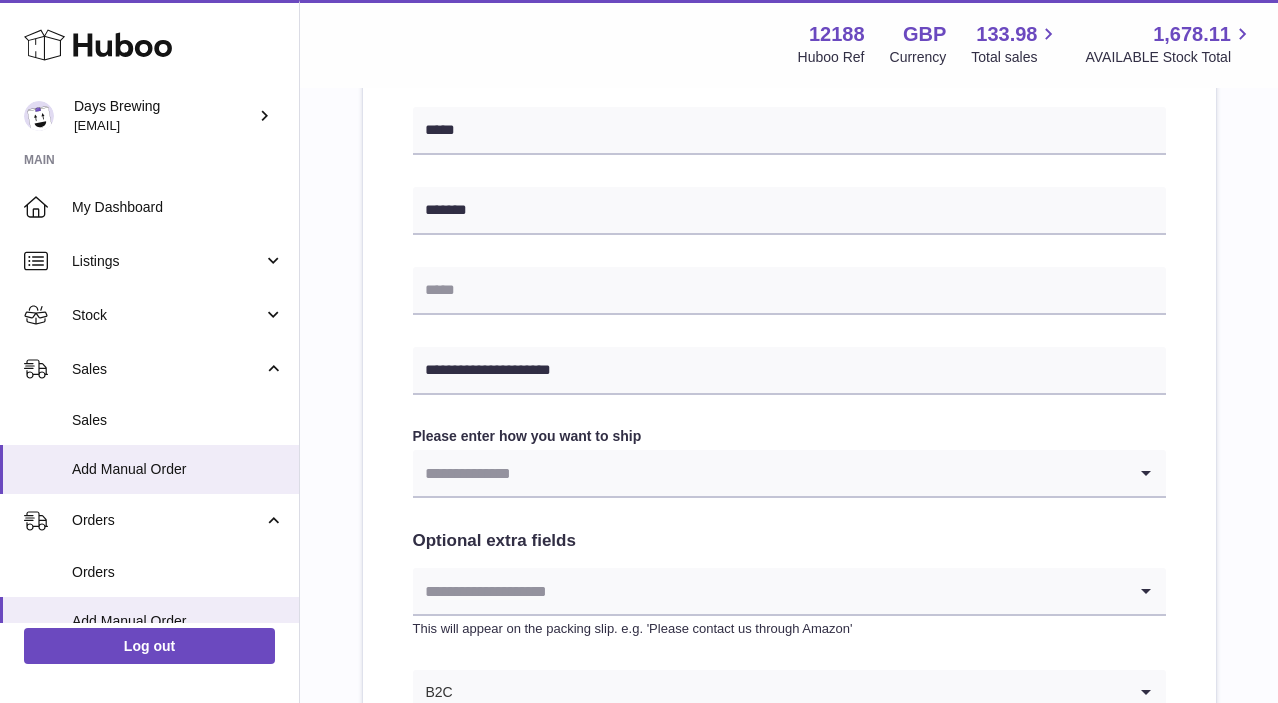 click at bounding box center (769, 473) 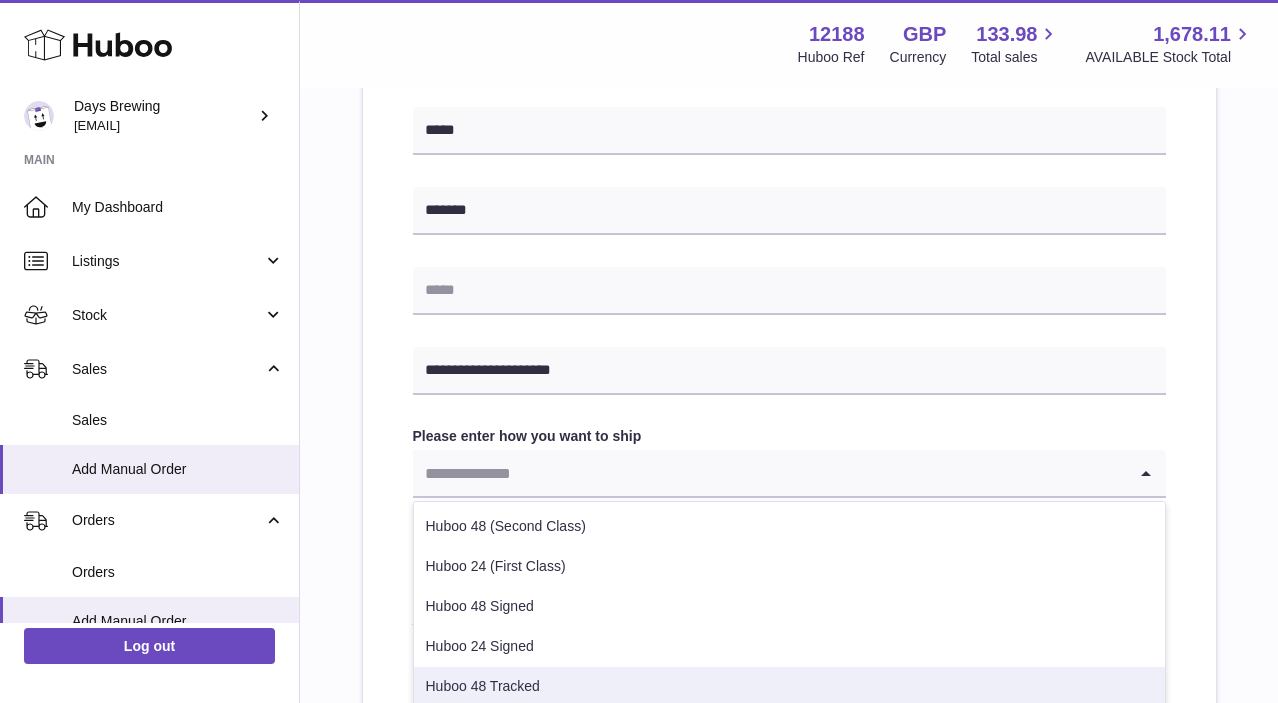 drag, startPoint x: 539, startPoint y: 662, endPoint x: 537, endPoint y: 679, distance: 17.117243 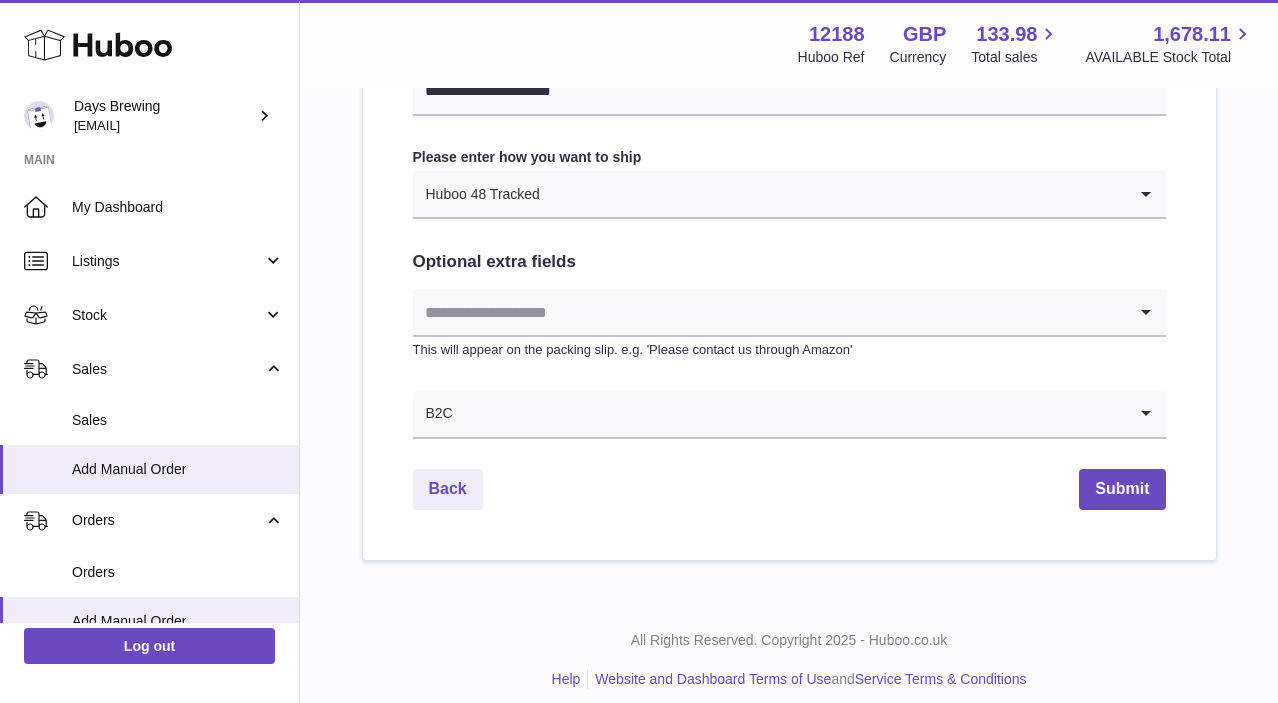 scroll, scrollTop: 1098, scrollLeft: 0, axis: vertical 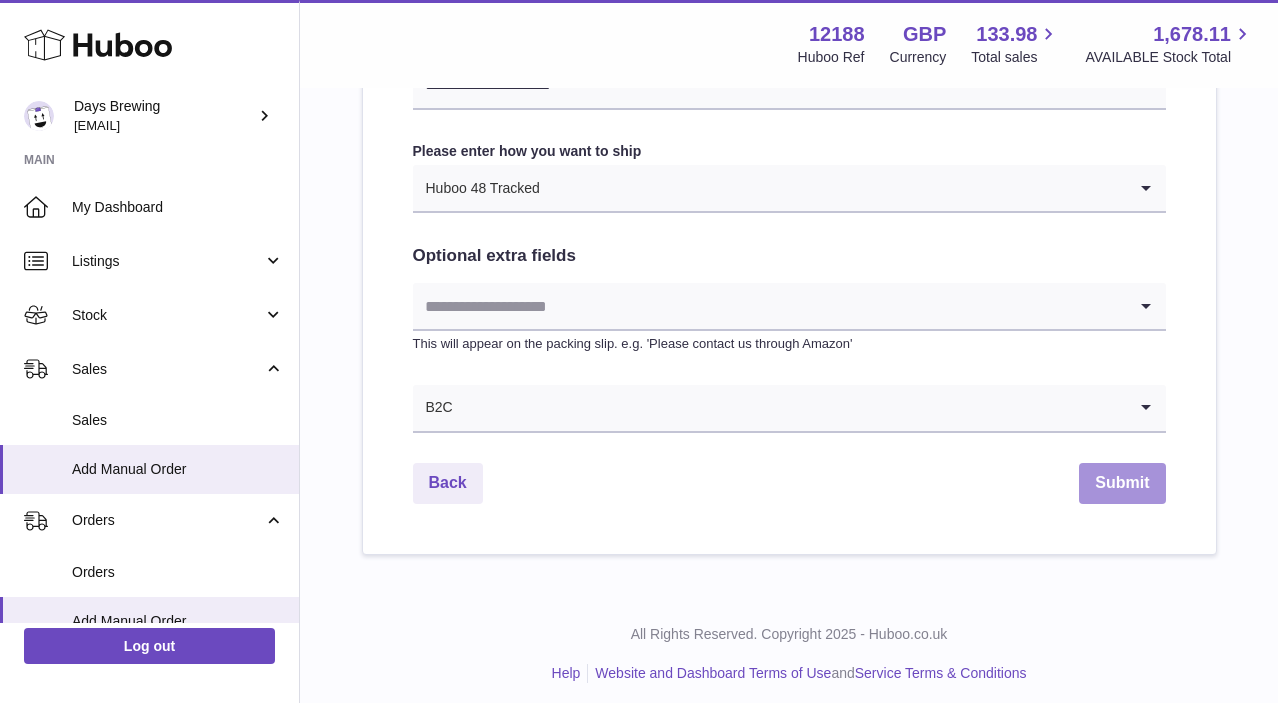 click on "Submit" at bounding box center (1122, 483) 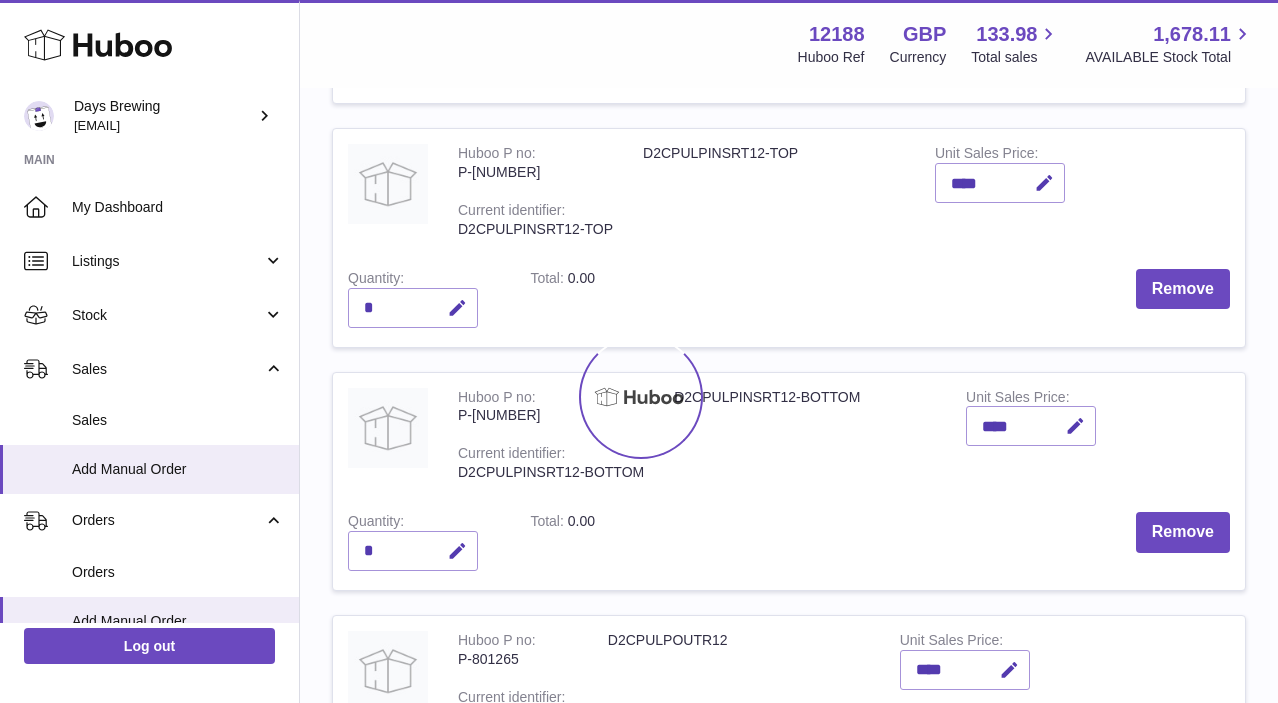 scroll, scrollTop: 0, scrollLeft: 0, axis: both 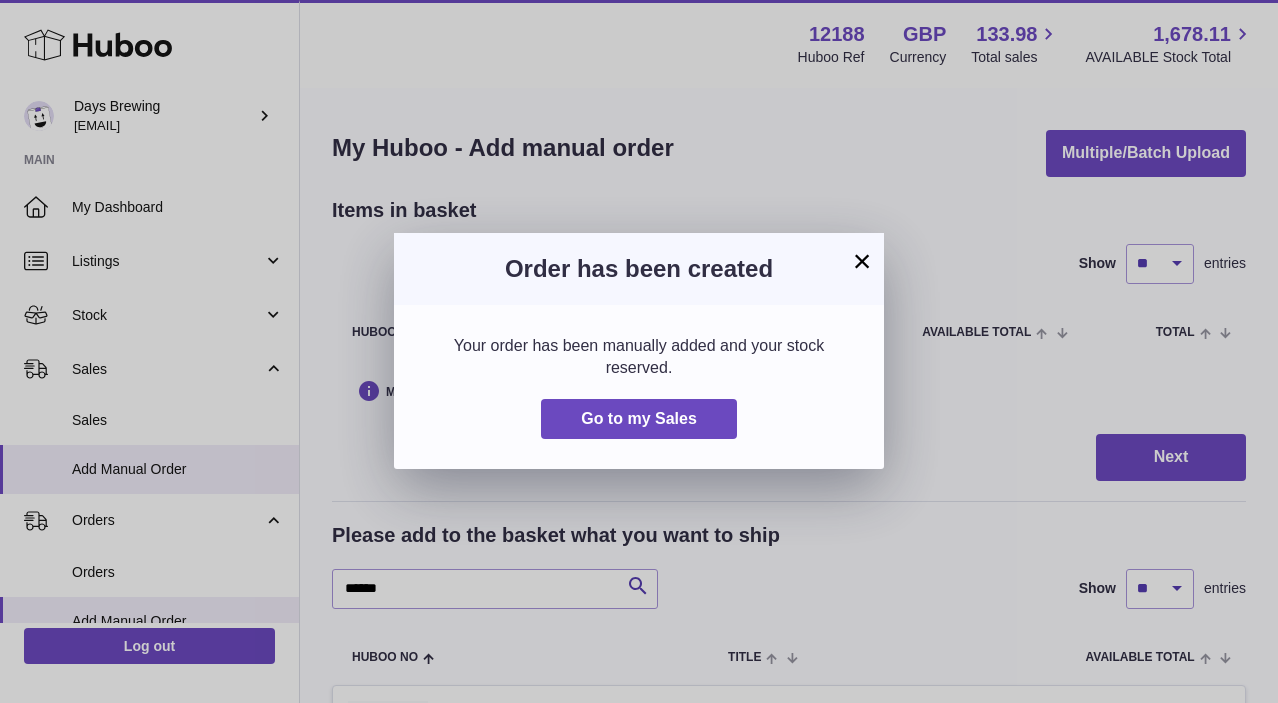 click on "×" at bounding box center (862, 261) 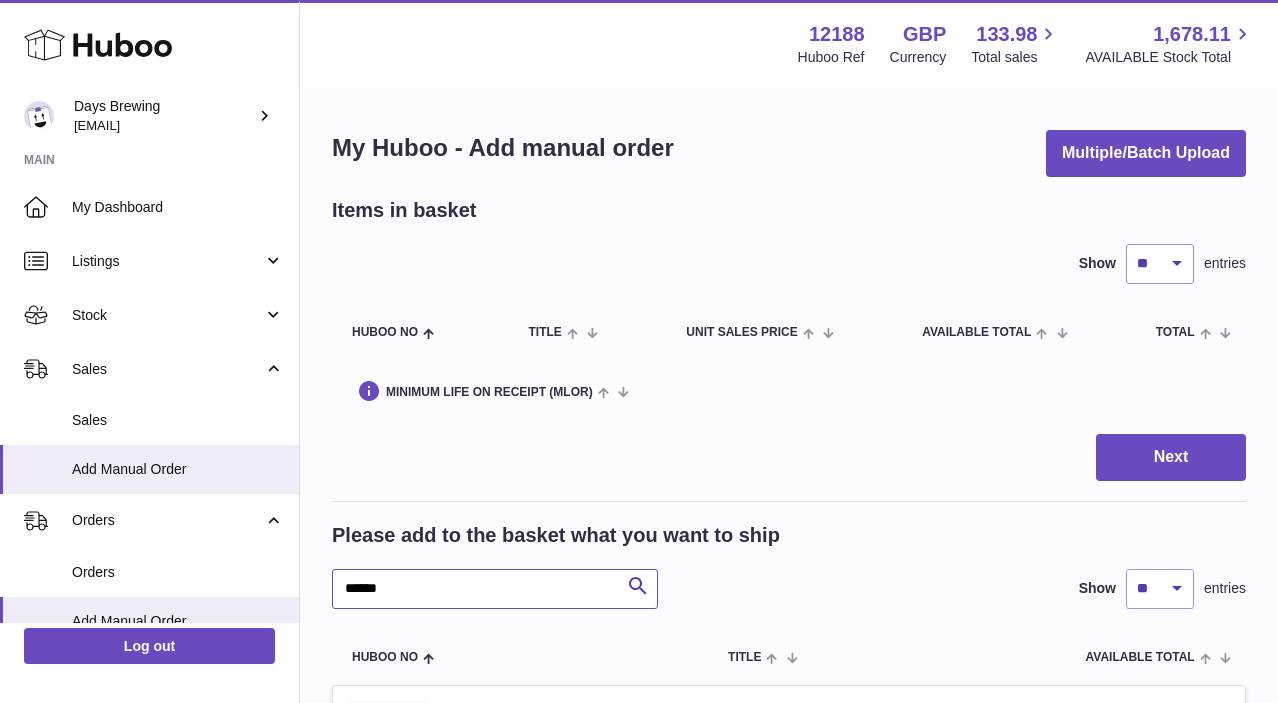 click on "******" at bounding box center [495, 589] 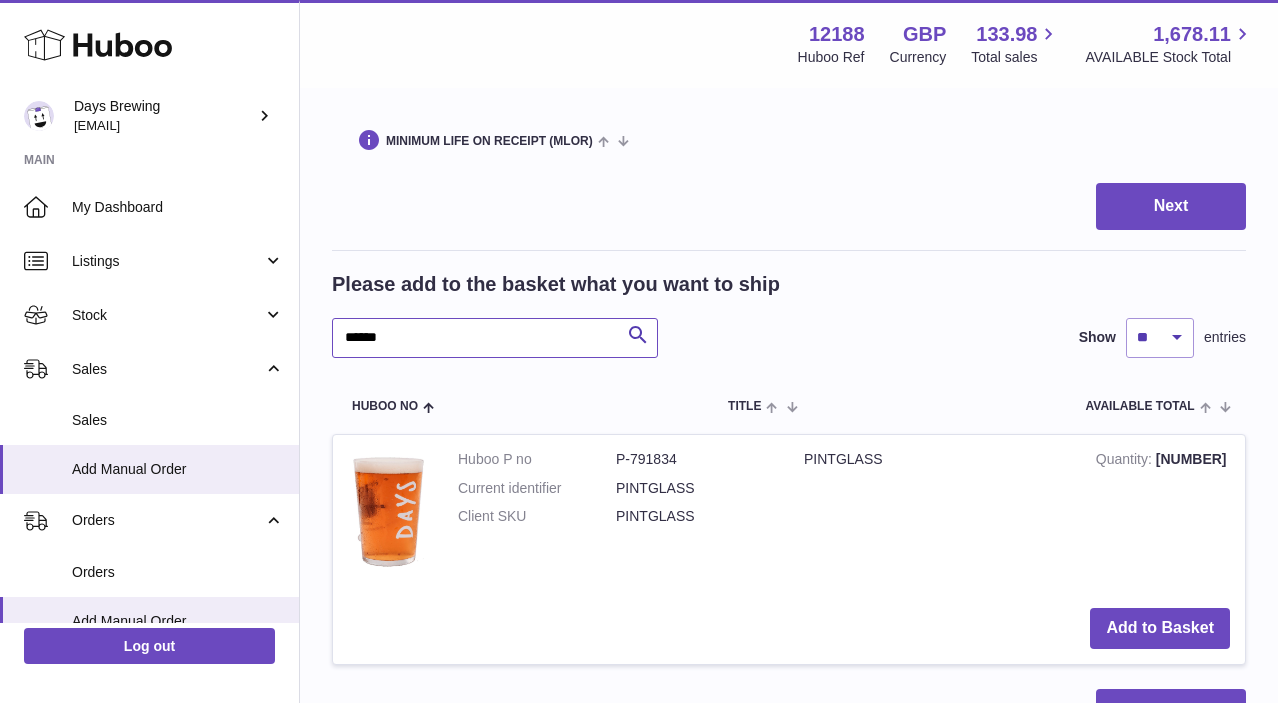 scroll, scrollTop: 250, scrollLeft: 0, axis: vertical 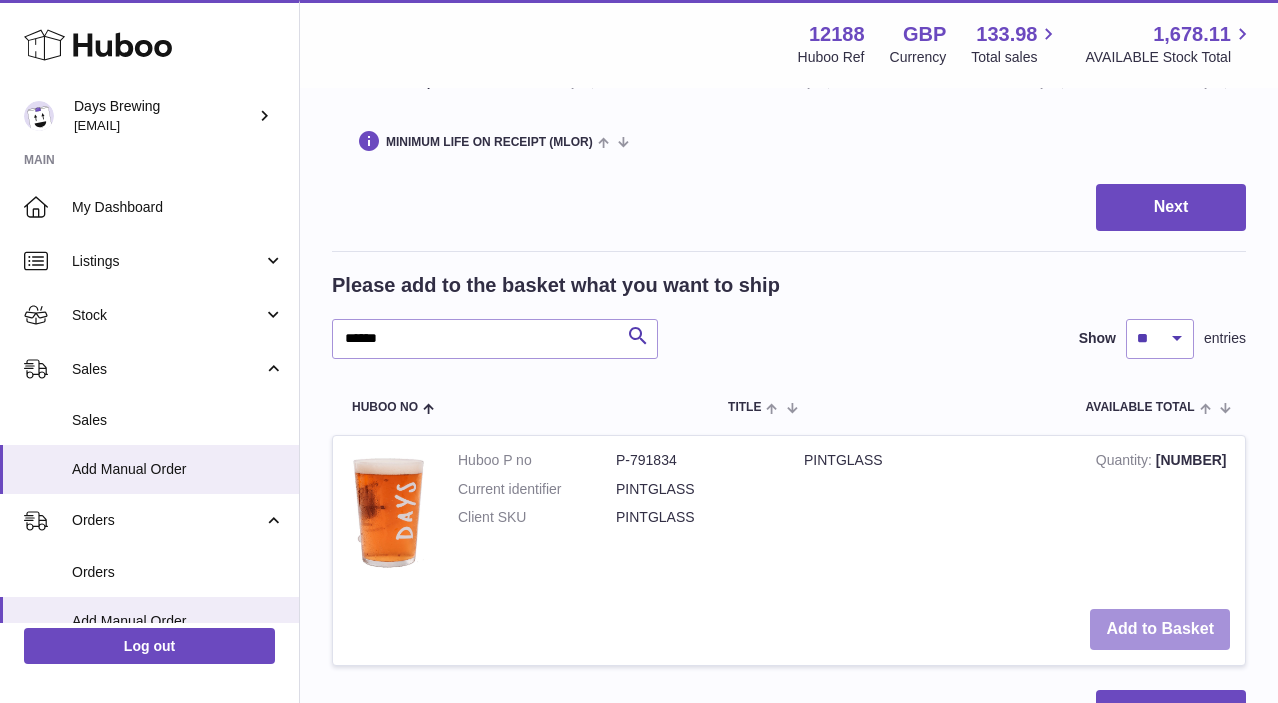 click on "Add to Basket" at bounding box center [1160, 629] 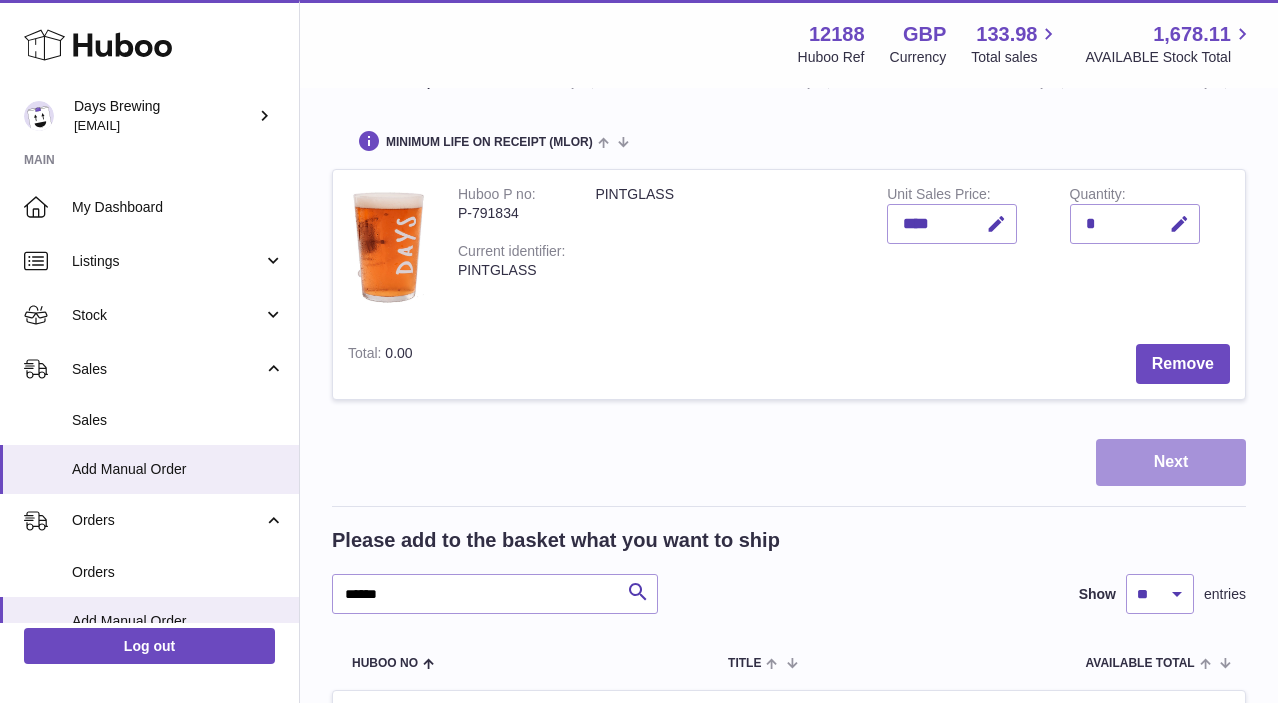 click on "Next" at bounding box center [1171, 462] 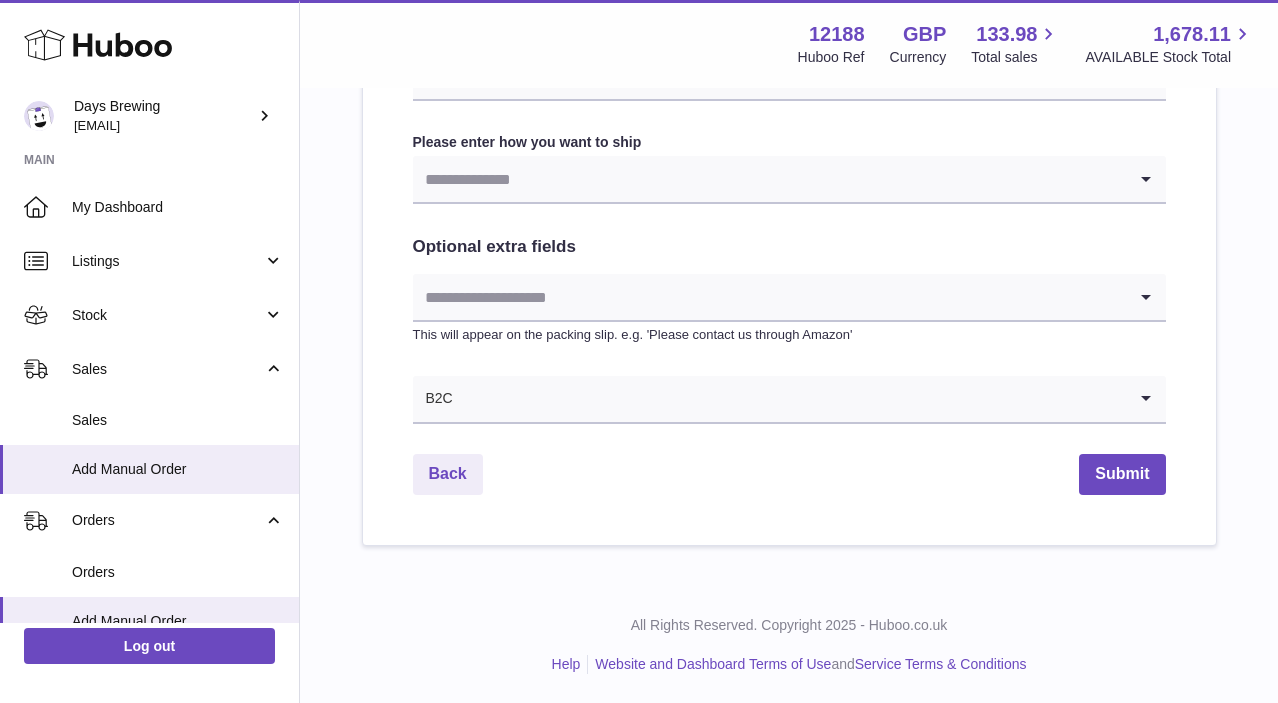 scroll, scrollTop: 0, scrollLeft: 0, axis: both 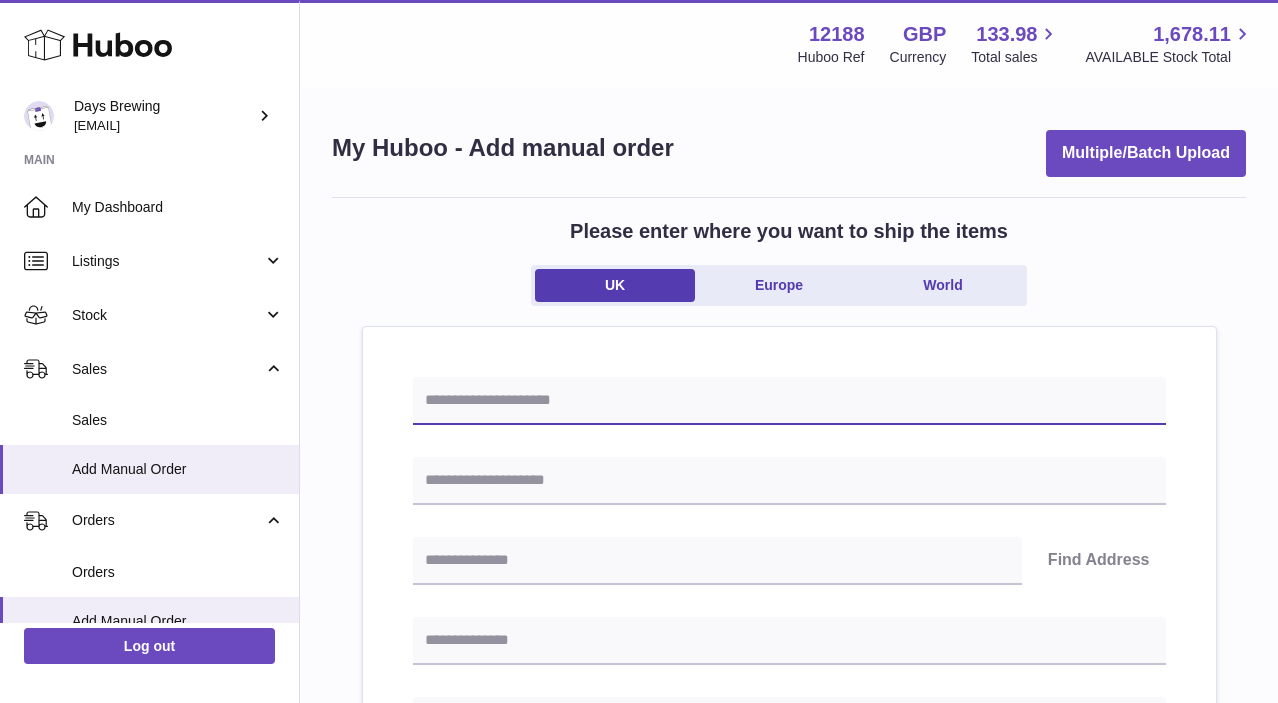 click at bounding box center (789, 401) 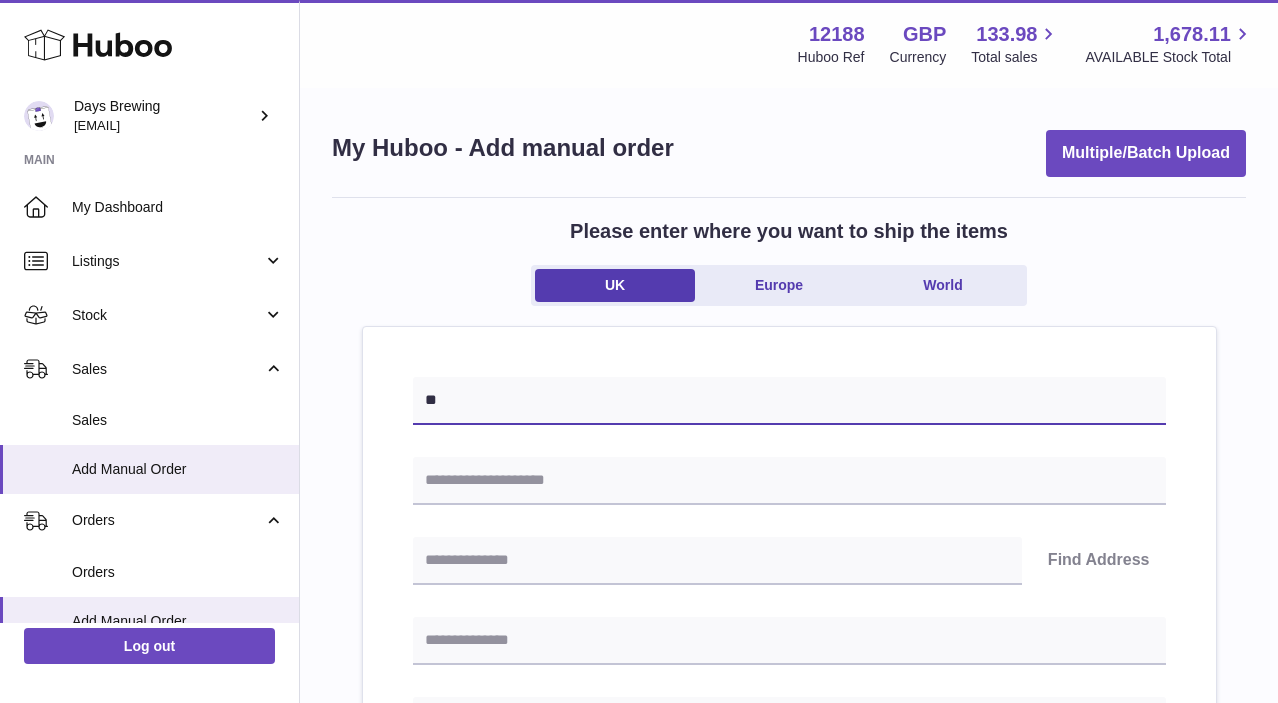 type on "*" 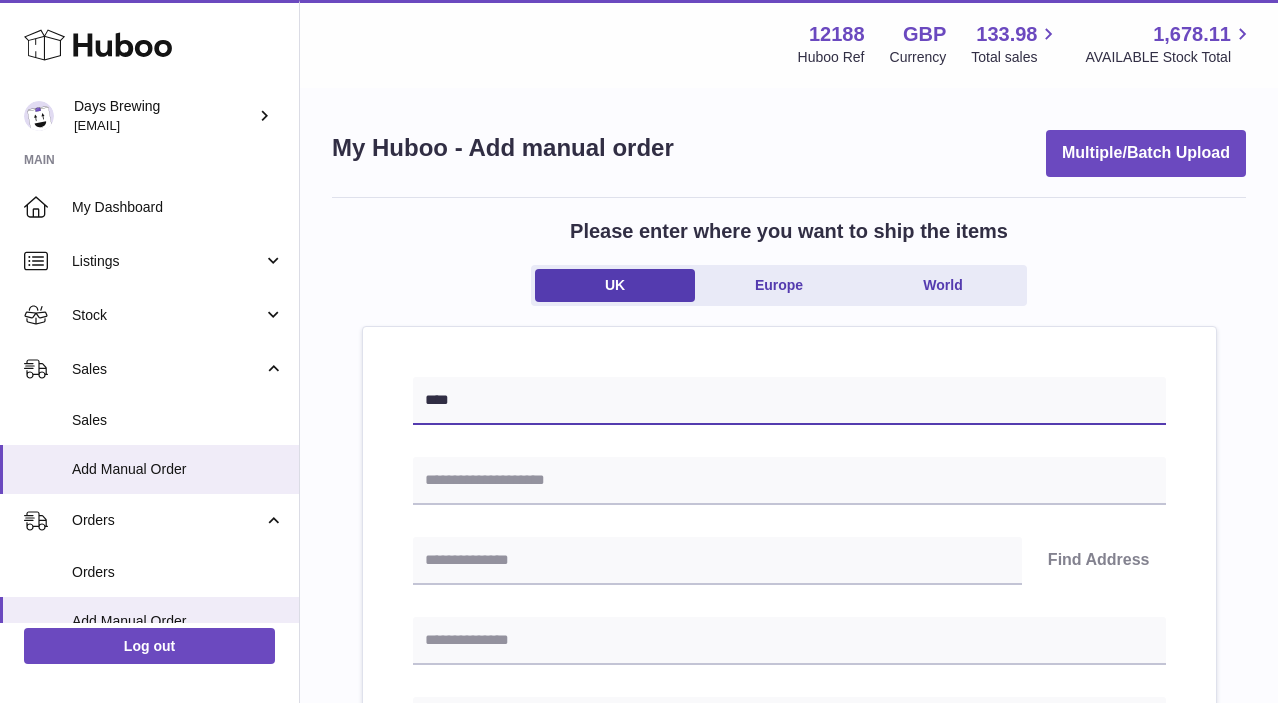 click on "****" at bounding box center [789, 401] 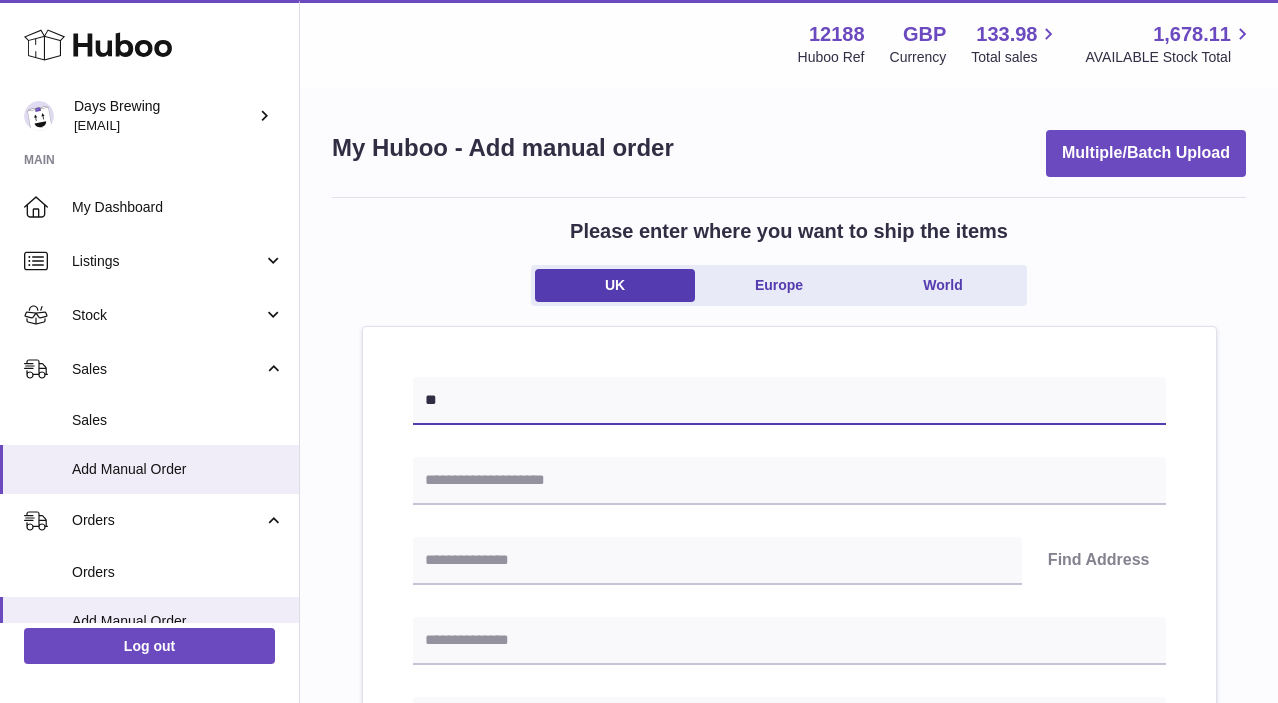 type on "**********" 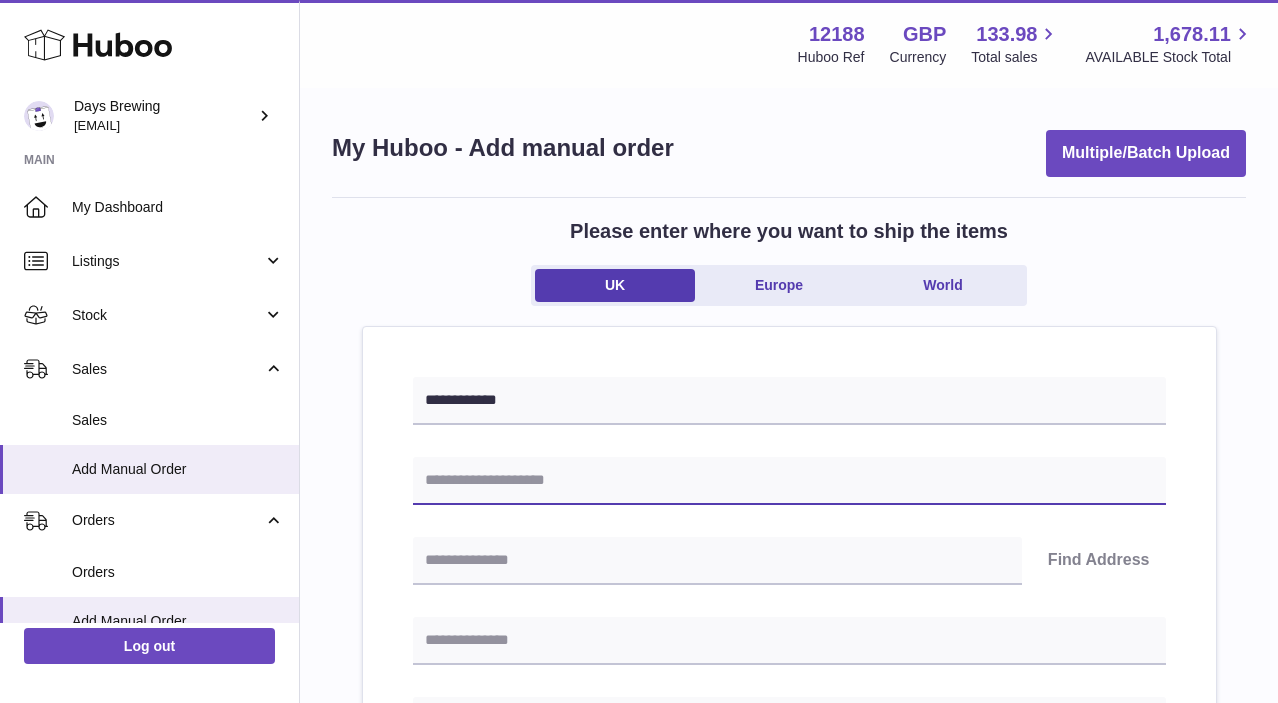 click at bounding box center (789, 481) 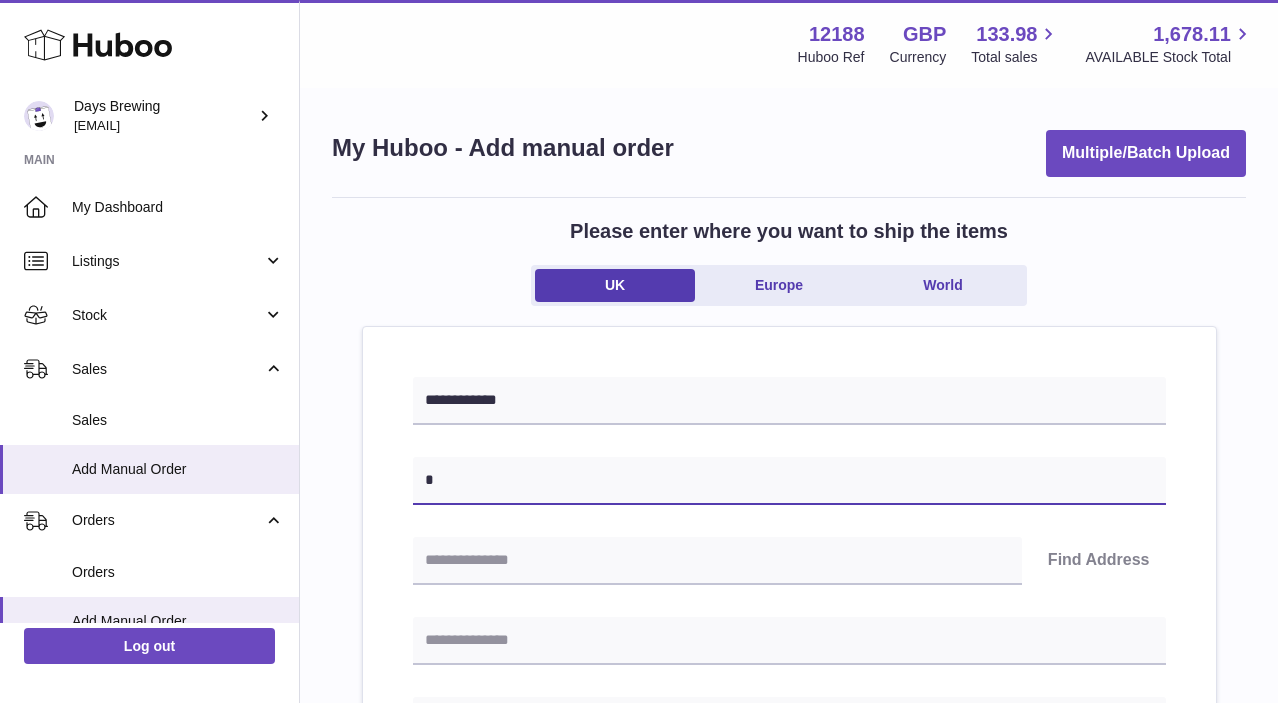 type on "**********" 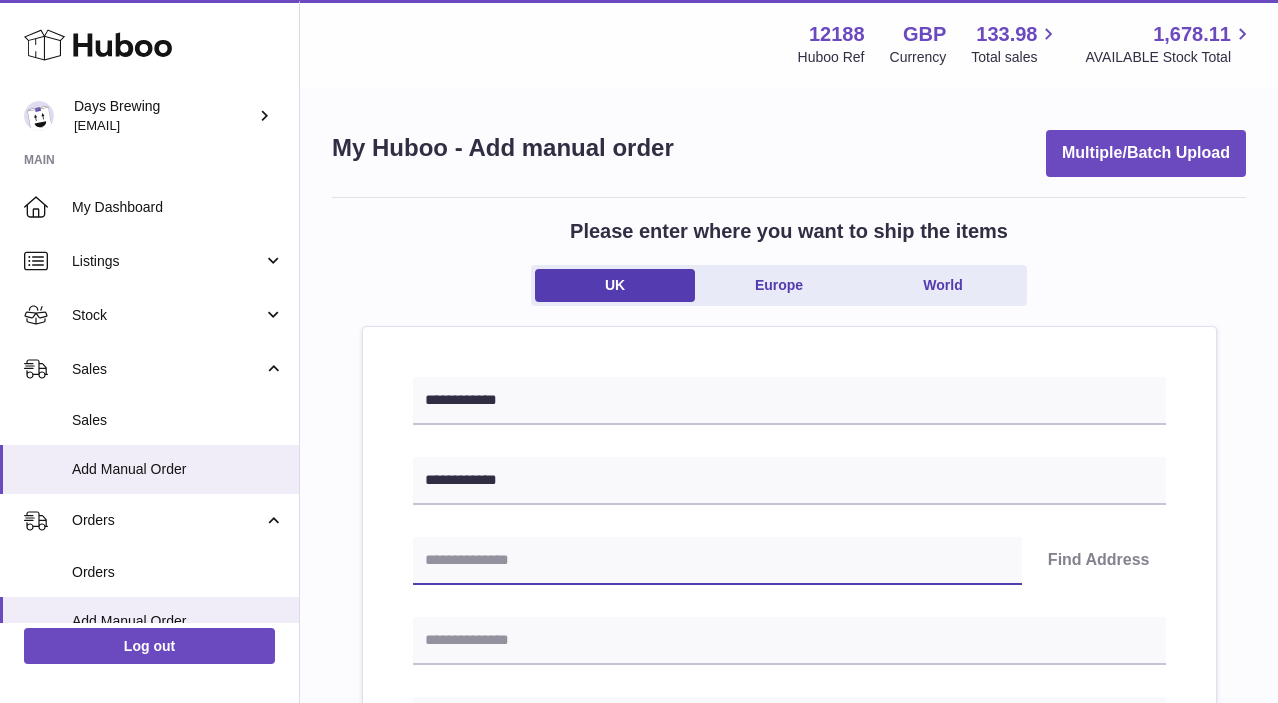 click at bounding box center [717, 561] 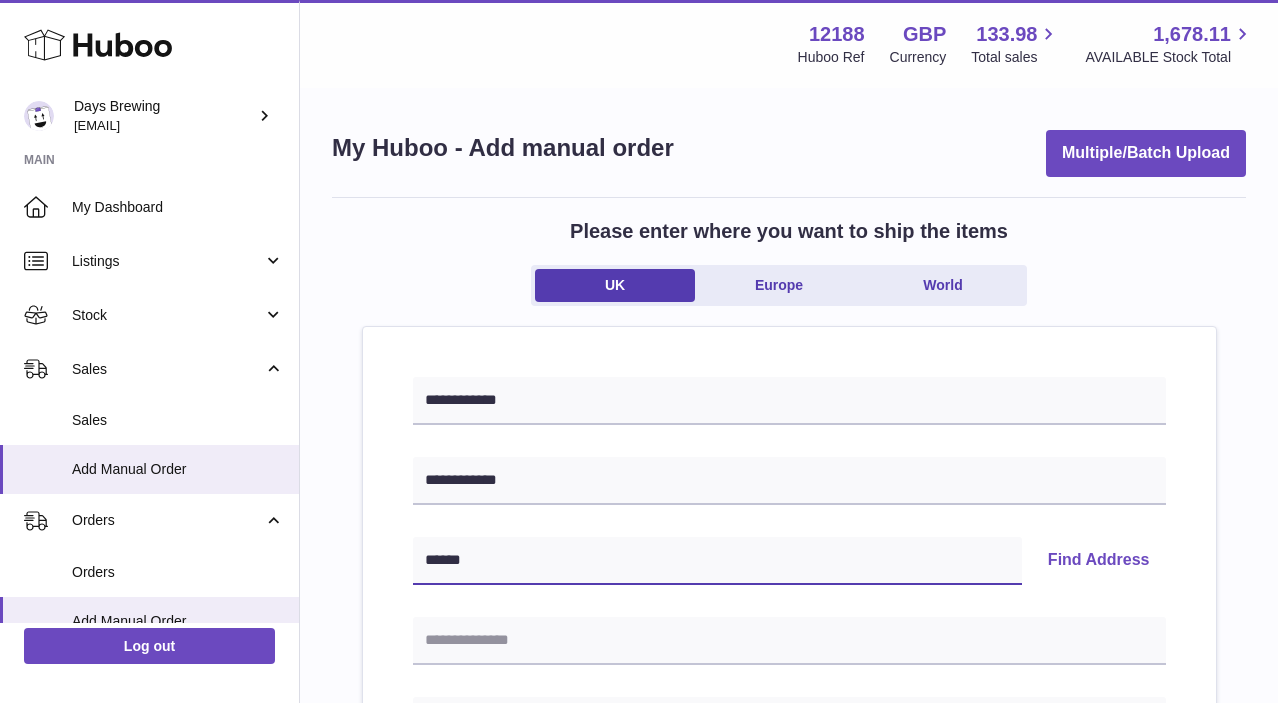 click on "******" at bounding box center [717, 561] 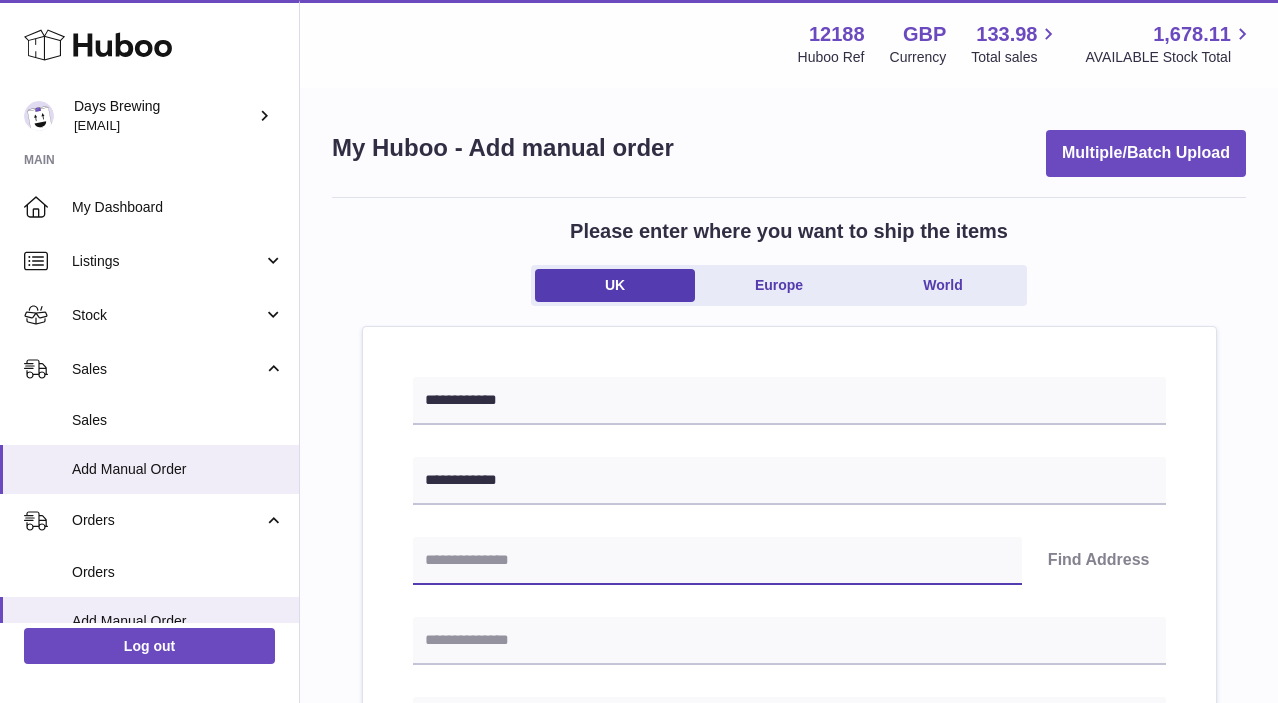 paste on "*******" 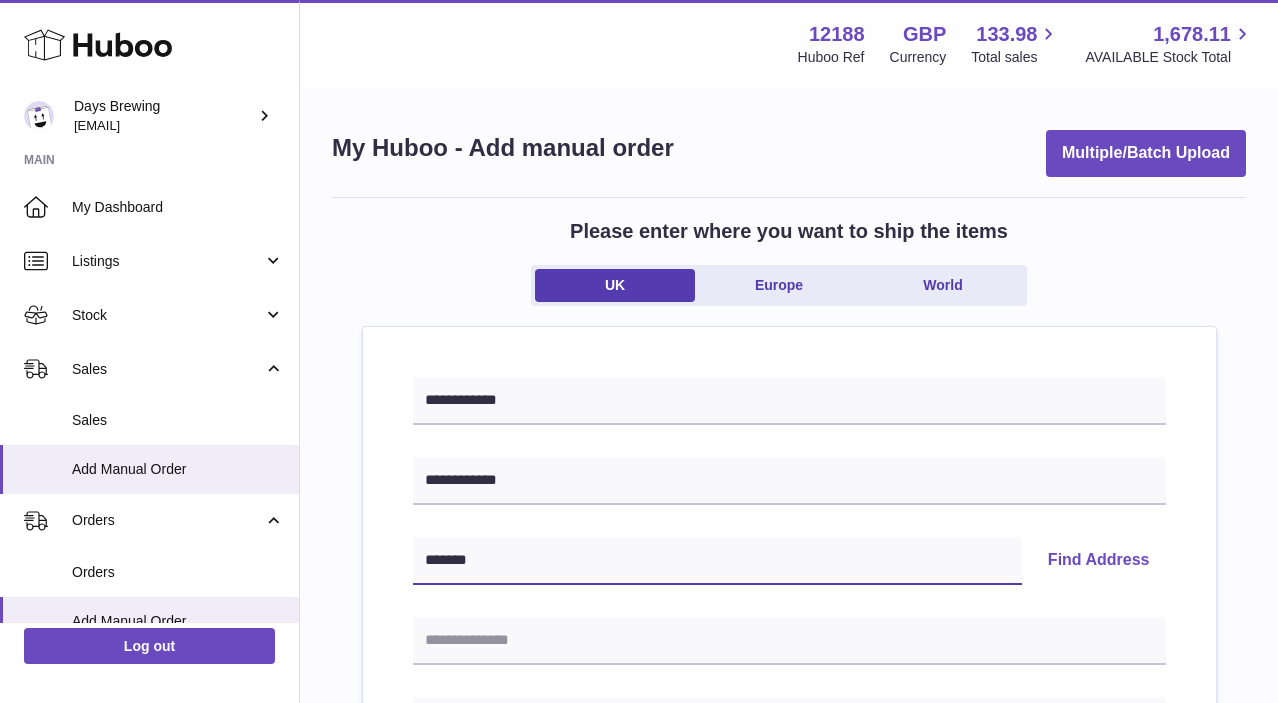 type on "*******" 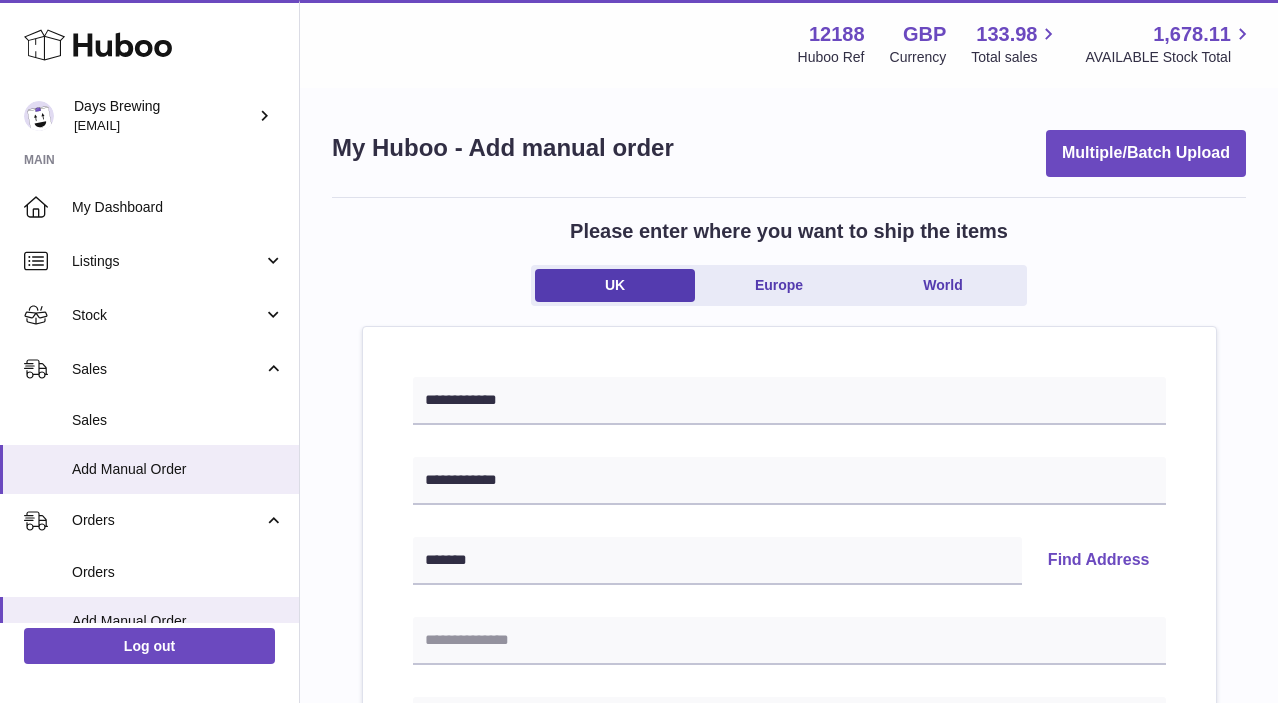 click on "Find Address" at bounding box center [1099, 561] 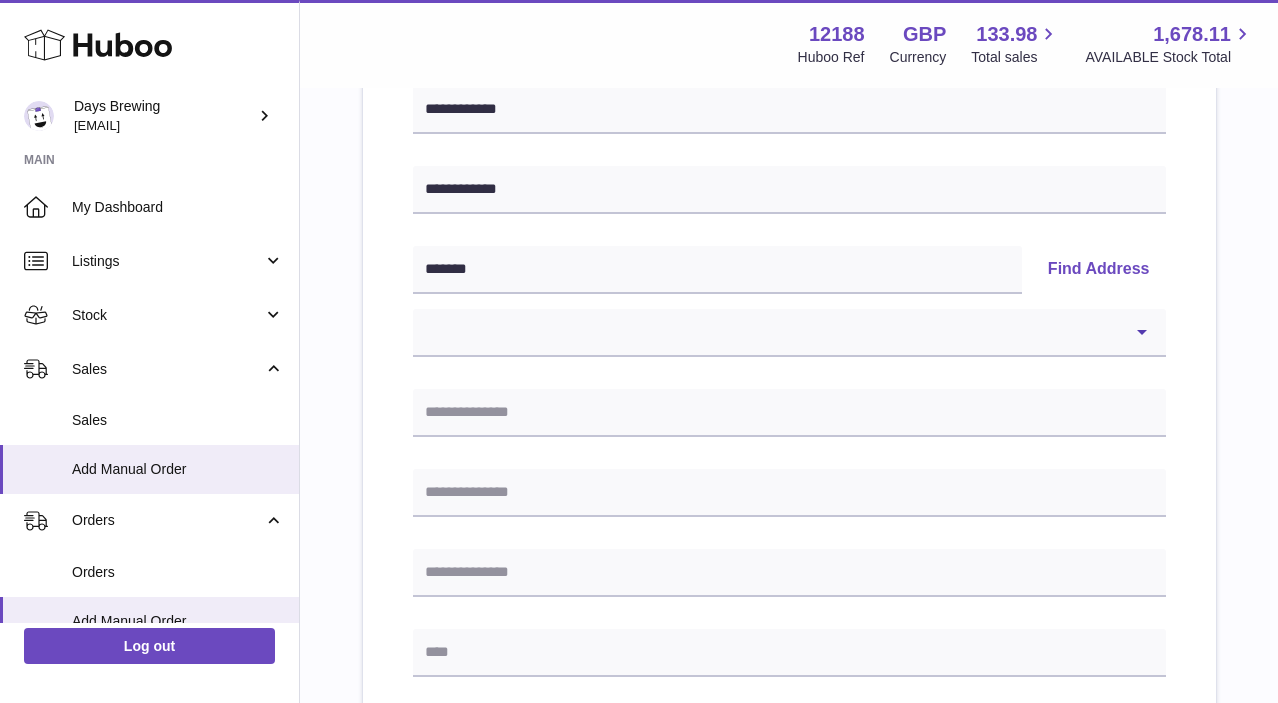 scroll, scrollTop: 315, scrollLeft: 0, axis: vertical 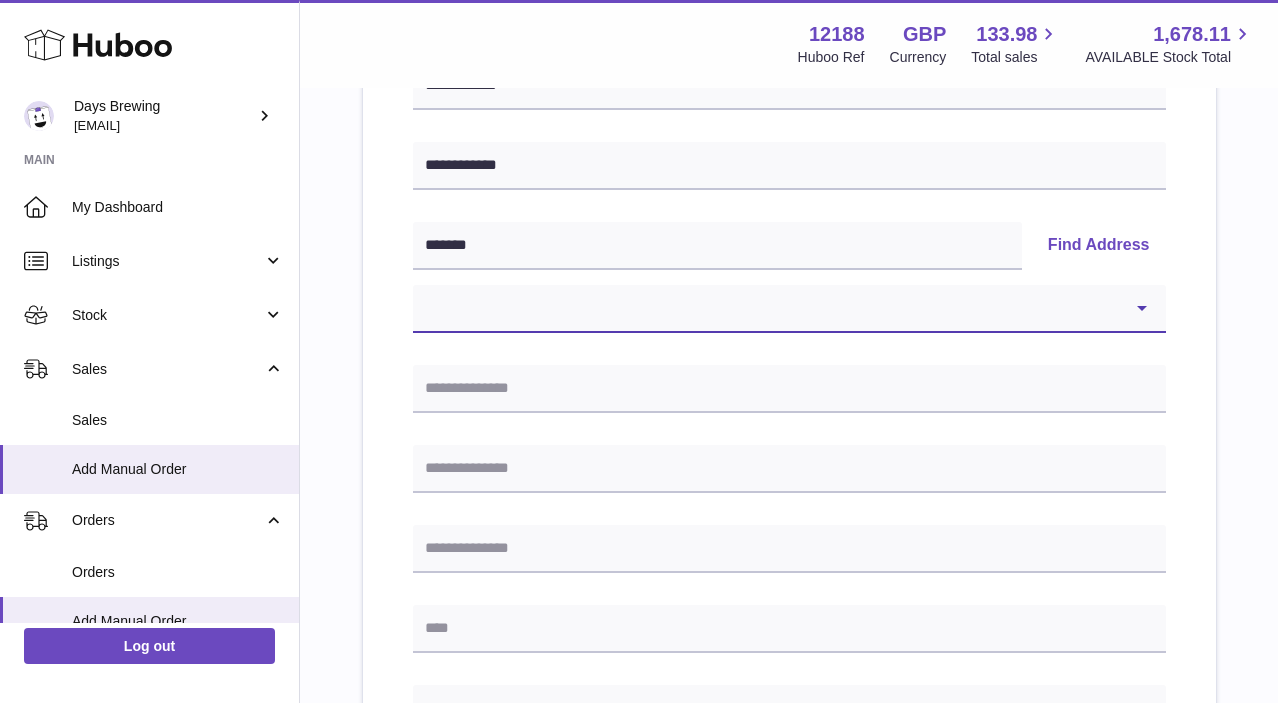 click on "**********" at bounding box center [789, 309] 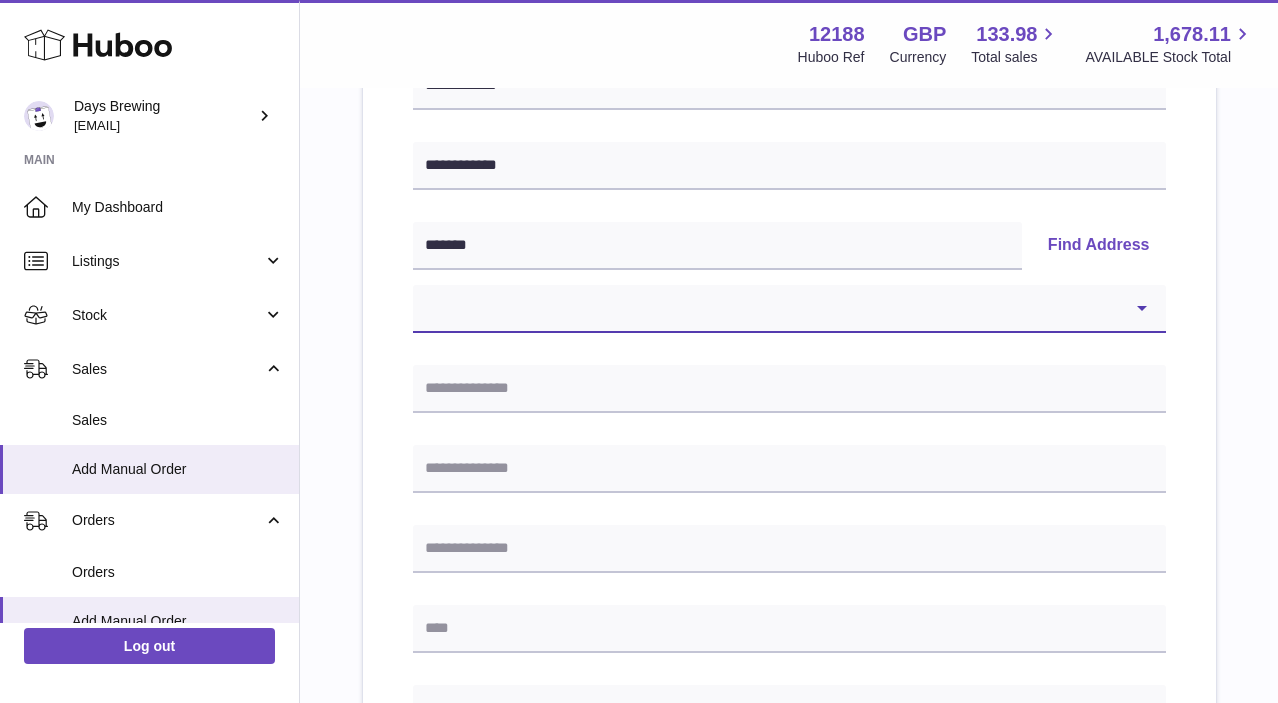 select on "**" 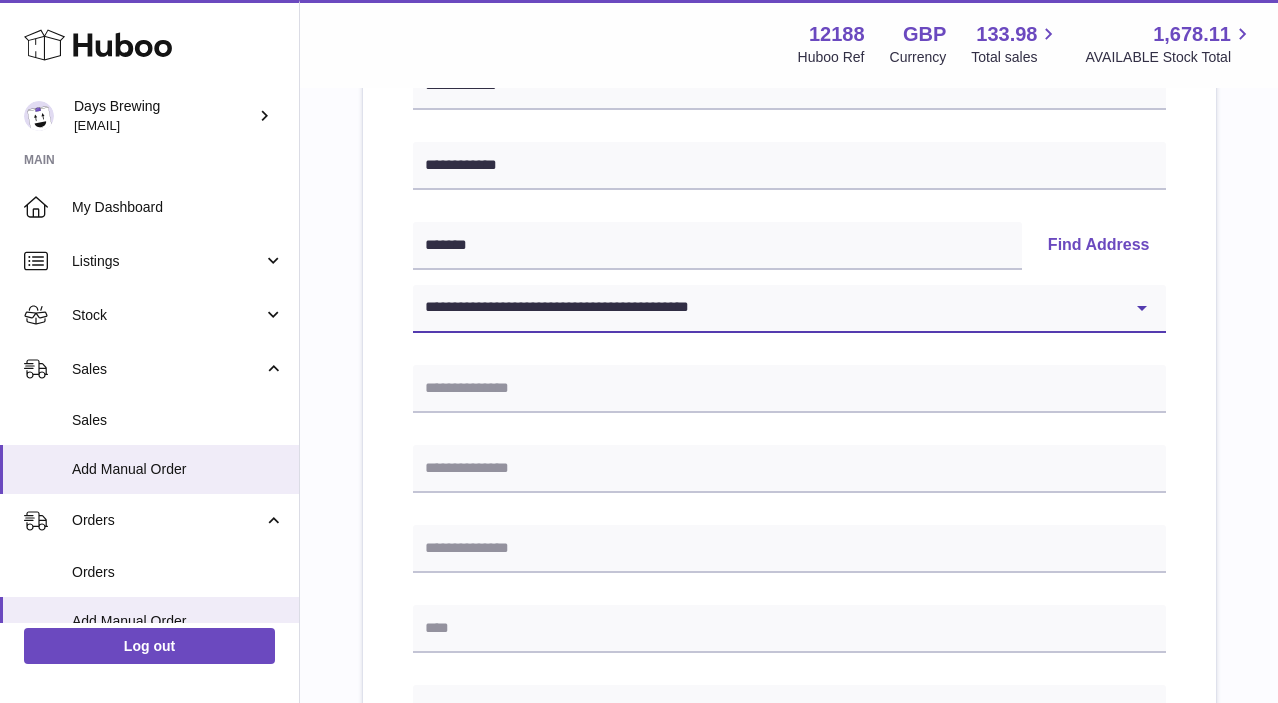 type on "**********" 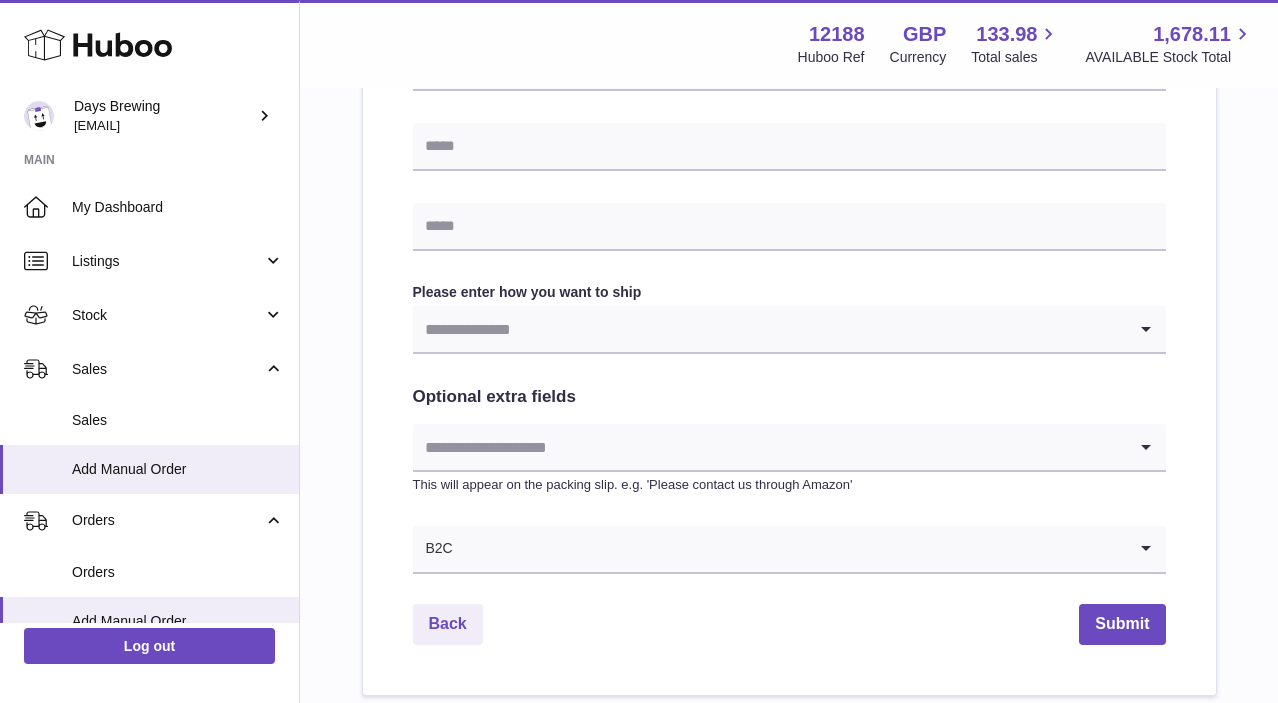 scroll, scrollTop: 1036, scrollLeft: 0, axis: vertical 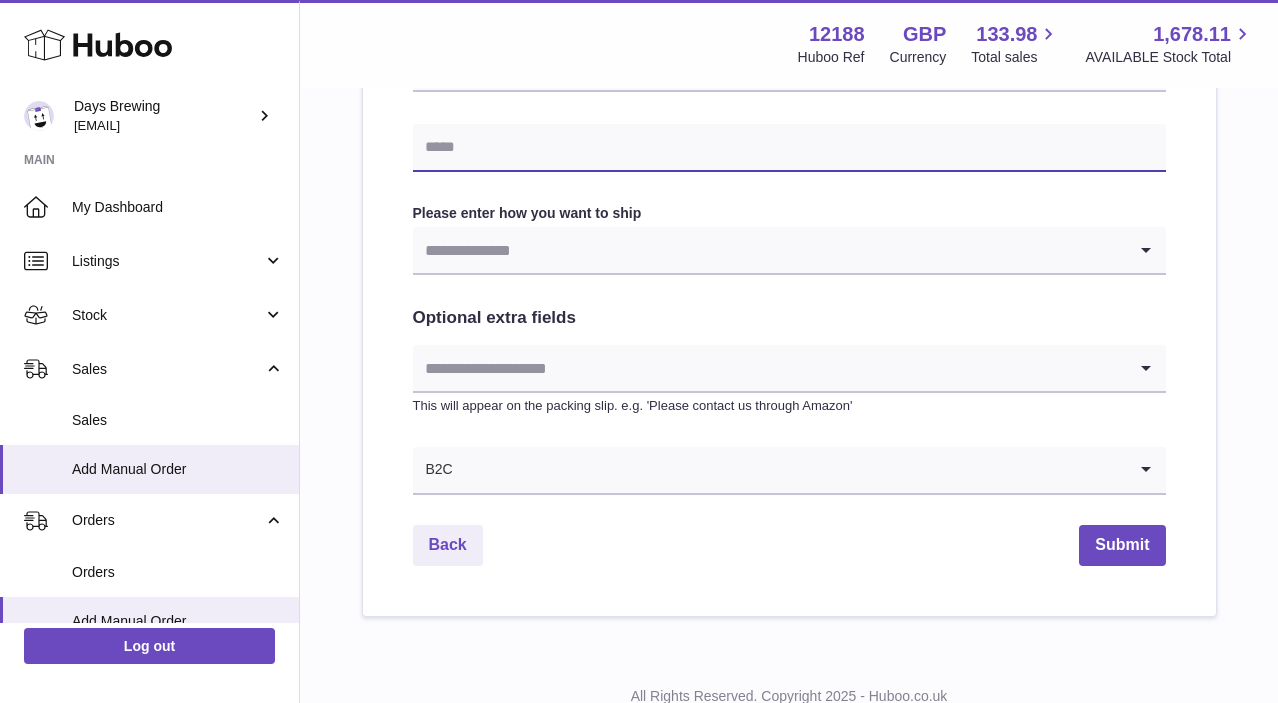 click at bounding box center (789, 148) 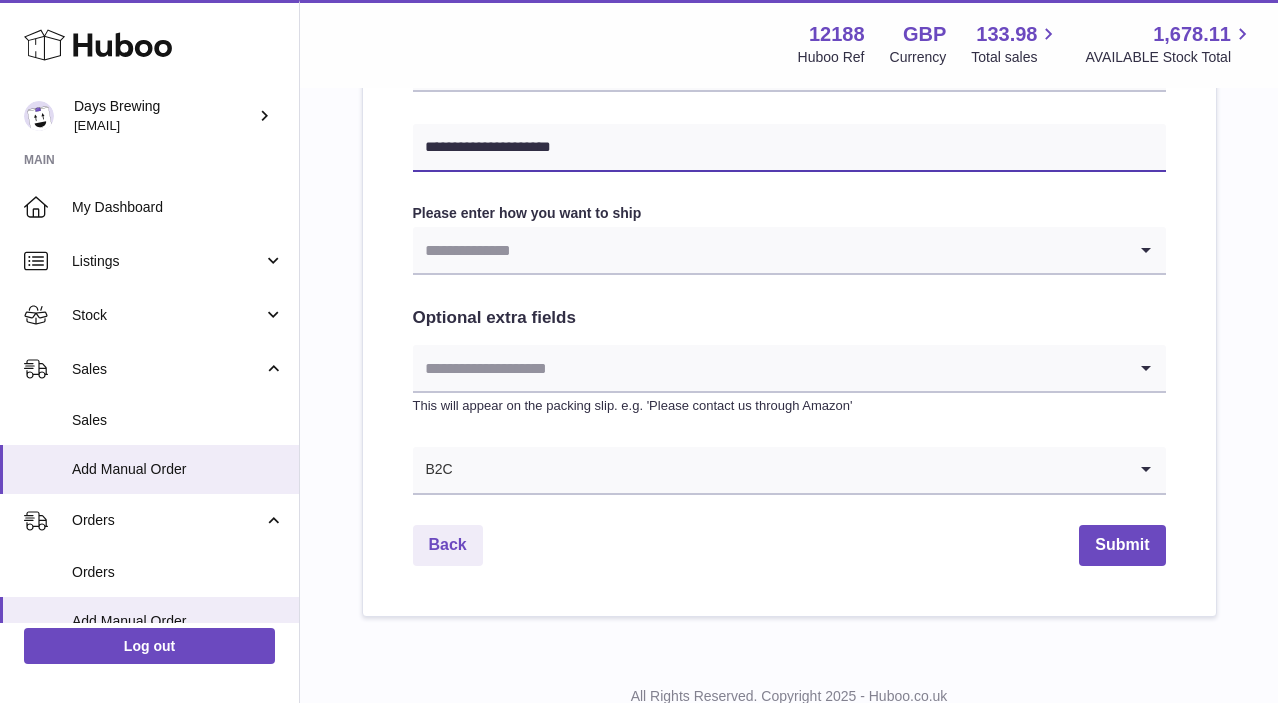 type on "**********" 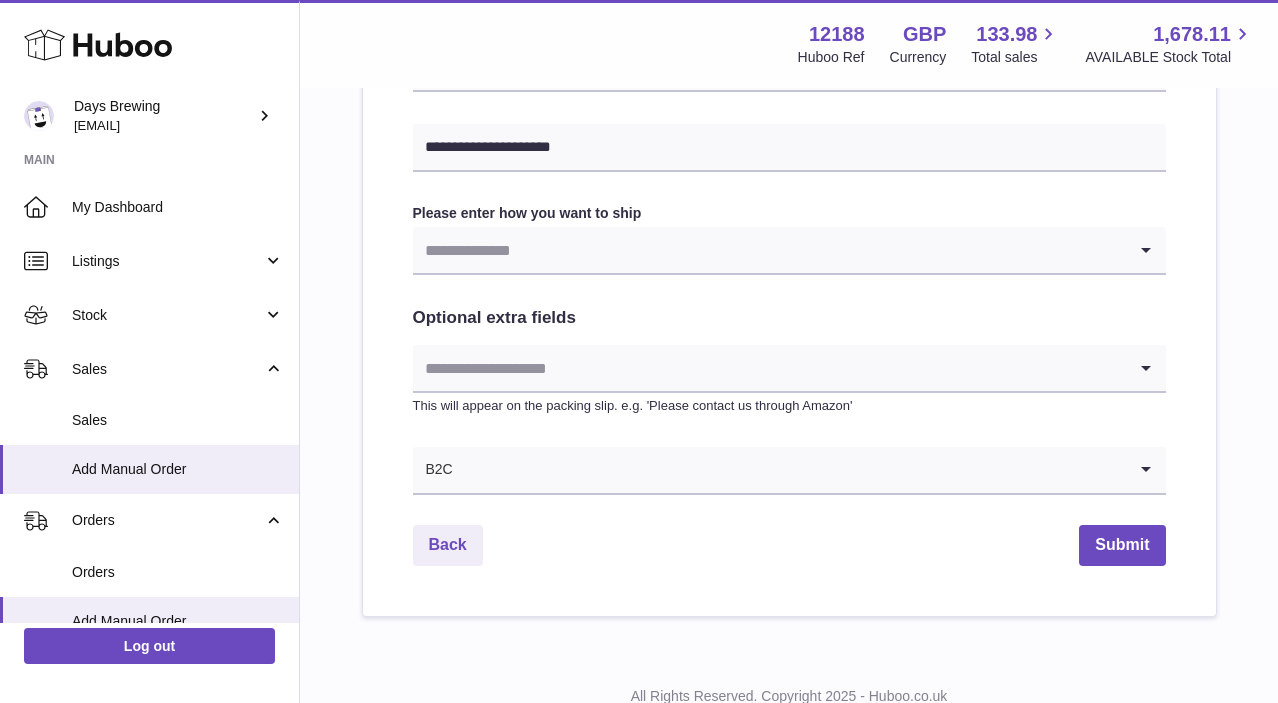 click on "Please enter how you want to ship" at bounding box center (789, 213) 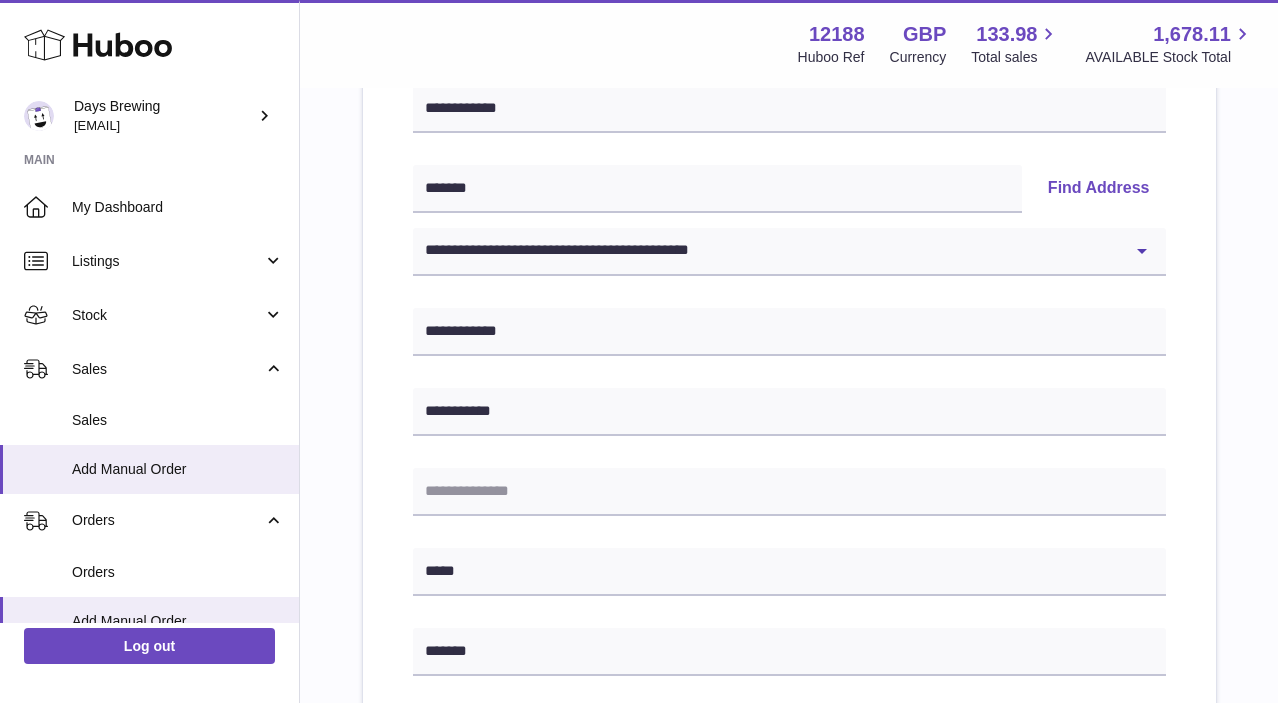 scroll, scrollTop: 1107, scrollLeft: 0, axis: vertical 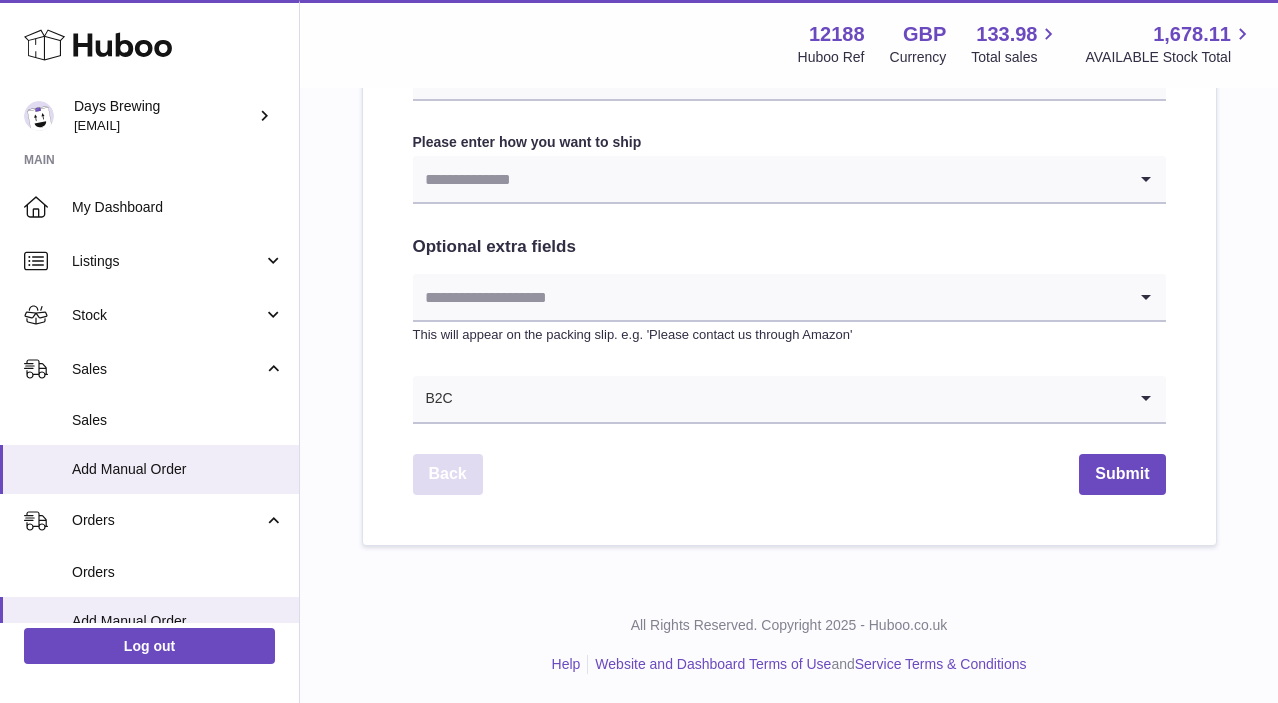click on "Back" at bounding box center [448, 474] 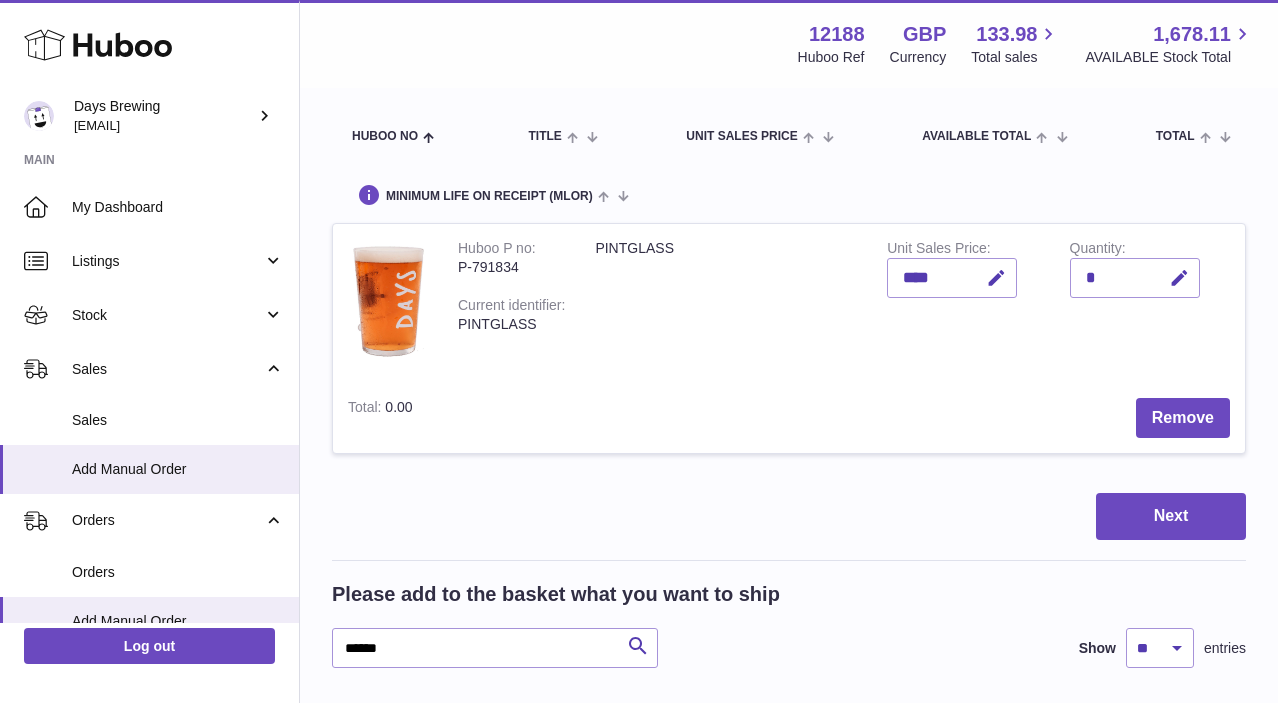 scroll, scrollTop: 194, scrollLeft: 0, axis: vertical 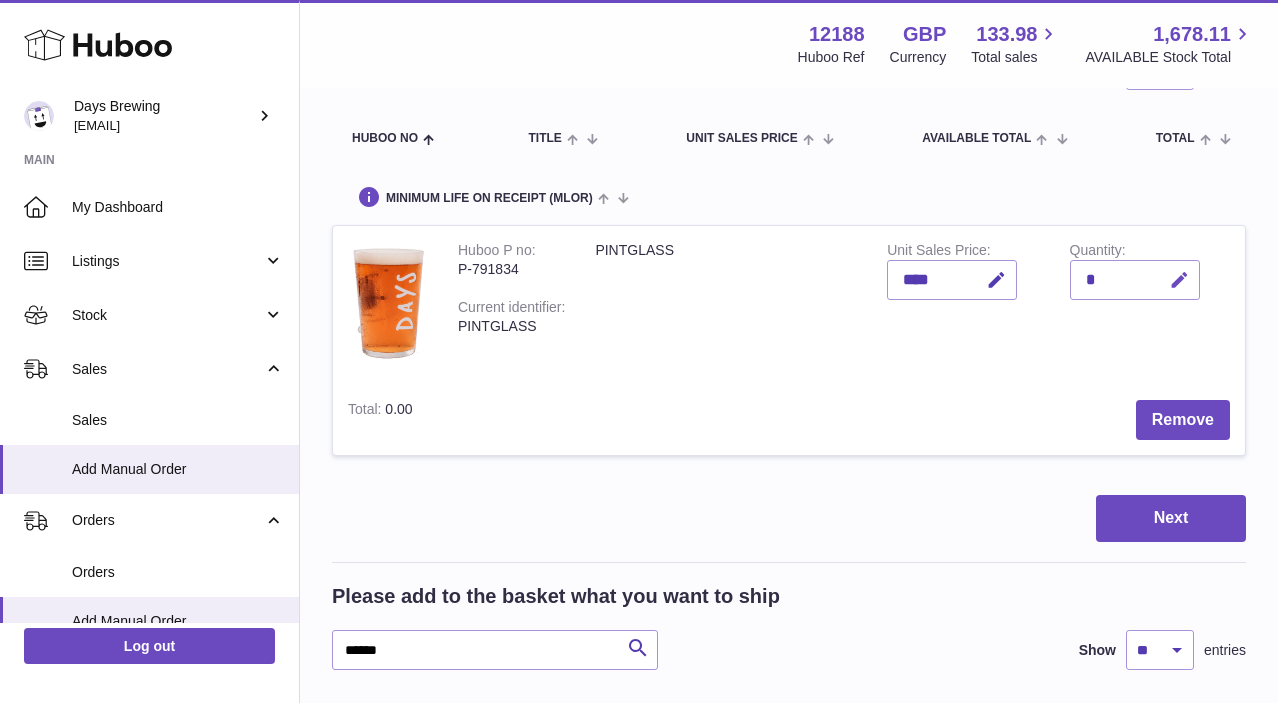 click at bounding box center (1179, 280) 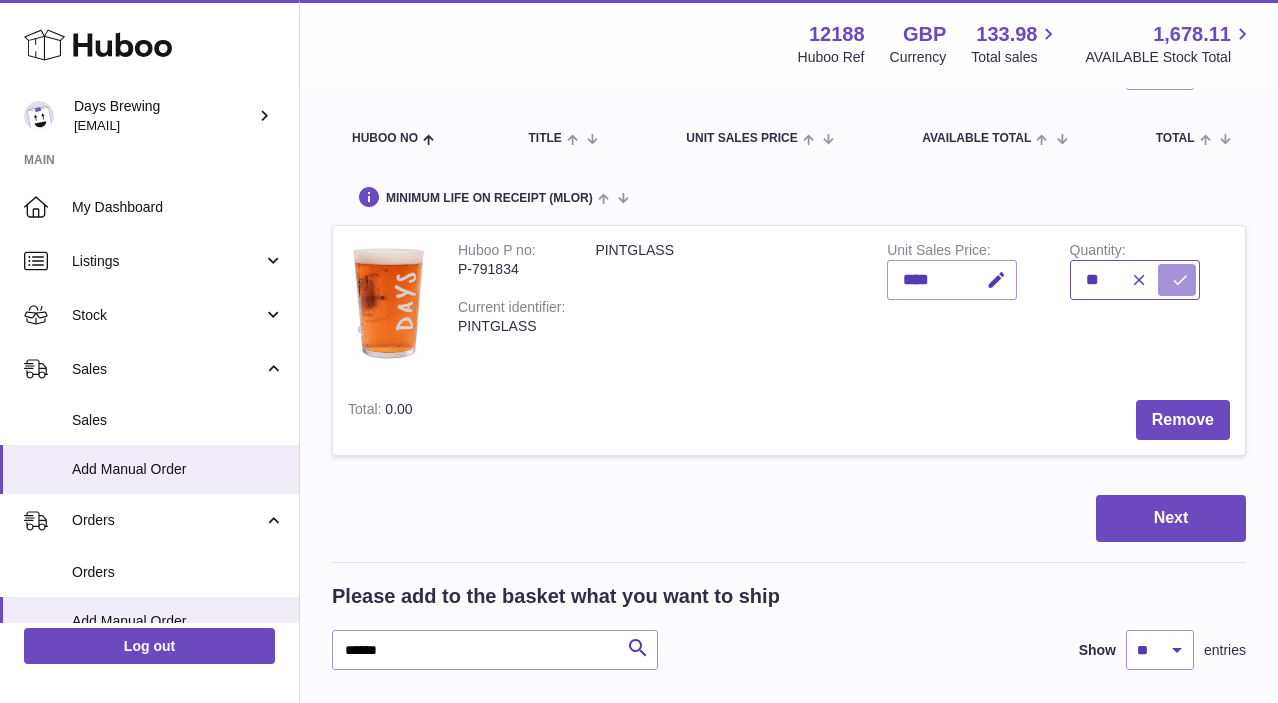 type on "**" 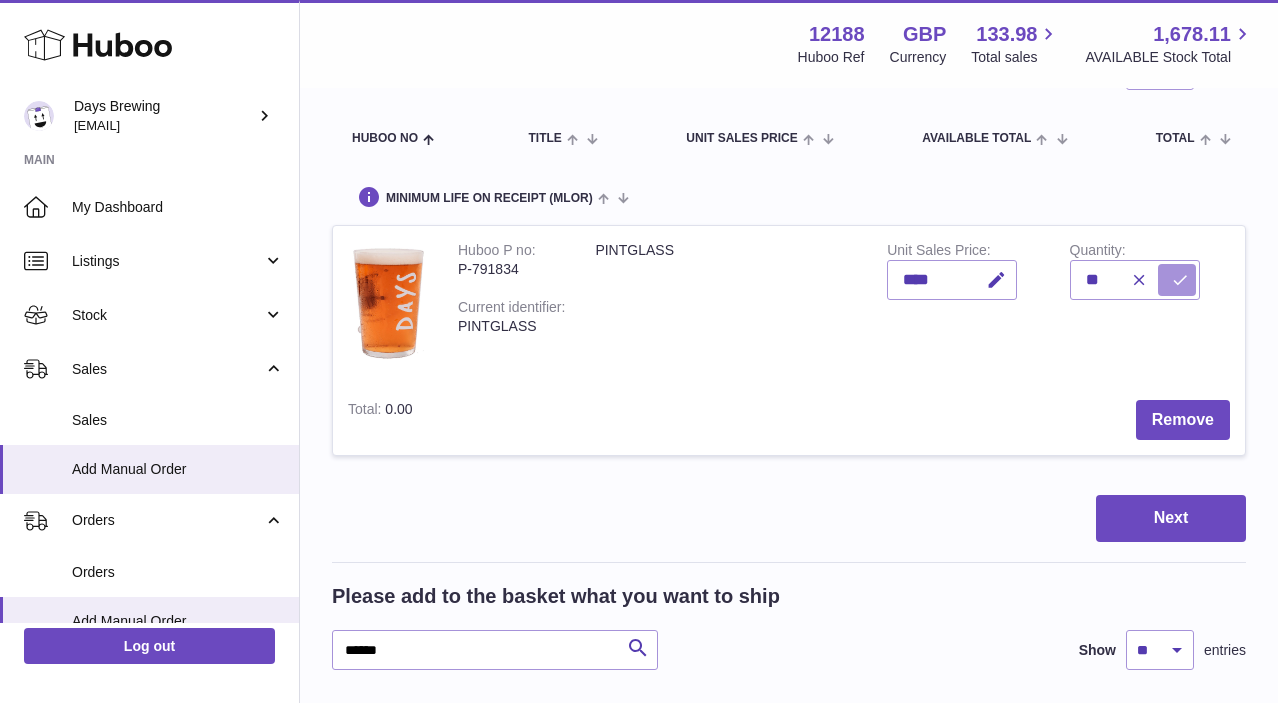 click at bounding box center [1180, 280] 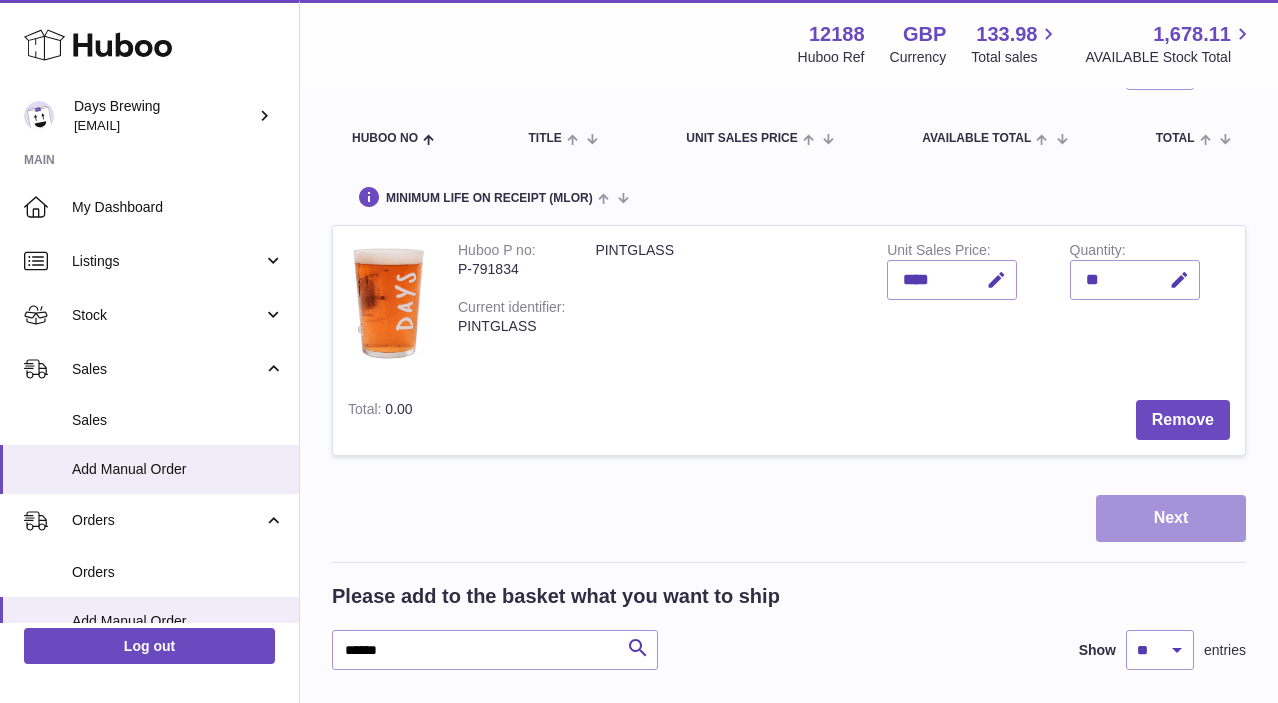 click on "Next" at bounding box center [1171, 518] 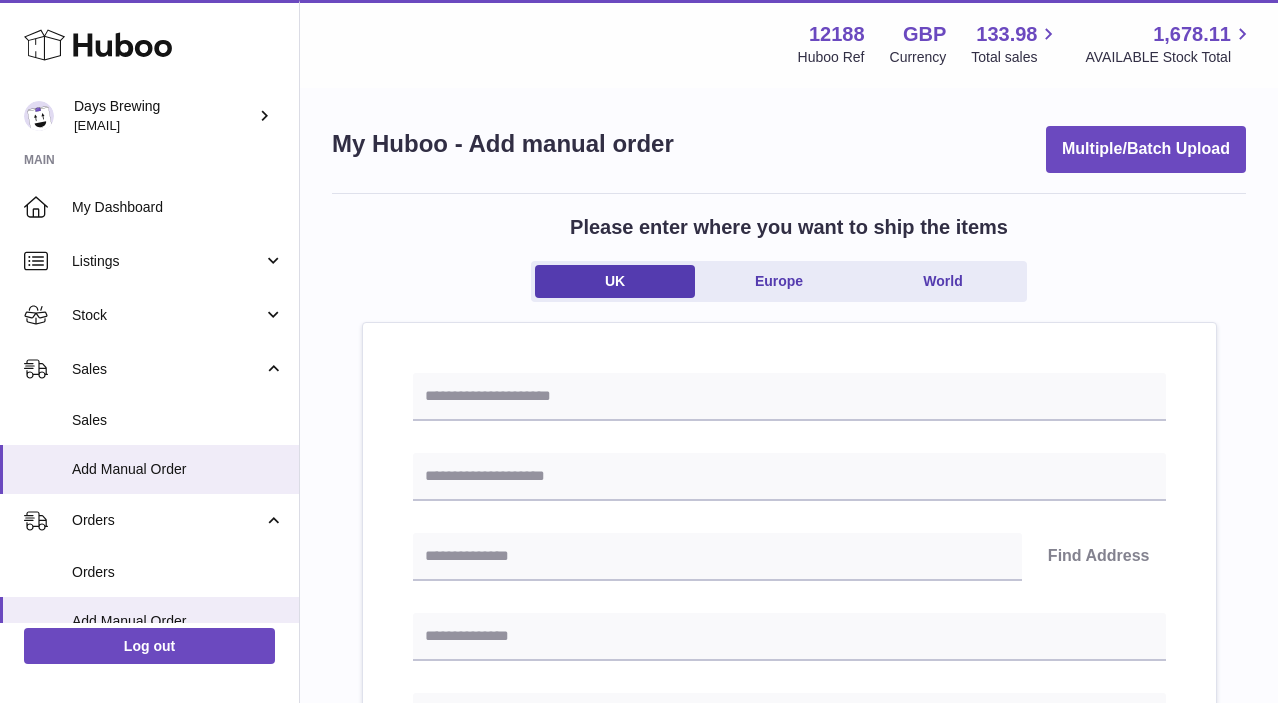 scroll, scrollTop: 0, scrollLeft: 0, axis: both 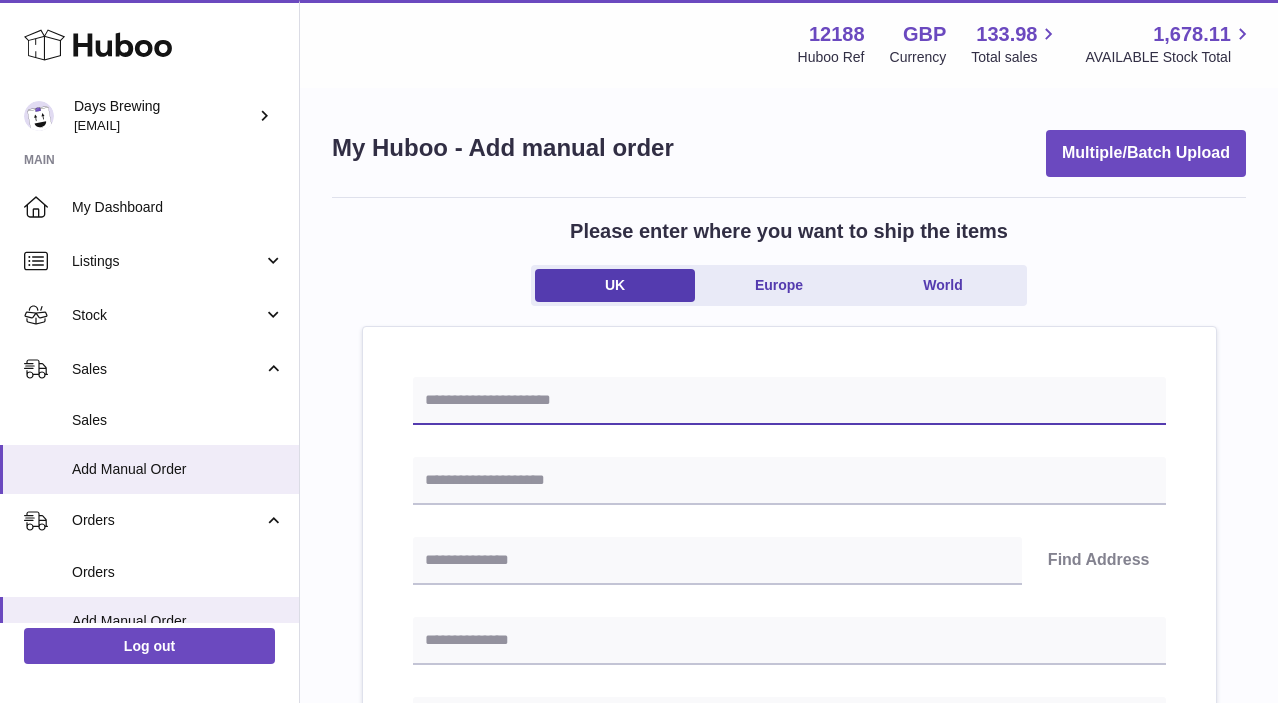 click at bounding box center [789, 401] 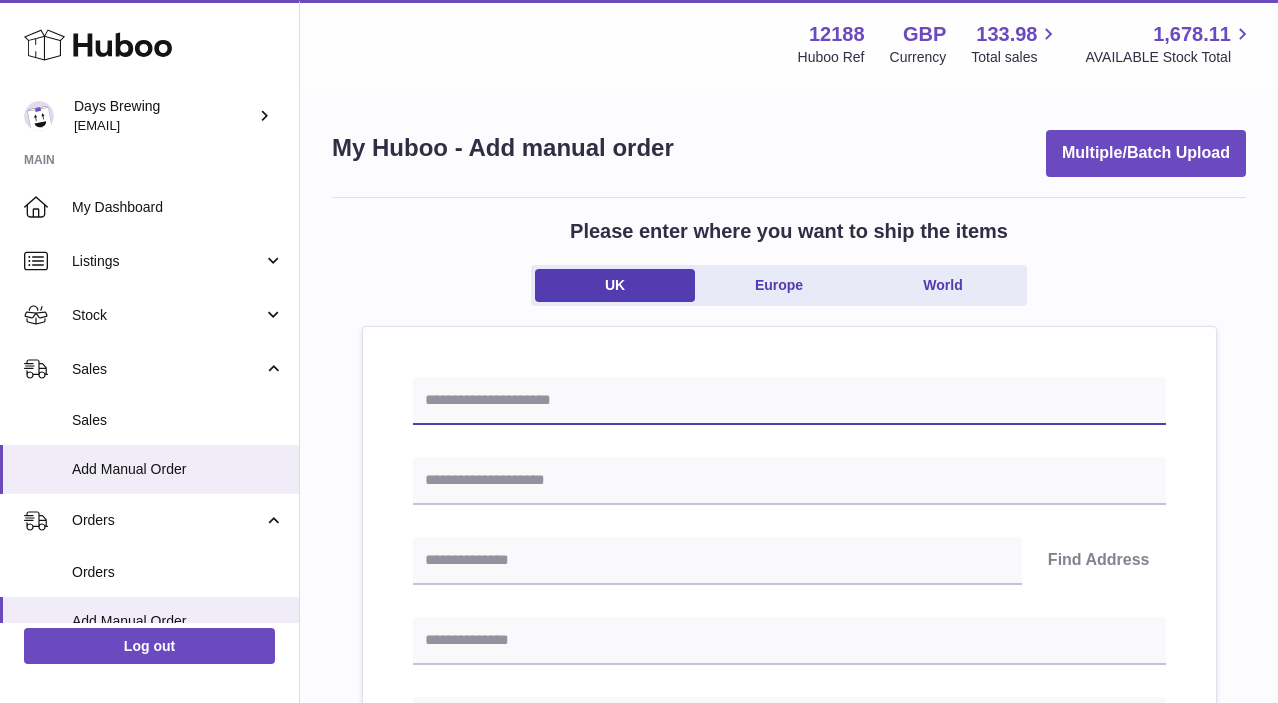 type on "**********" 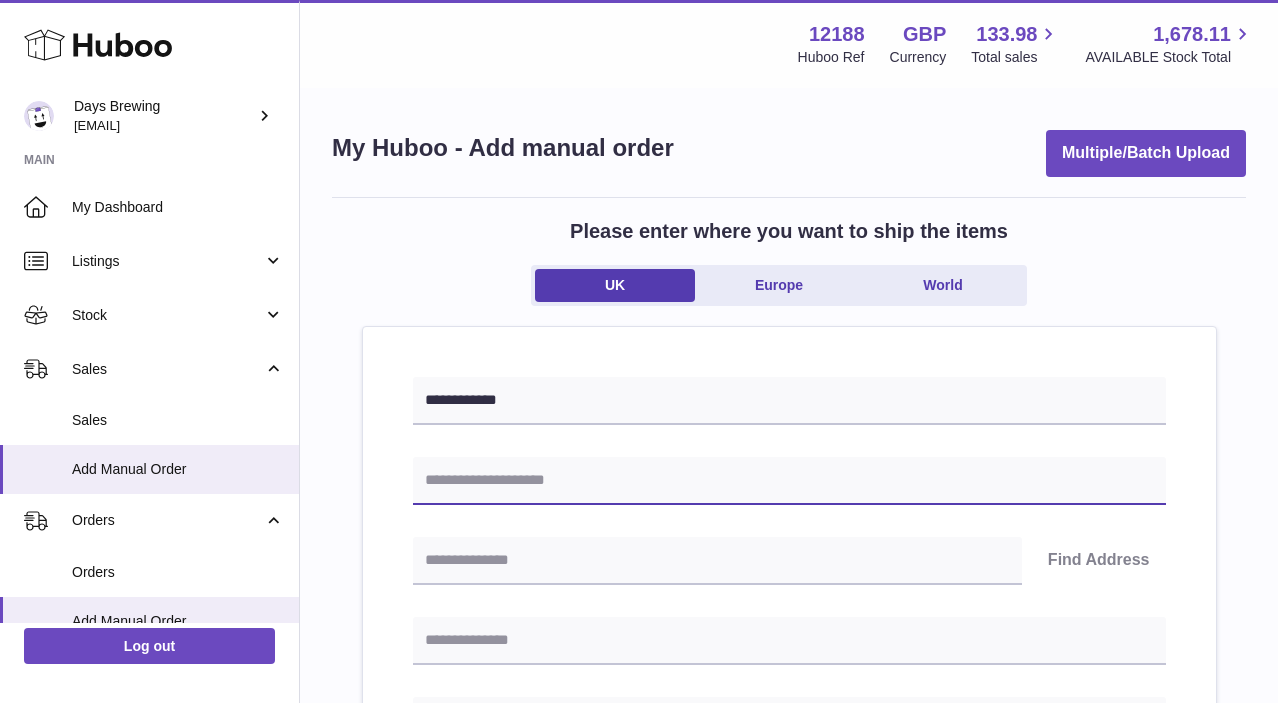 click at bounding box center (789, 481) 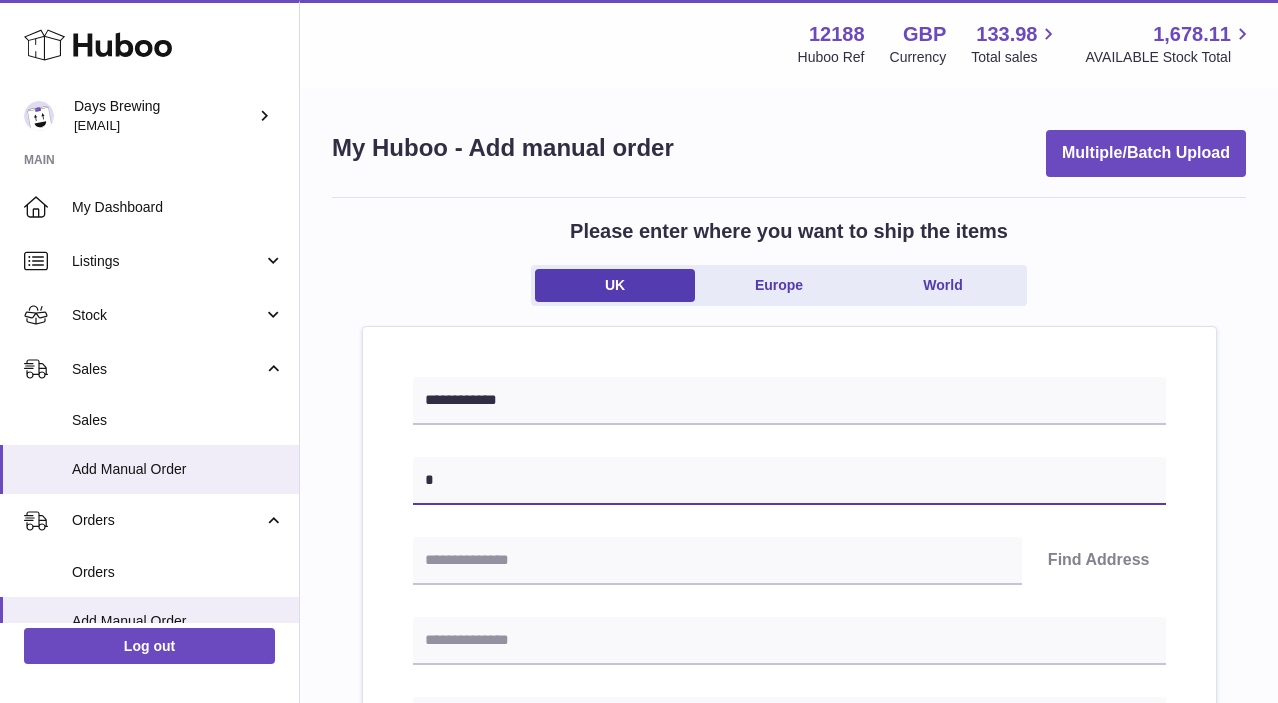 type on "**********" 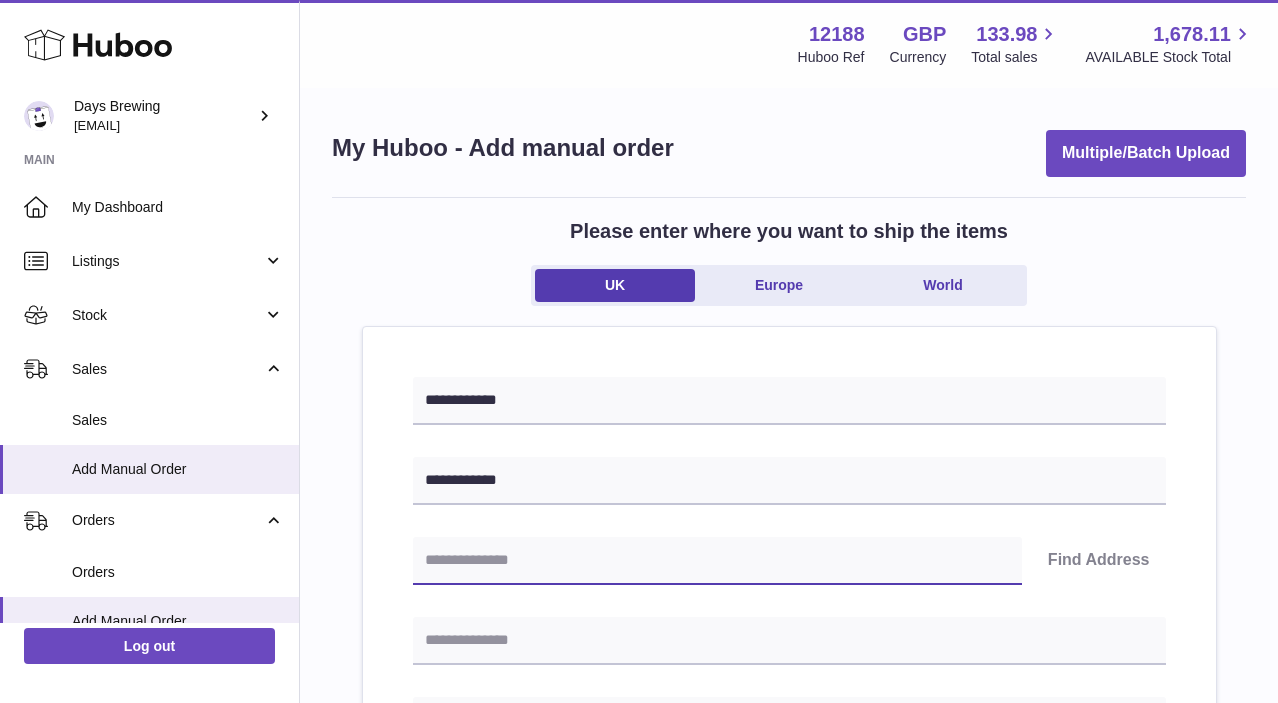 click at bounding box center (717, 561) 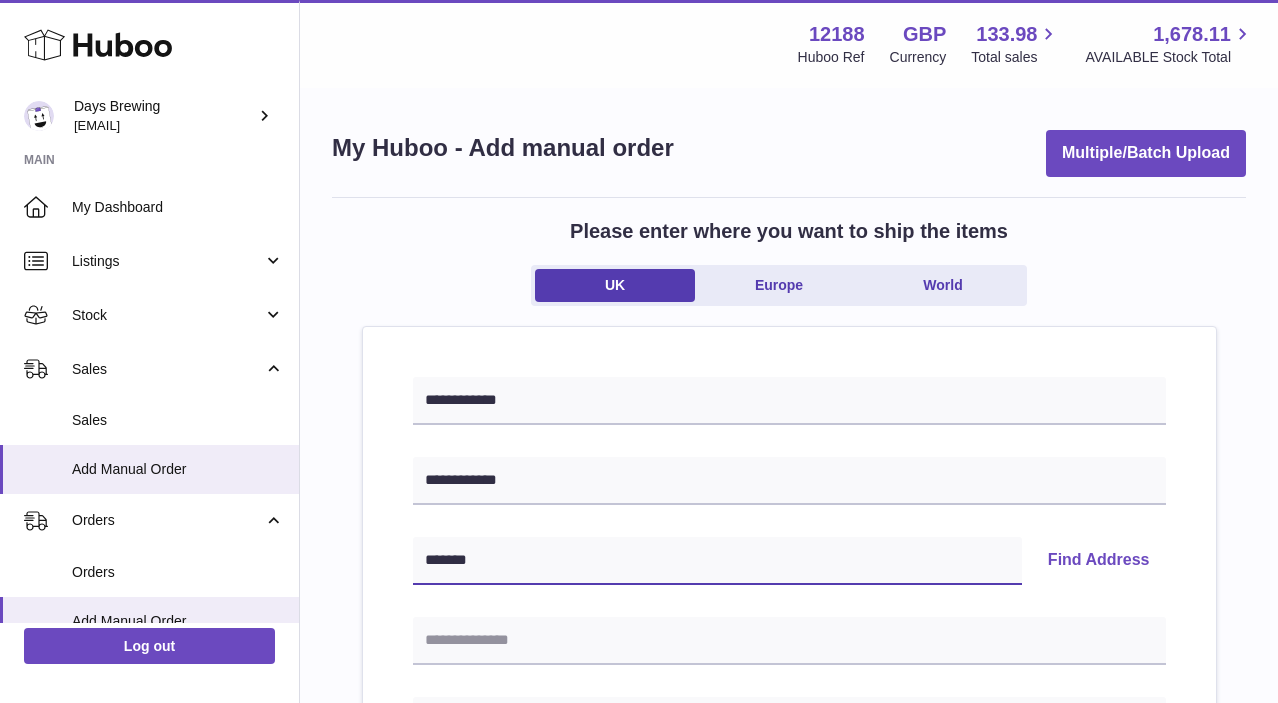 type on "*******" 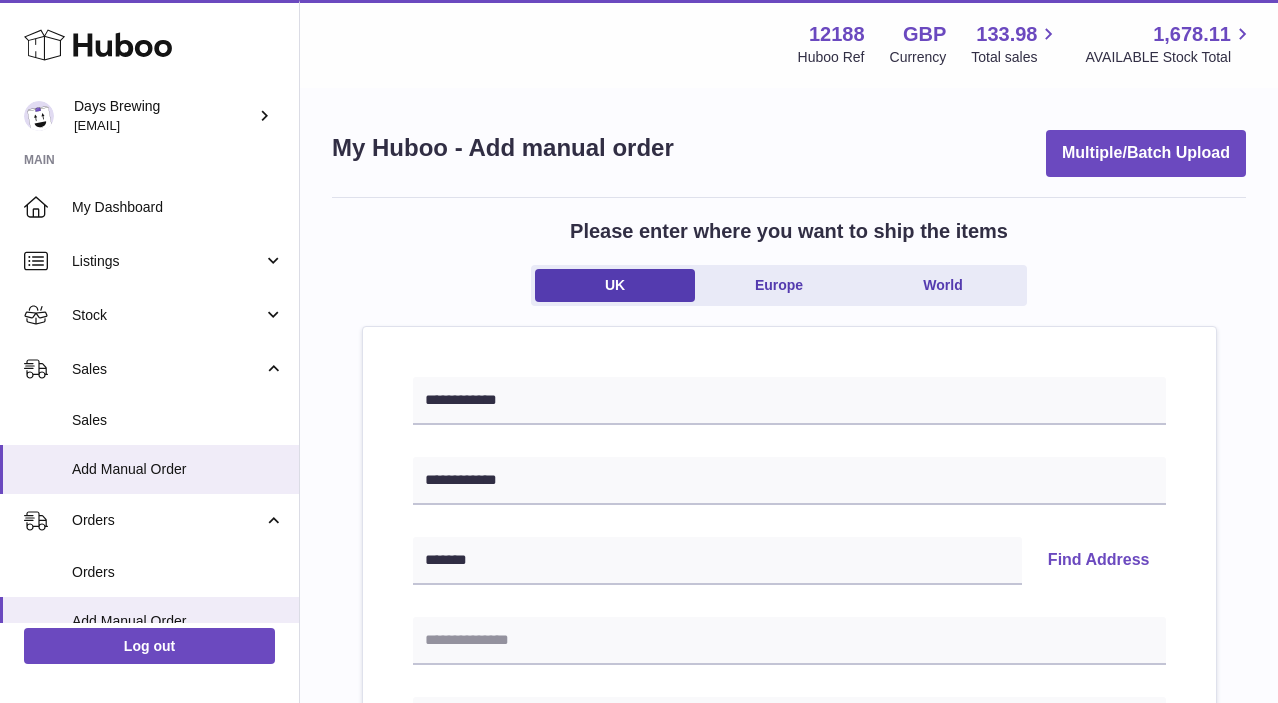 click on "Find Address" at bounding box center [1099, 561] 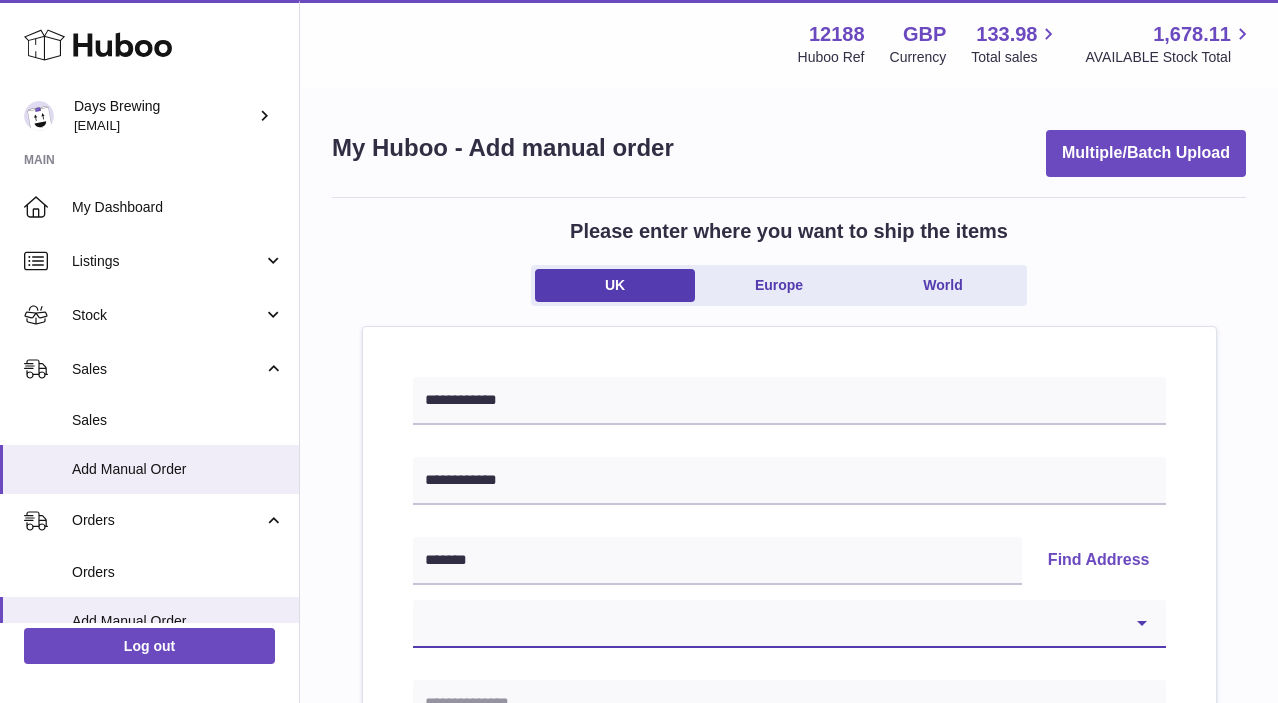 click on "**********" at bounding box center [789, 624] 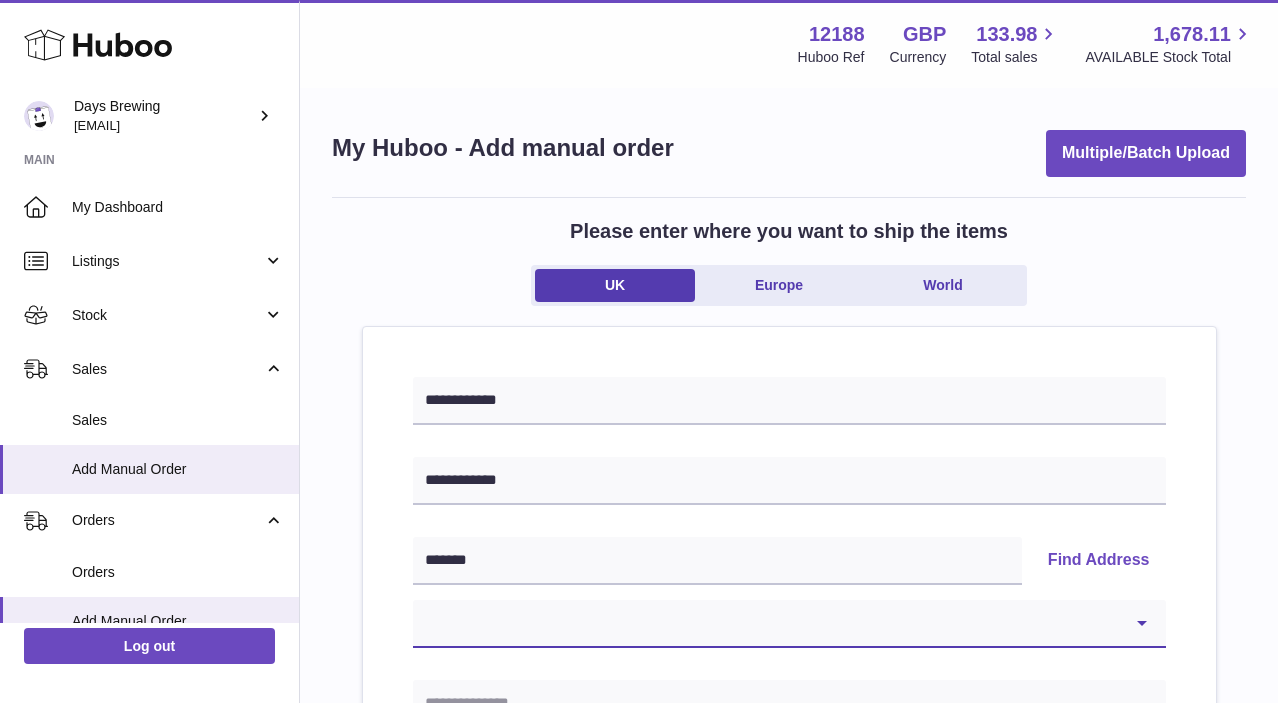 select on "**" 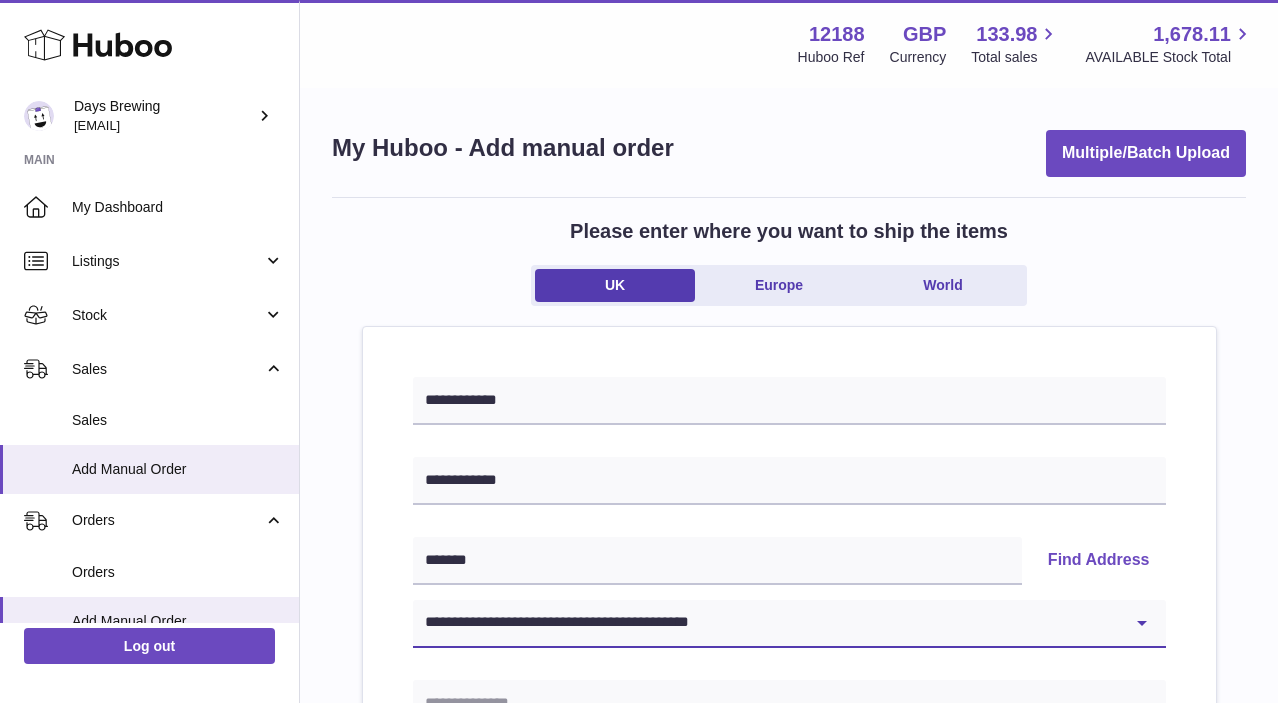 type on "**********" 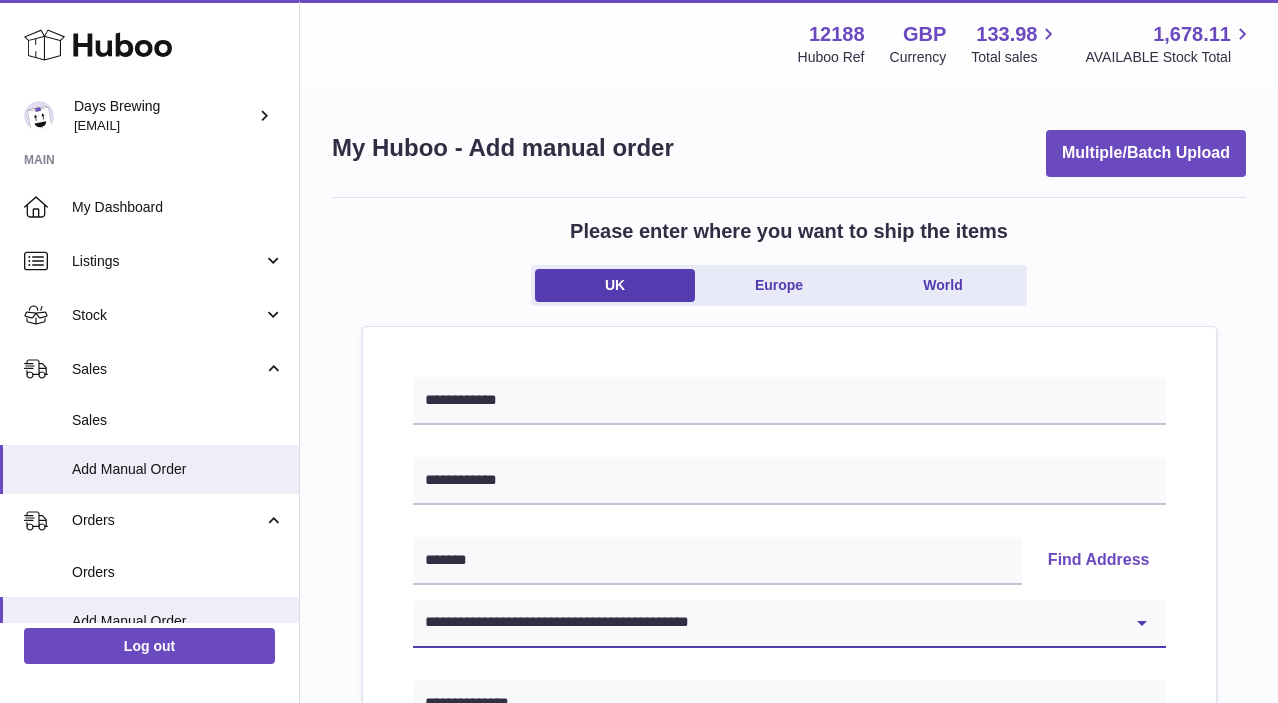 click on "**********" at bounding box center [789, 624] 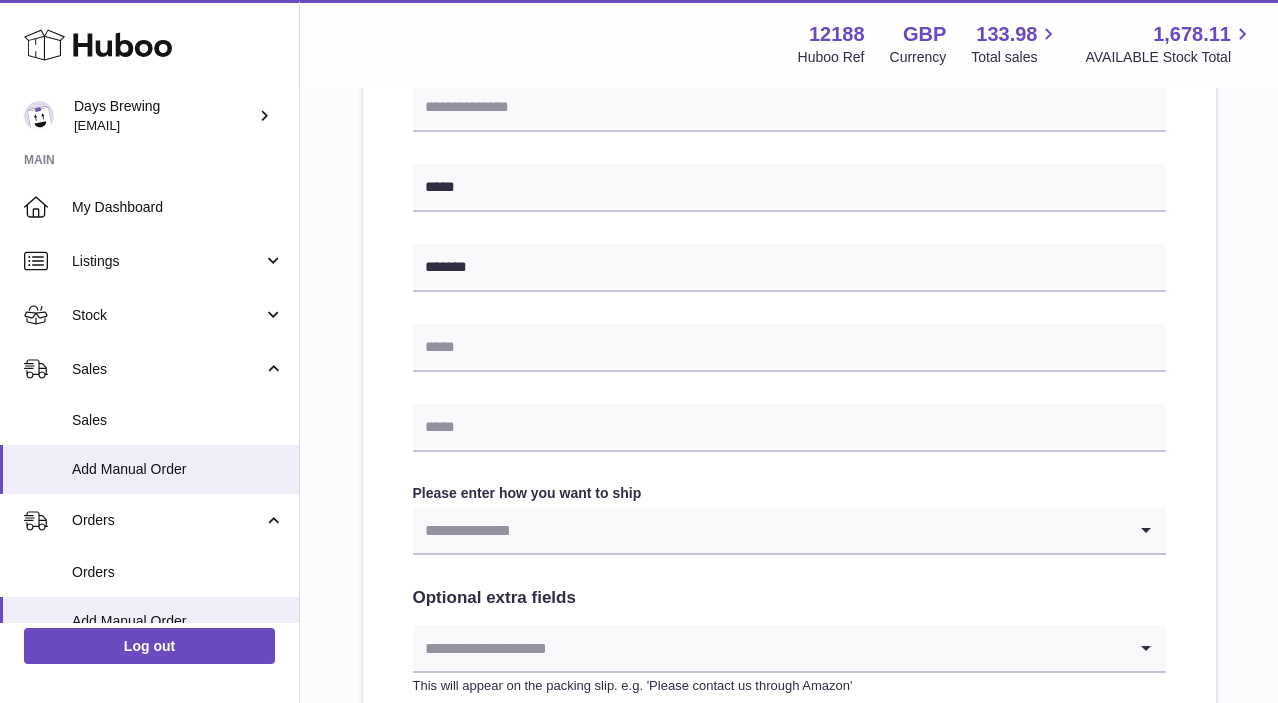 scroll, scrollTop: 802, scrollLeft: 0, axis: vertical 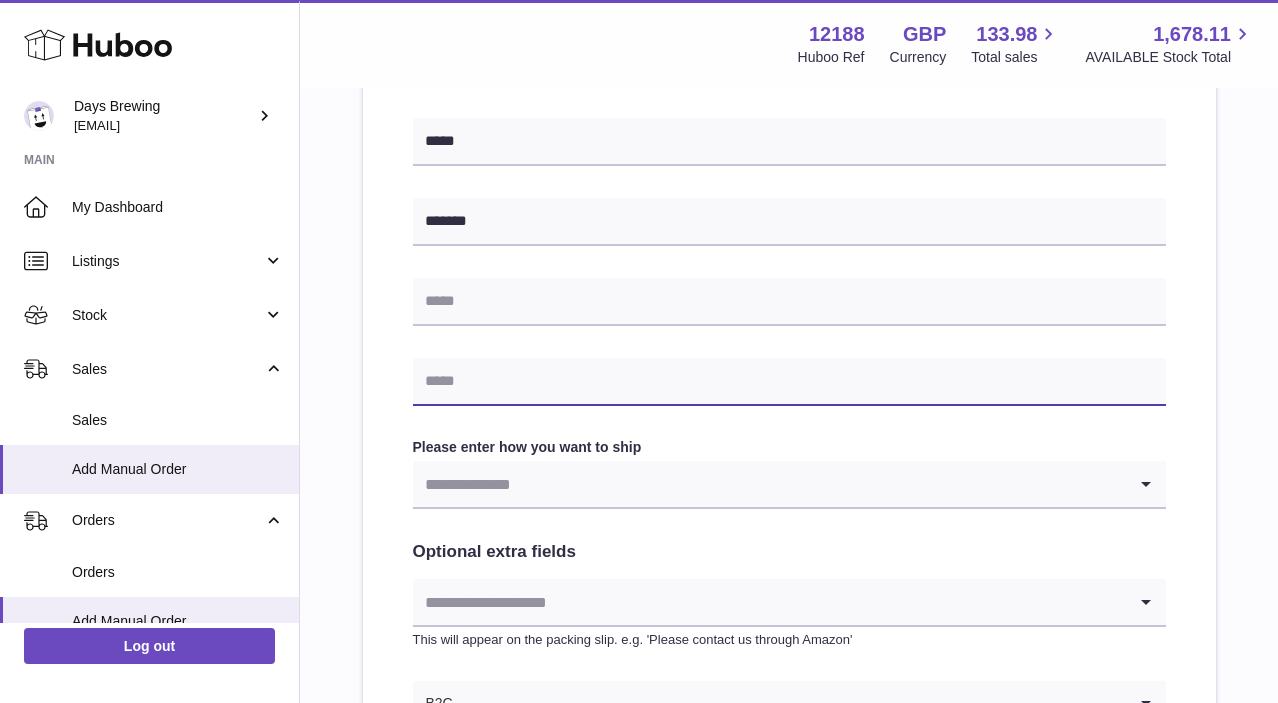 click at bounding box center (789, 382) 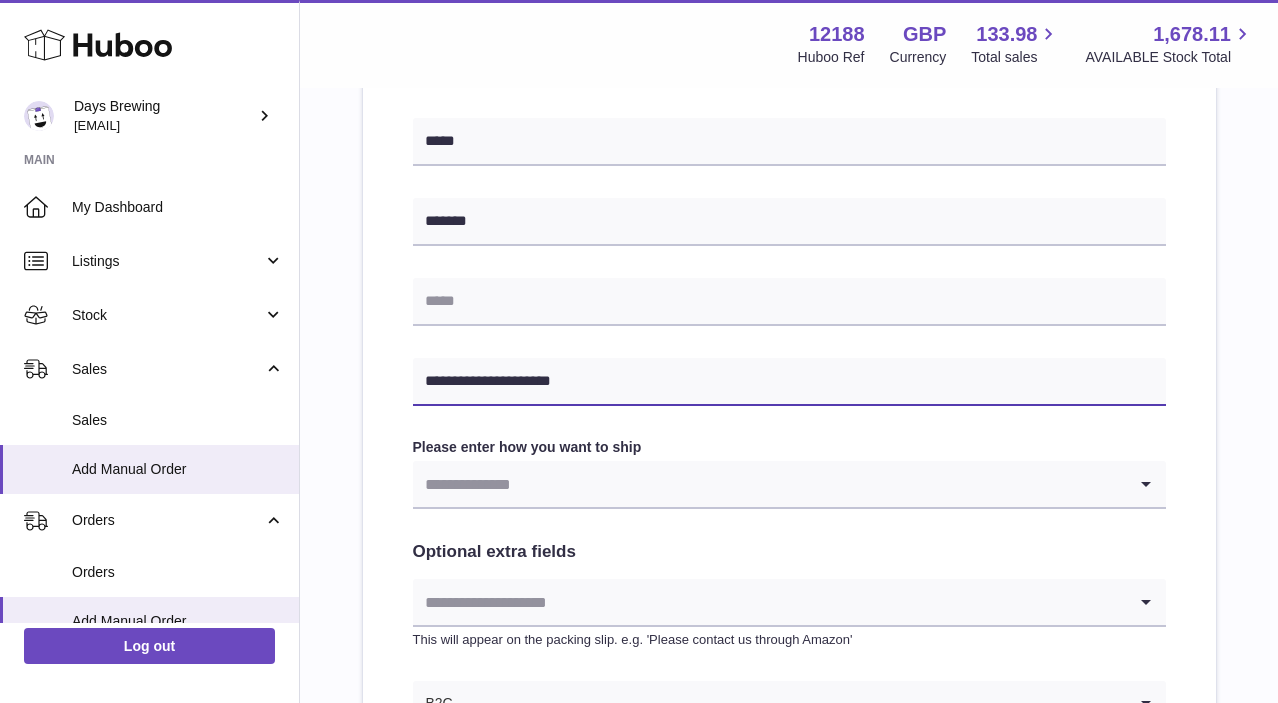 type on "**********" 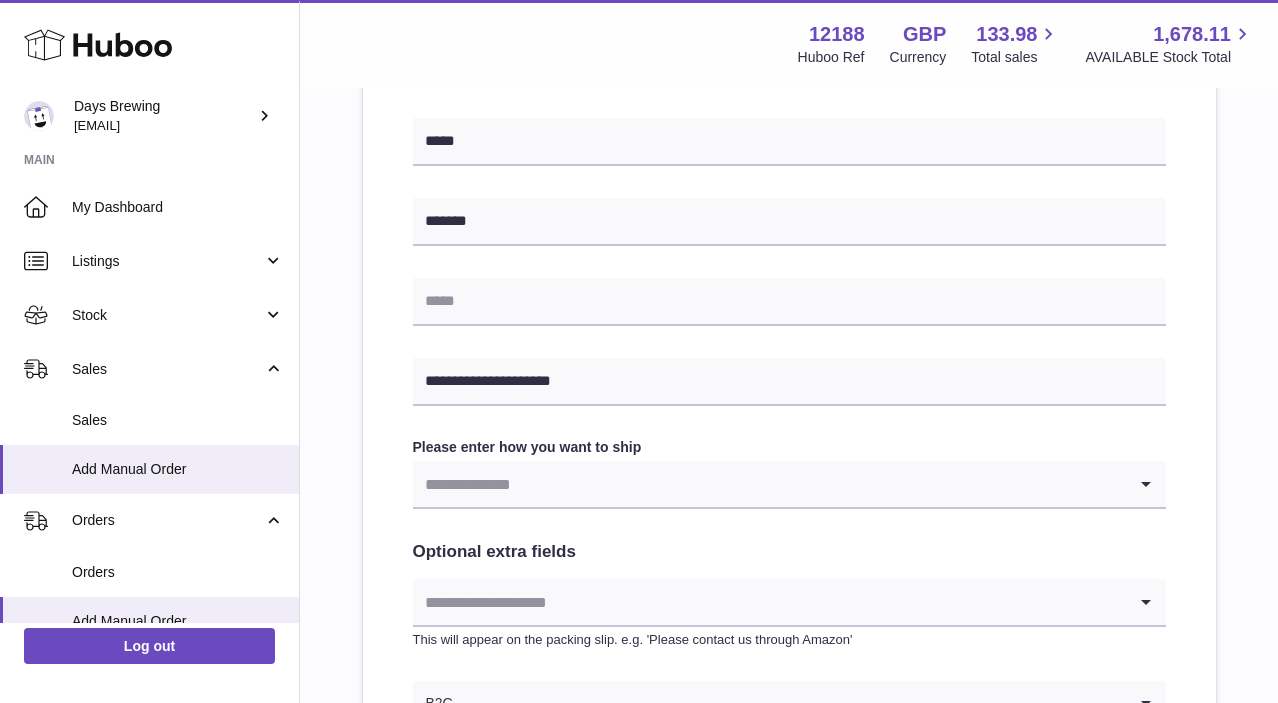 click at bounding box center (769, 484) 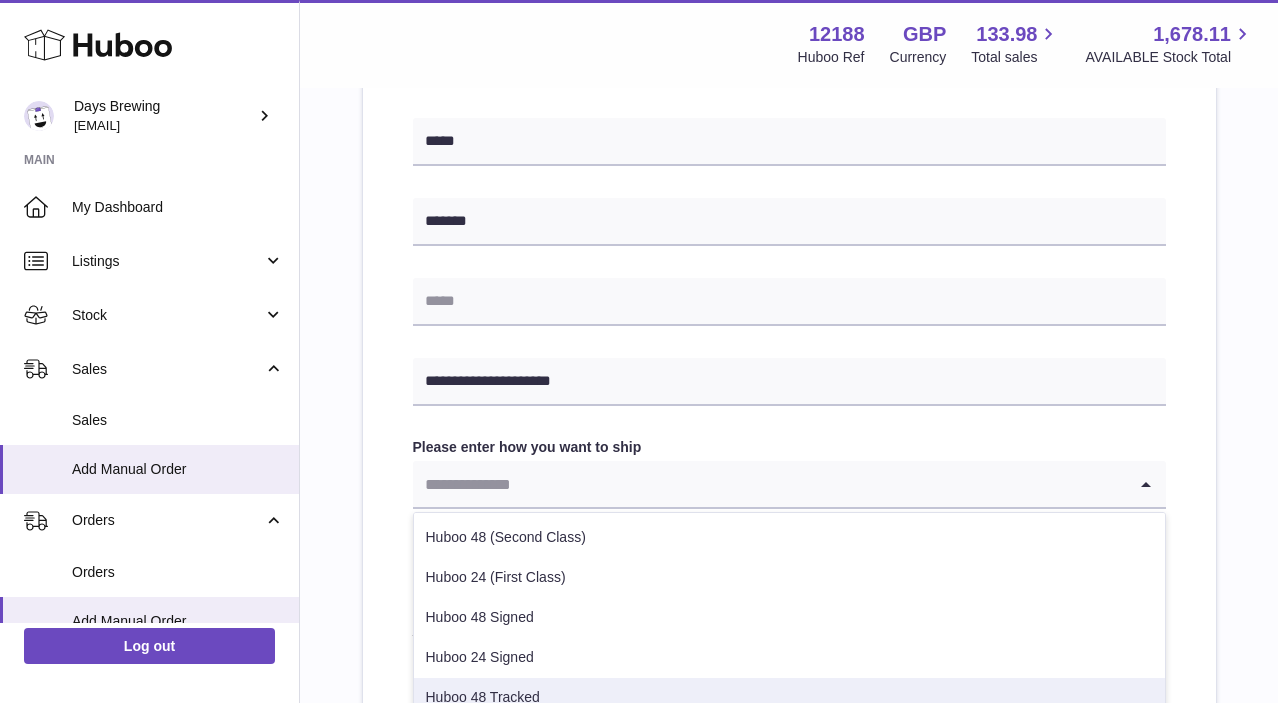 click on "Huboo 48 Tracked" at bounding box center (789, 698) 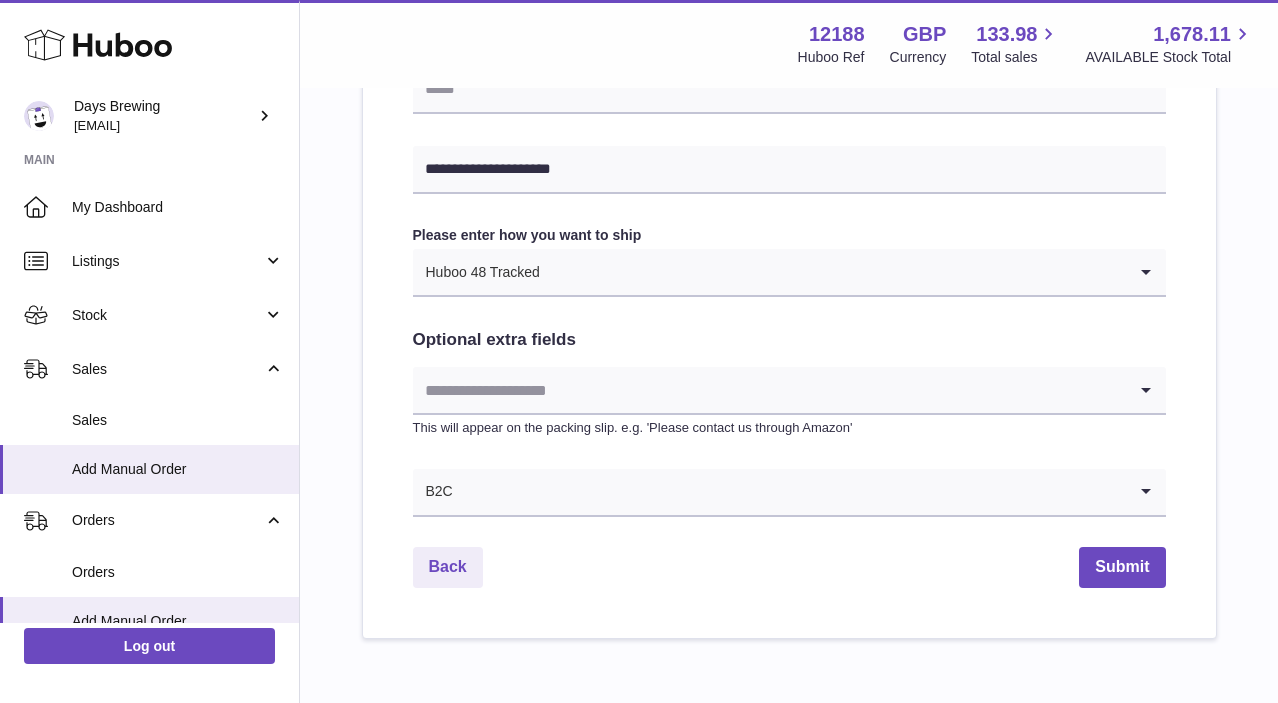 scroll, scrollTop: 1017, scrollLeft: 0, axis: vertical 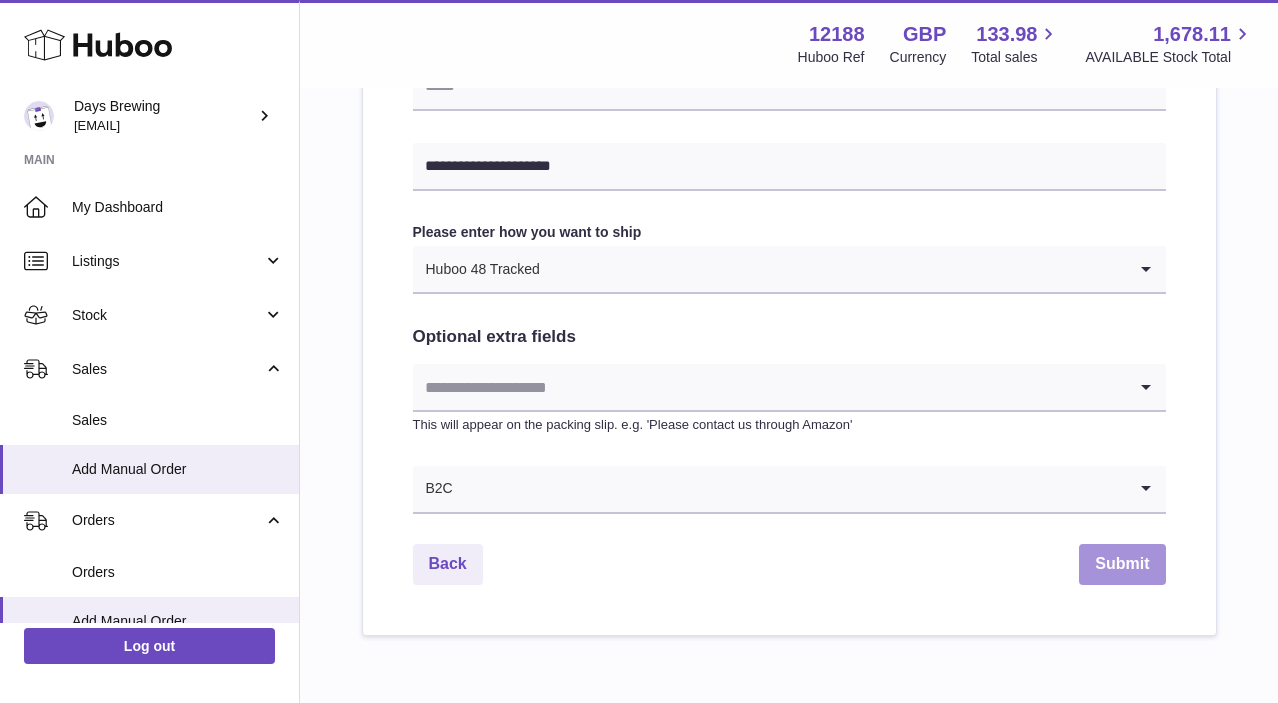 click on "Submit" at bounding box center (1122, 564) 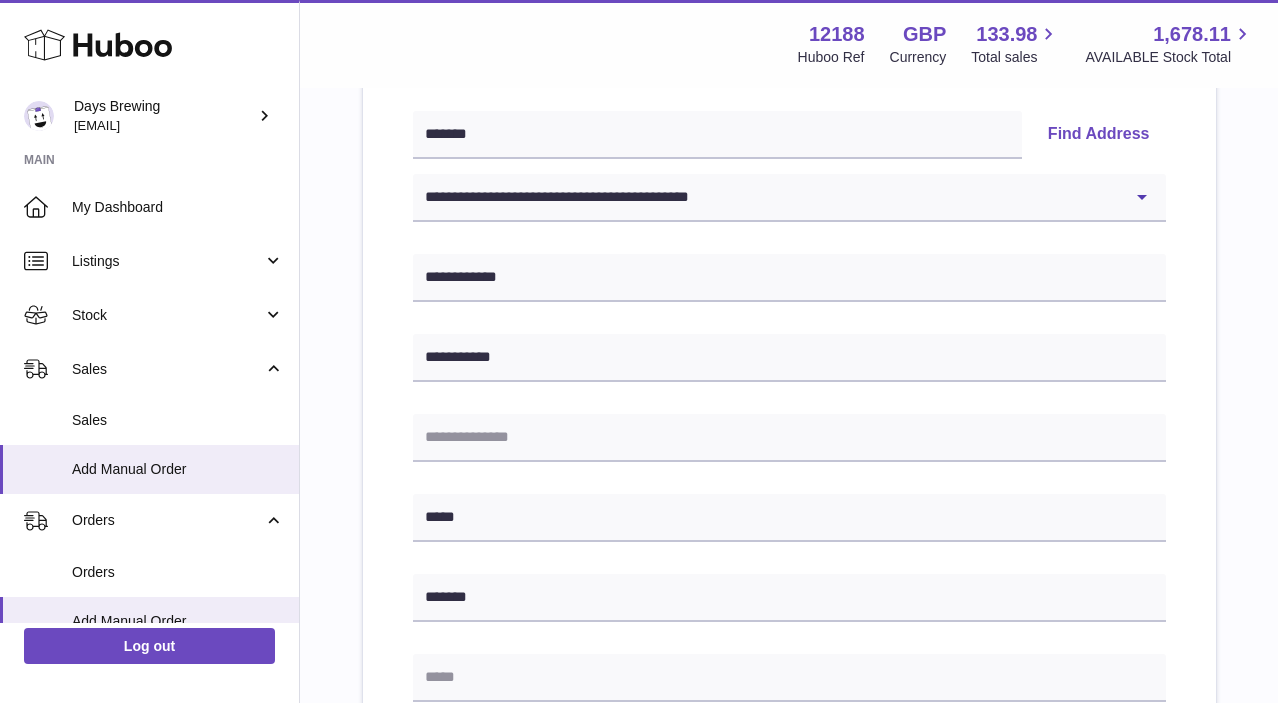 scroll, scrollTop: 0, scrollLeft: 0, axis: both 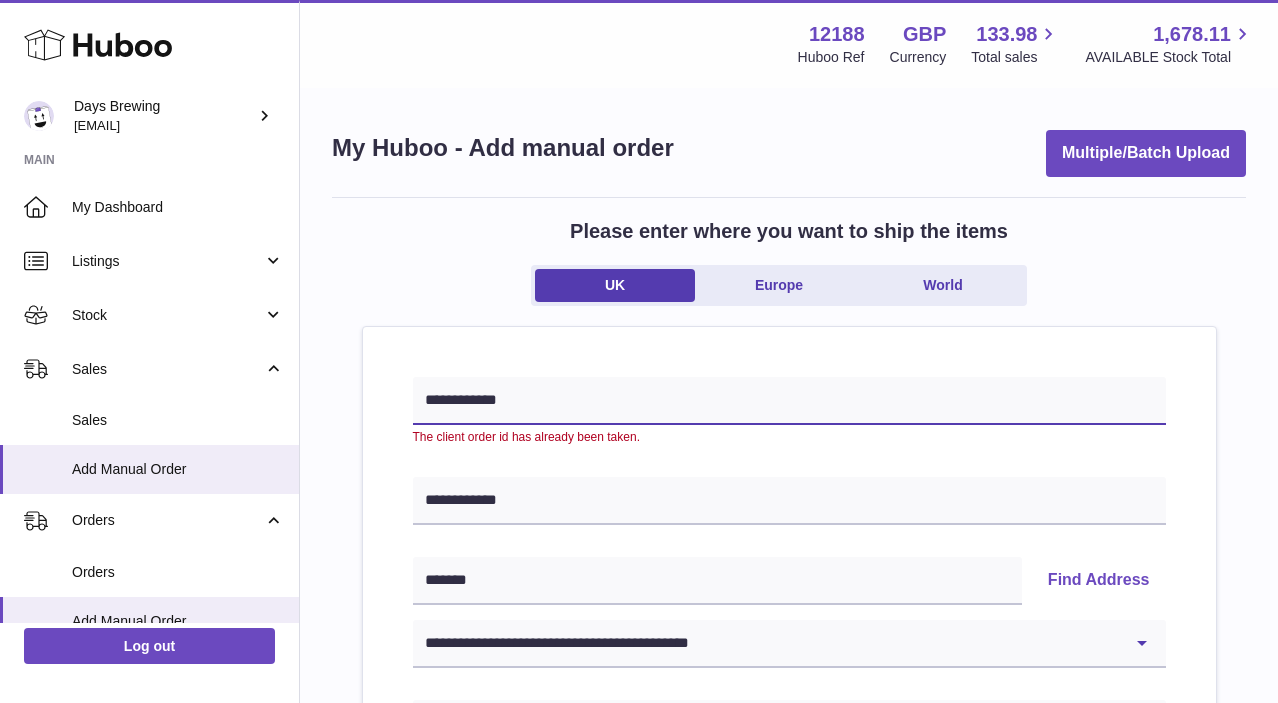 click on "**********" at bounding box center [789, 401] 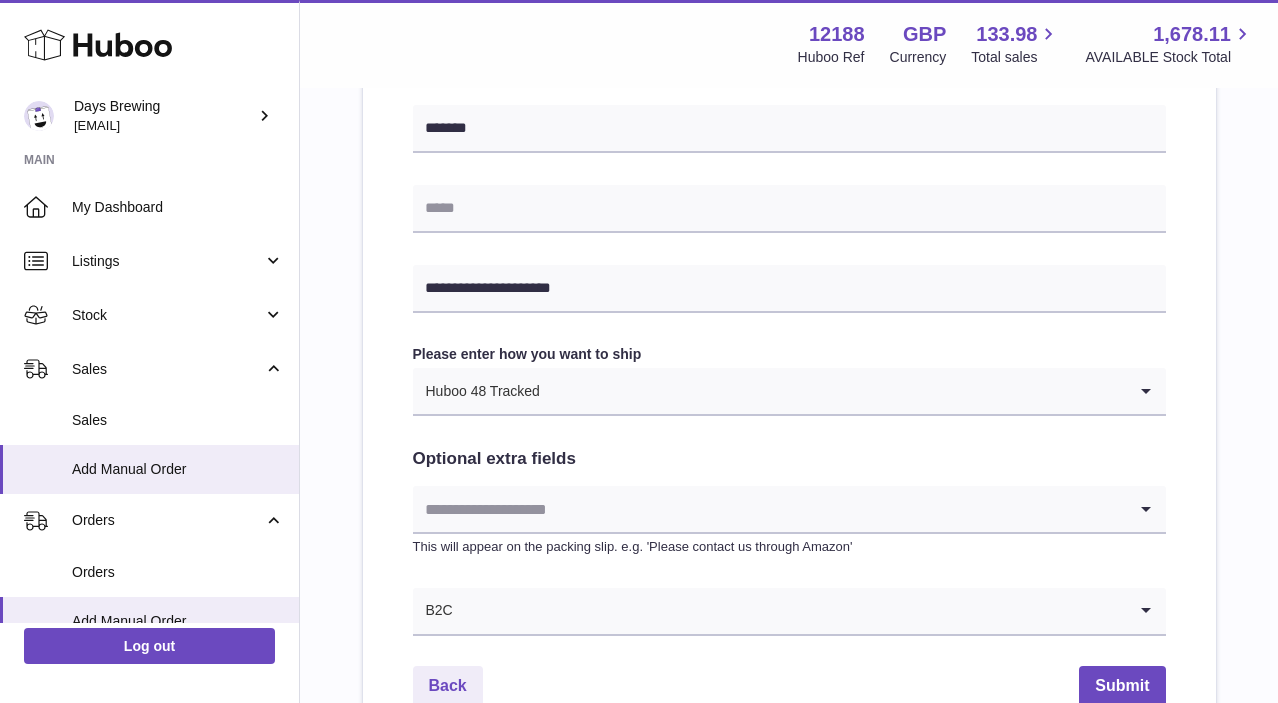 scroll, scrollTop: 1036, scrollLeft: 0, axis: vertical 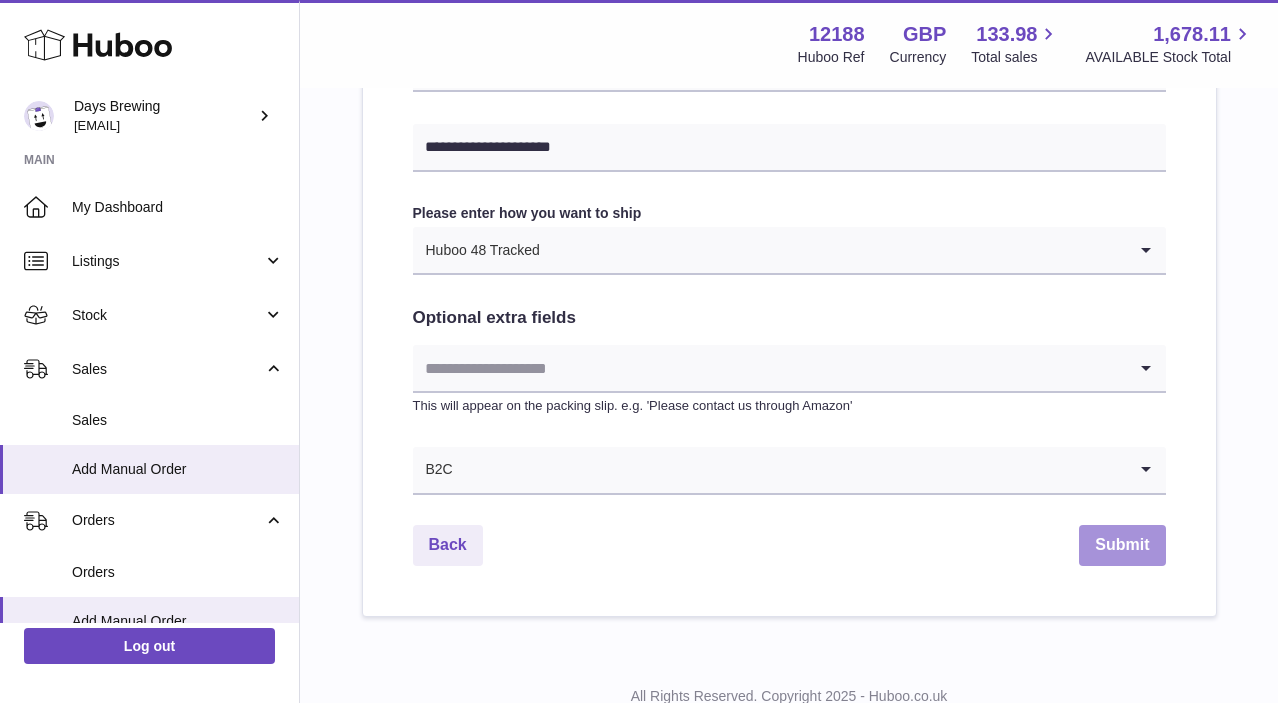 type on "**********" 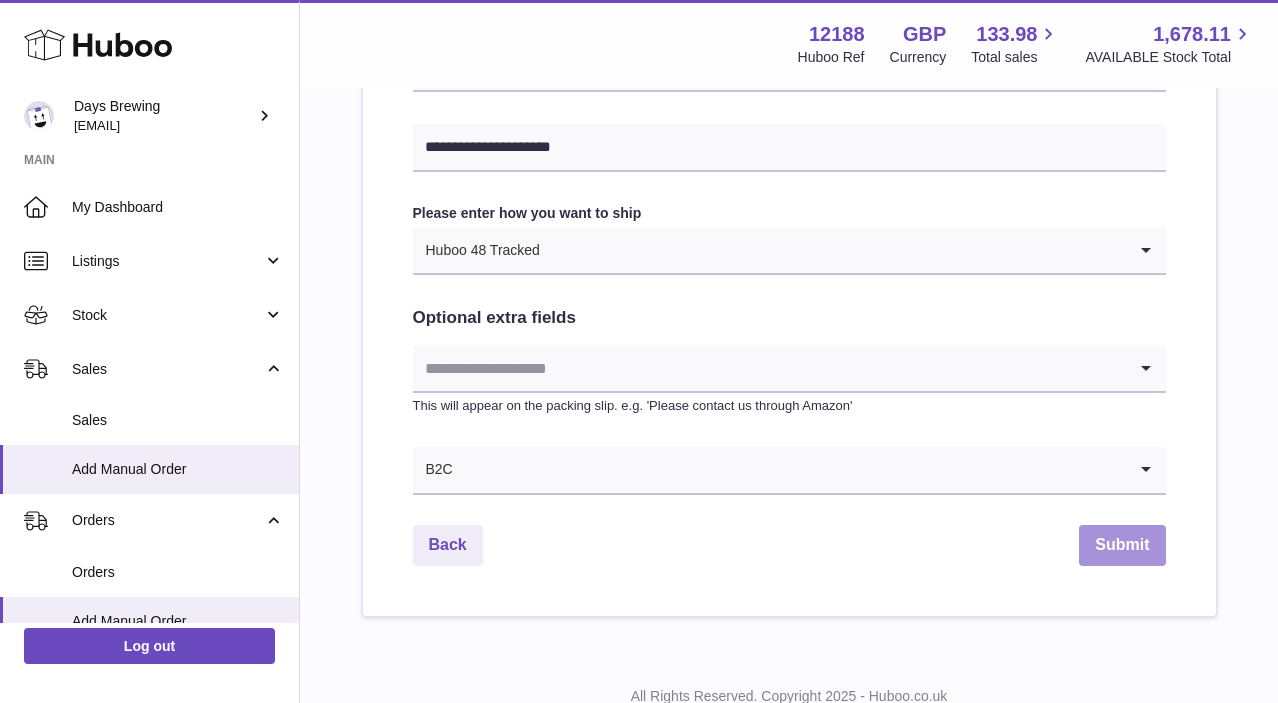 click on "Submit" at bounding box center (1122, 545) 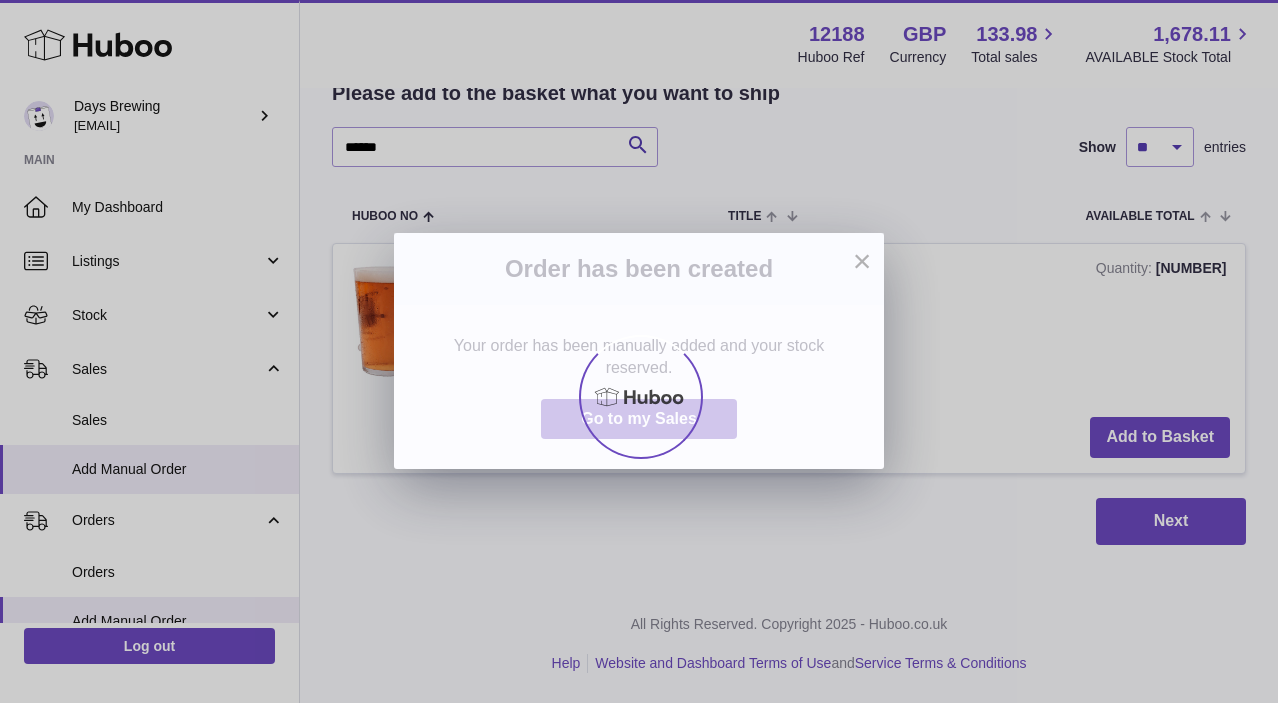 scroll, scrollTop: 0, scrollLeft: 0, axis: both 